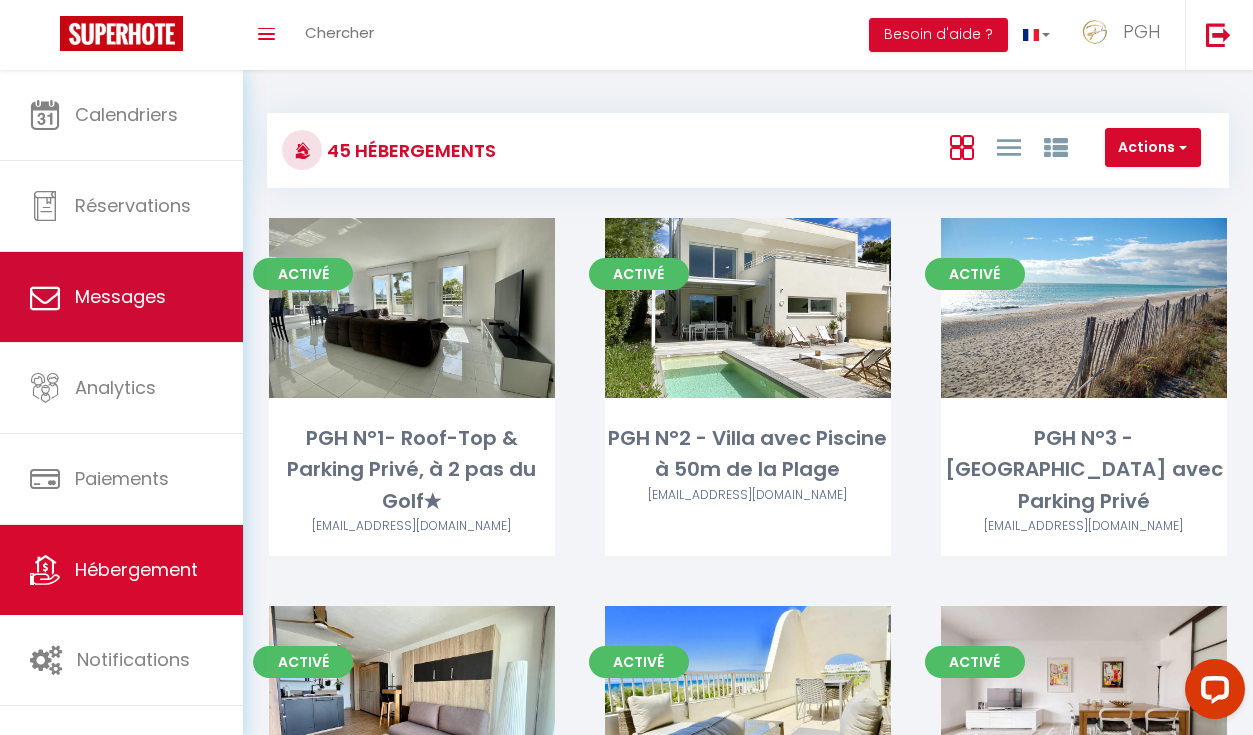 scroll, scrollTop: 0, scrollLeft: 0, axis: both 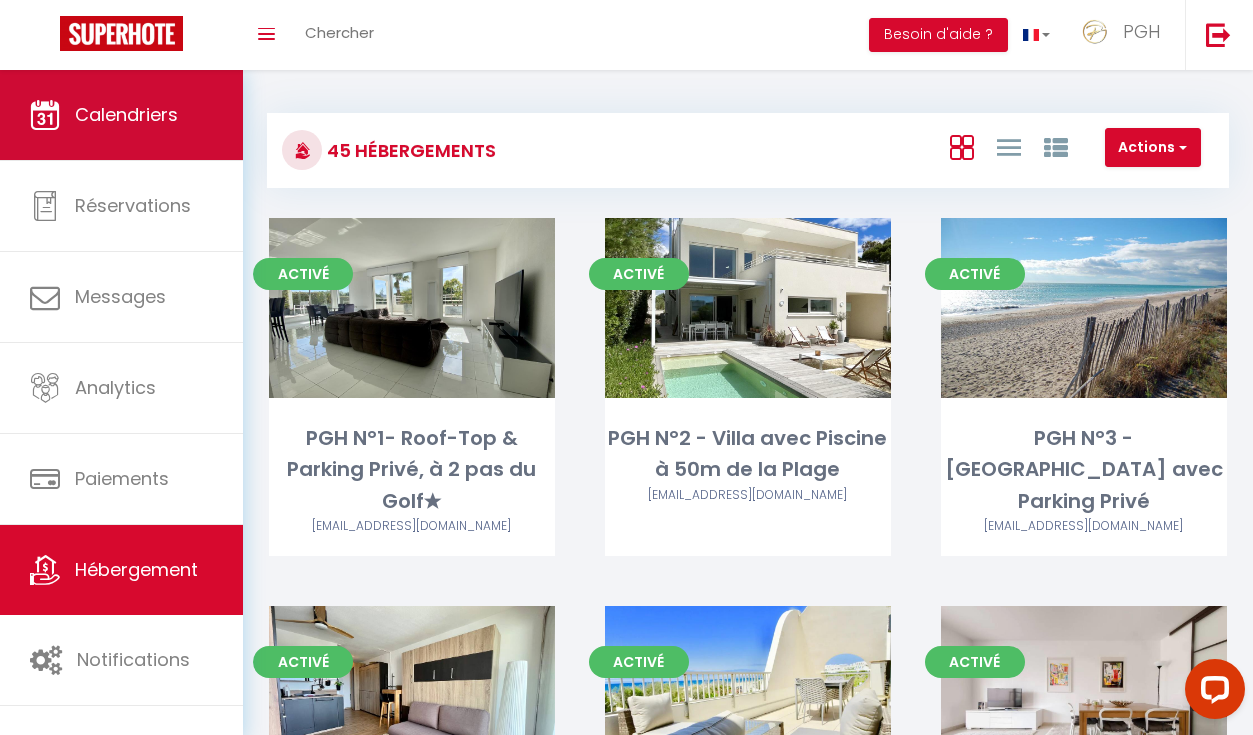click on "Calendriers" at bounding box center (121, 115) 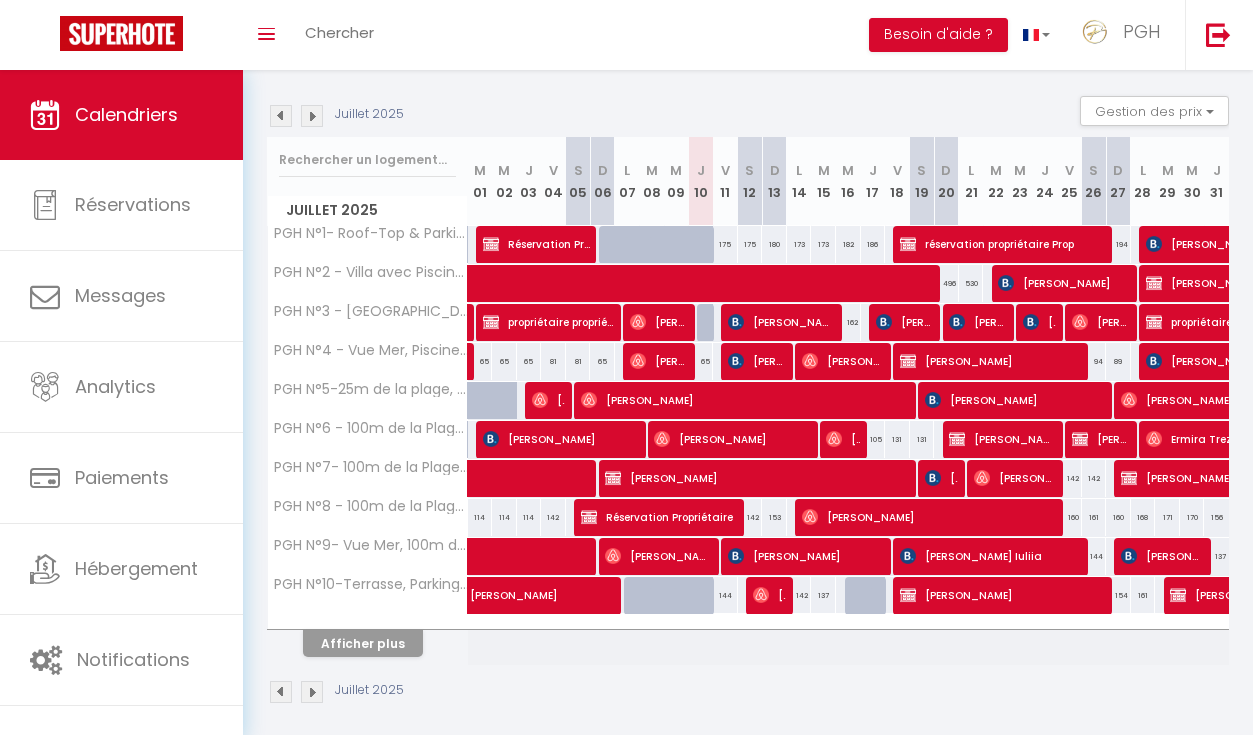 scroll, scrollTop: 202, scrollLeft: 0, axis: vertical 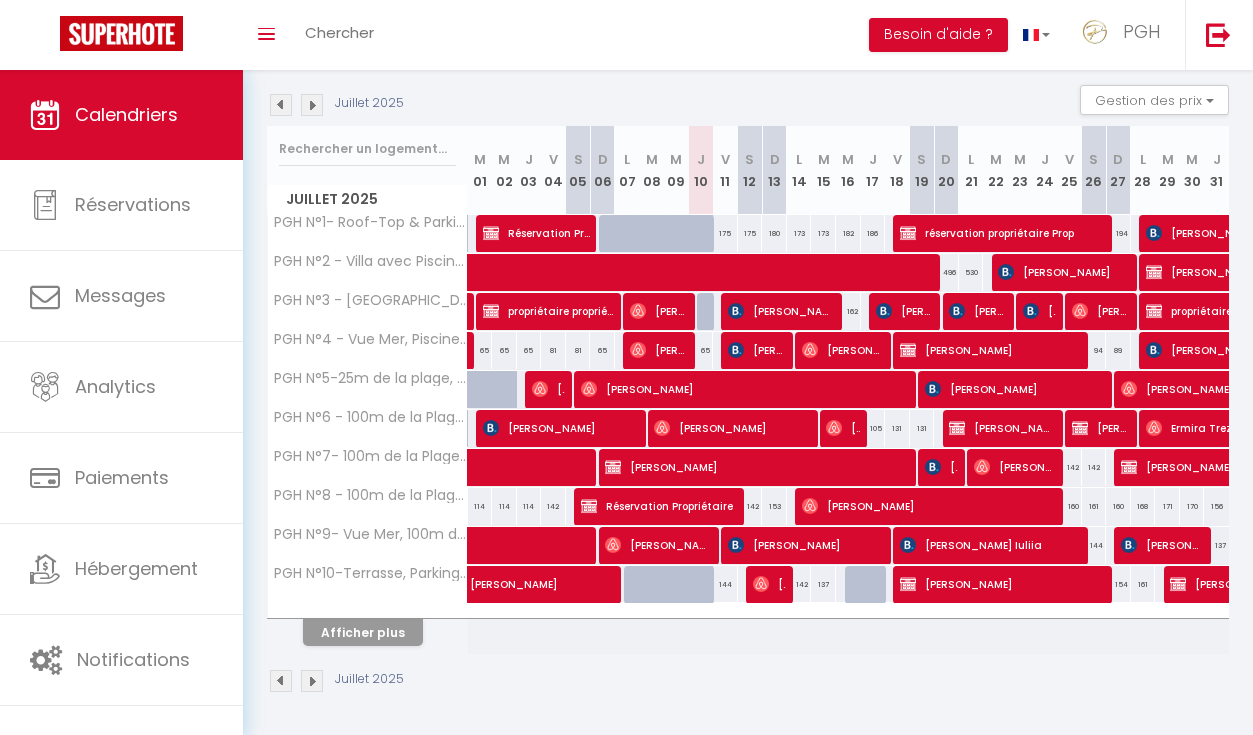 click on "Afficher plus" at bounding box center (363, 632) 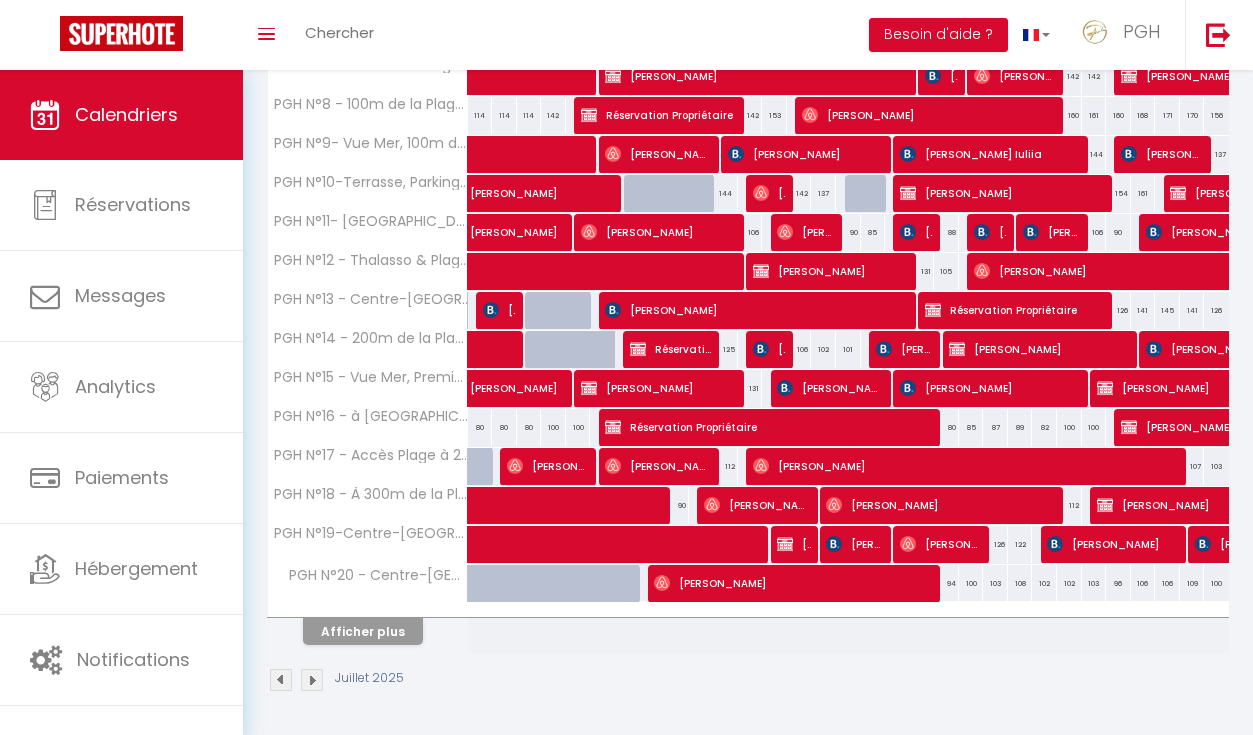 scroll, scrollTop: 592, scrollLeft: 0, axis: vertical 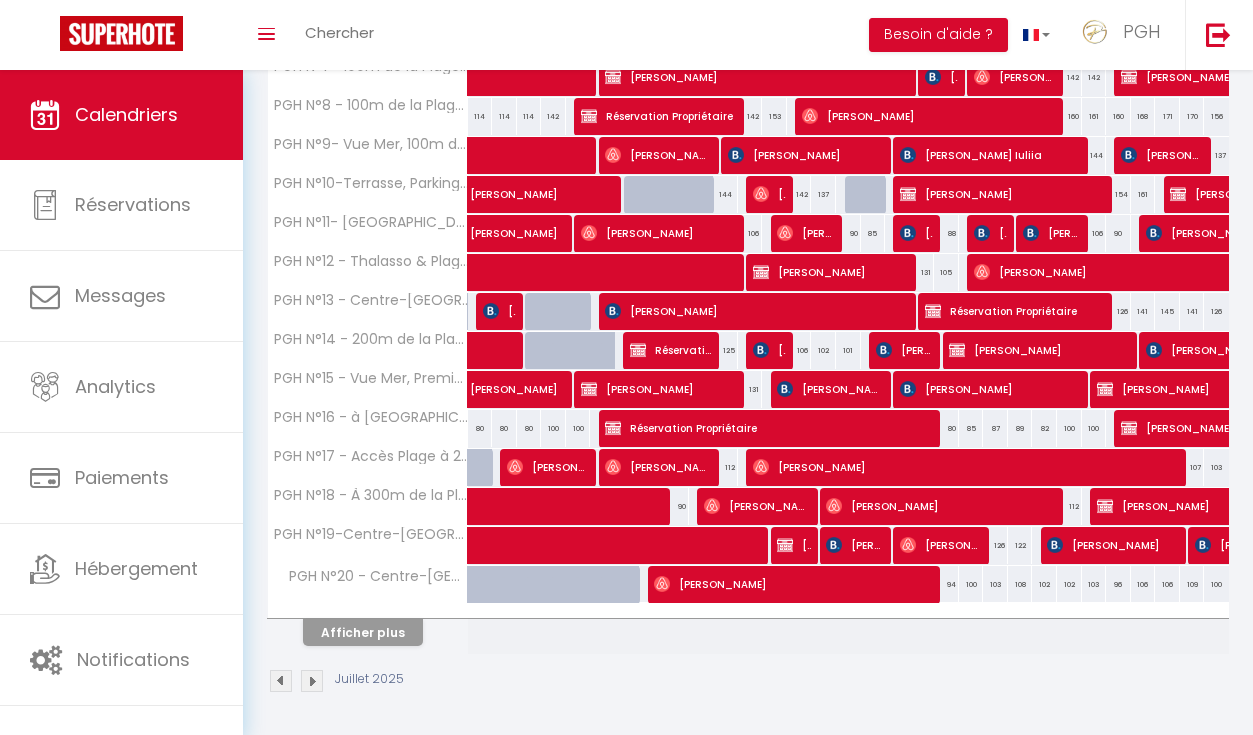 click on "Afficher plus" at bounding box center [363, 632] 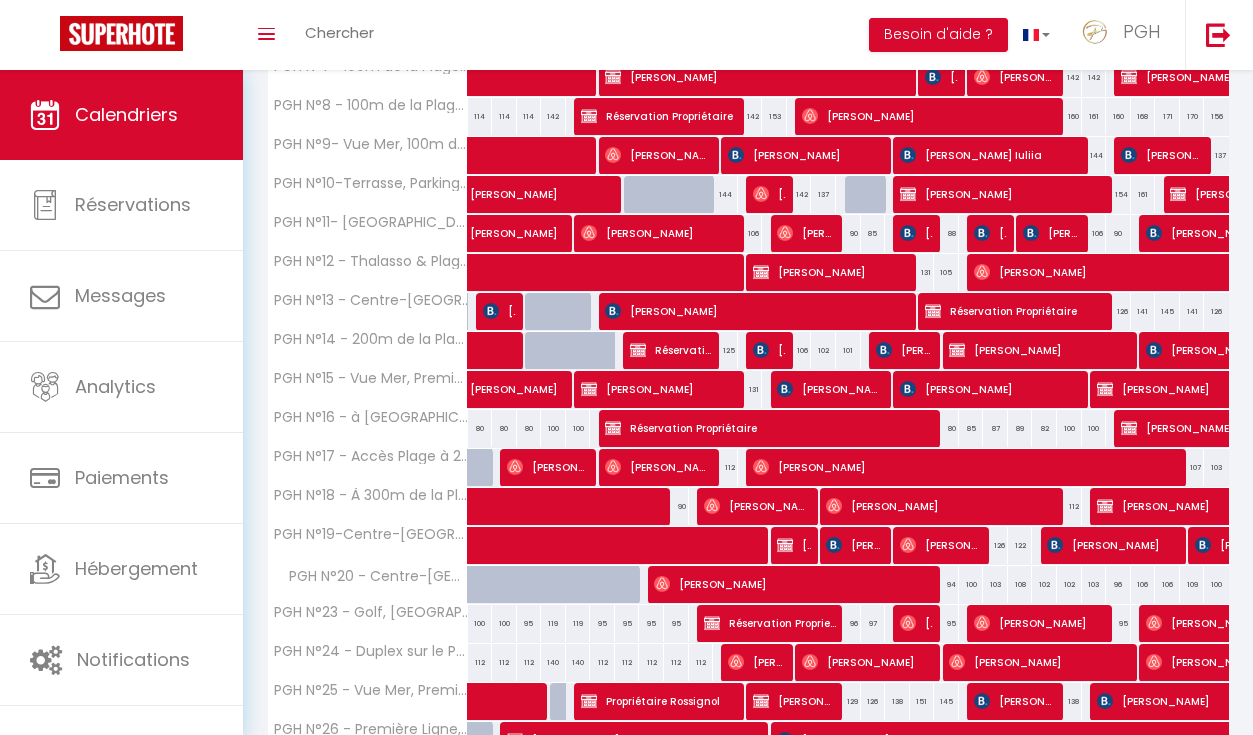 click at bounding box center (758, 351) 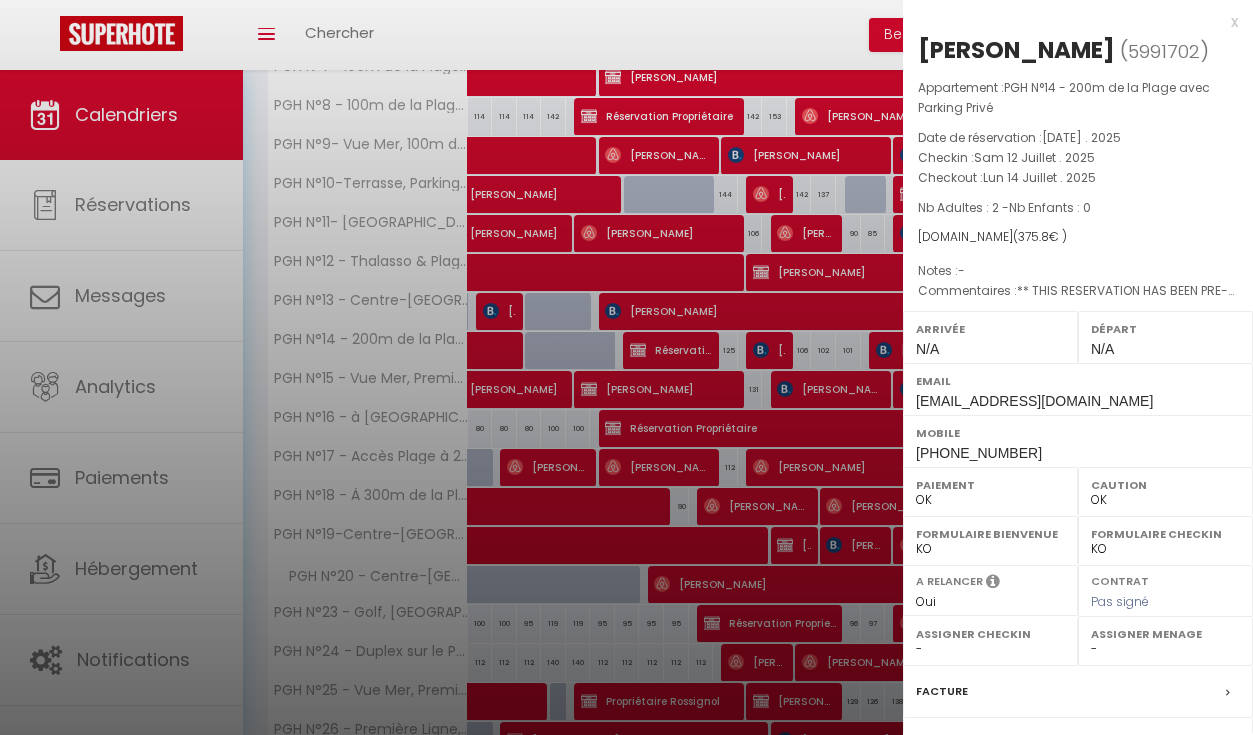 click on "x" at bounding box center (1070, 22) 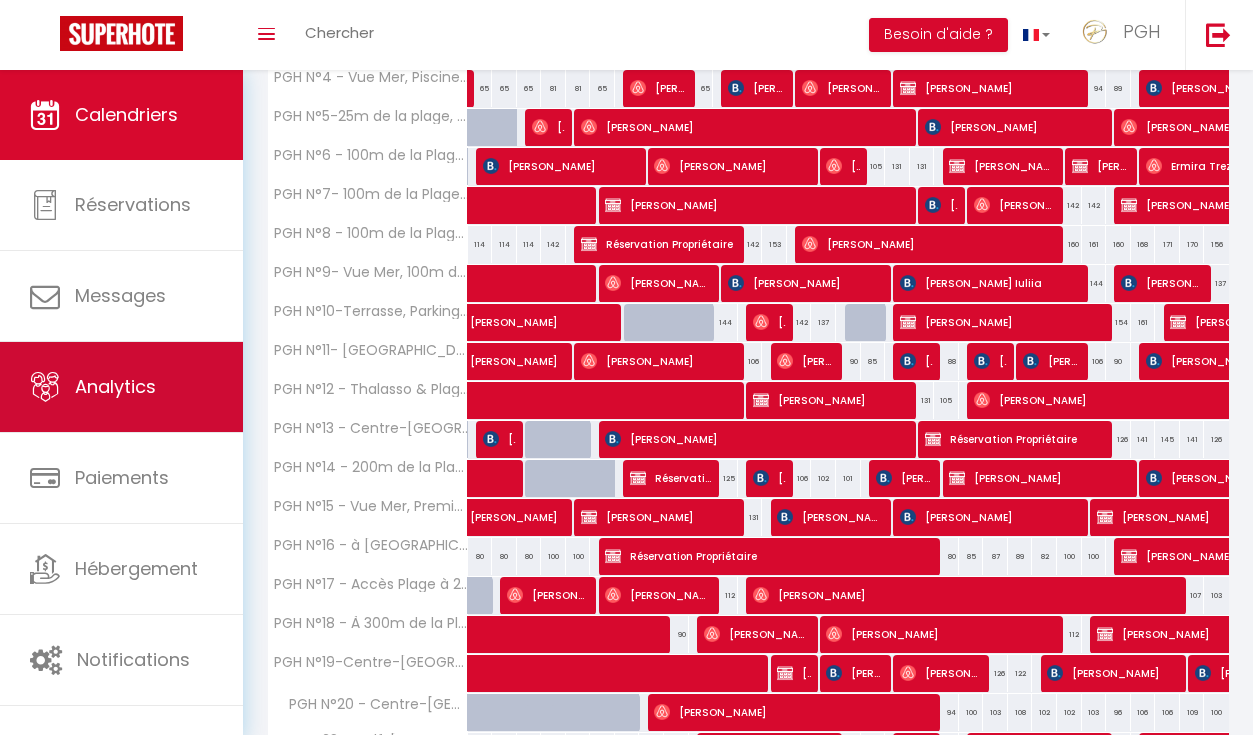 scroll, scrollTop: 592, scrollLeft: 0, axis: vertical 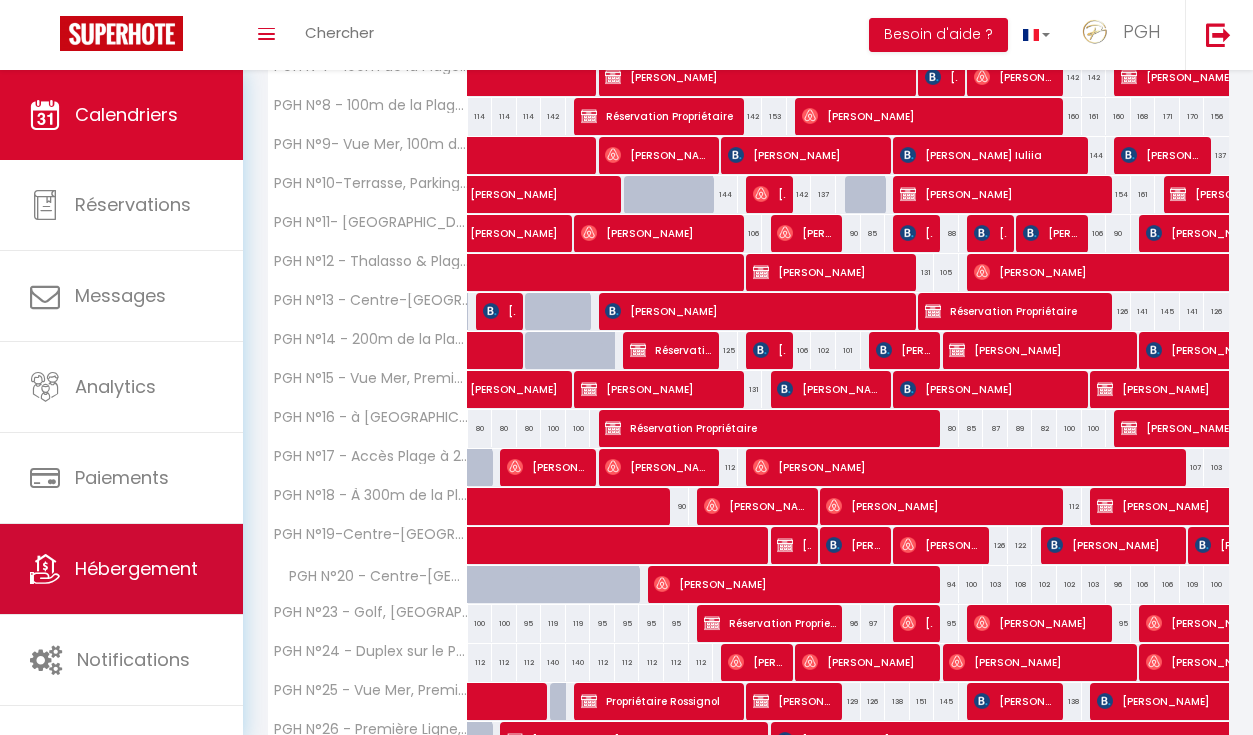 click on "Hébergement" at bounding box center [121, 569] 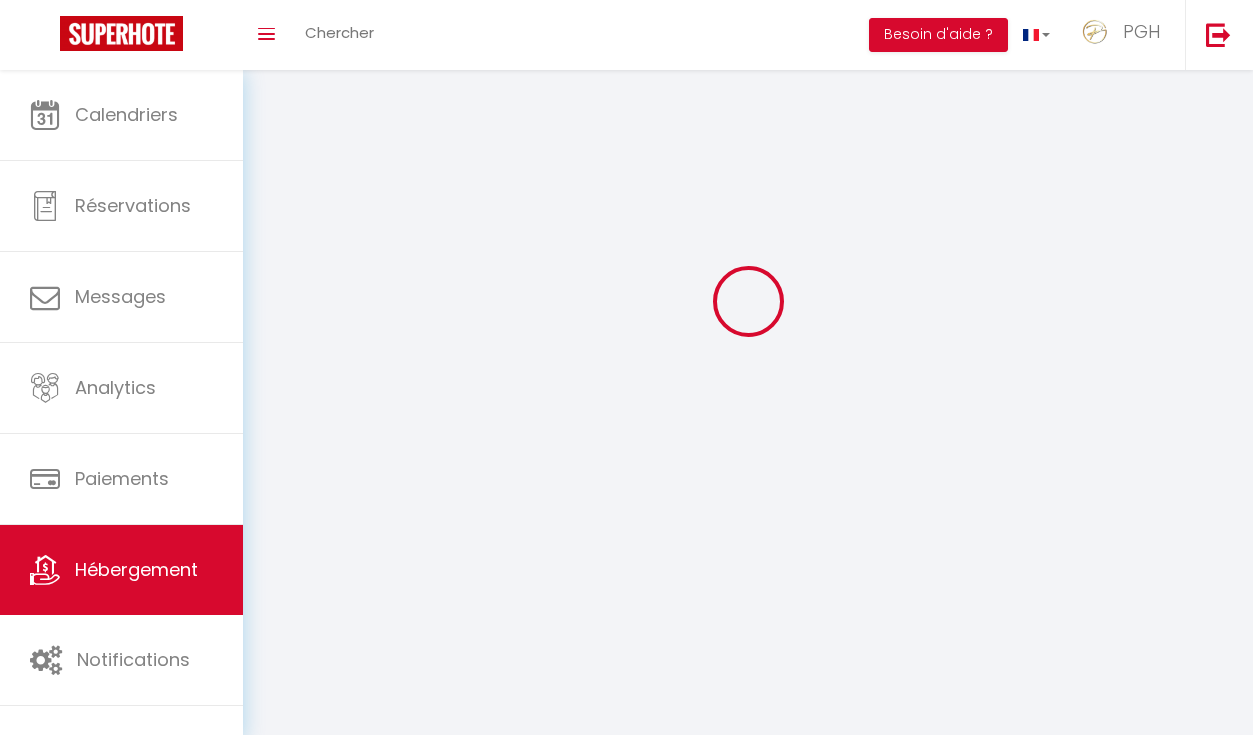 scroll, scrollTop: 0, scrollLeft: 0, axis: both 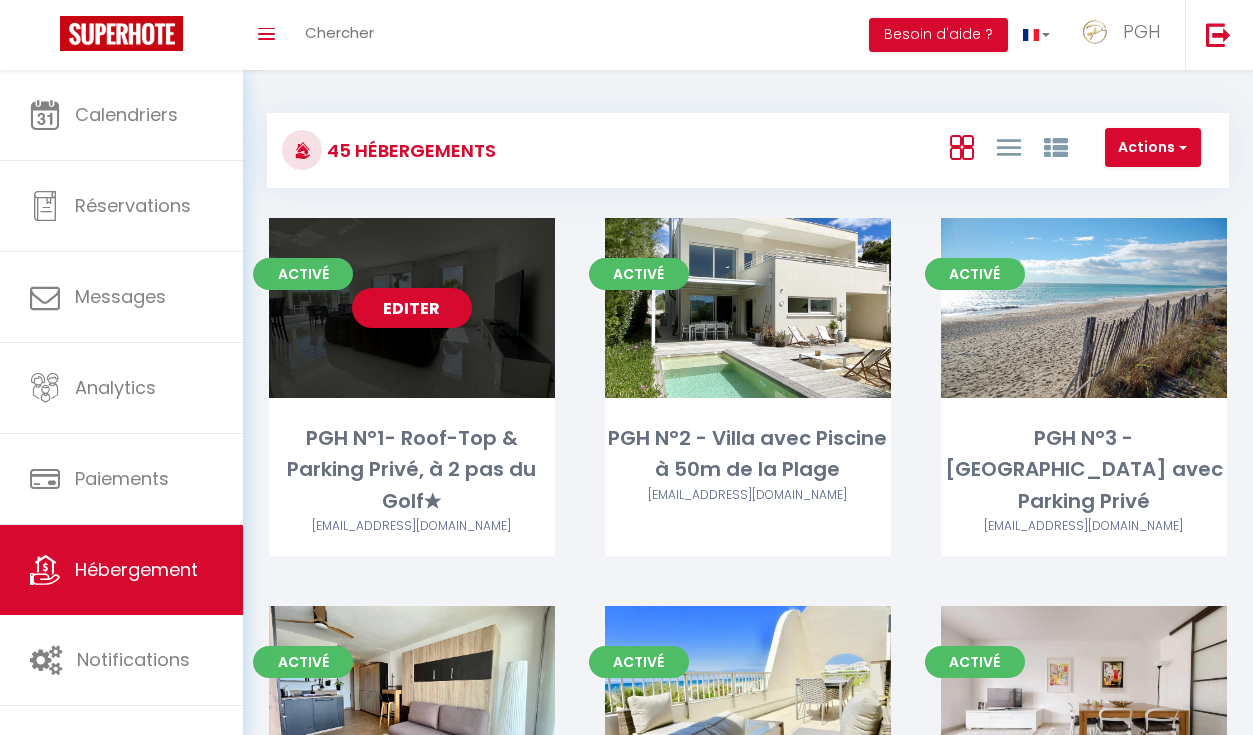 click on "Editer" at bounding box center (412, 308) 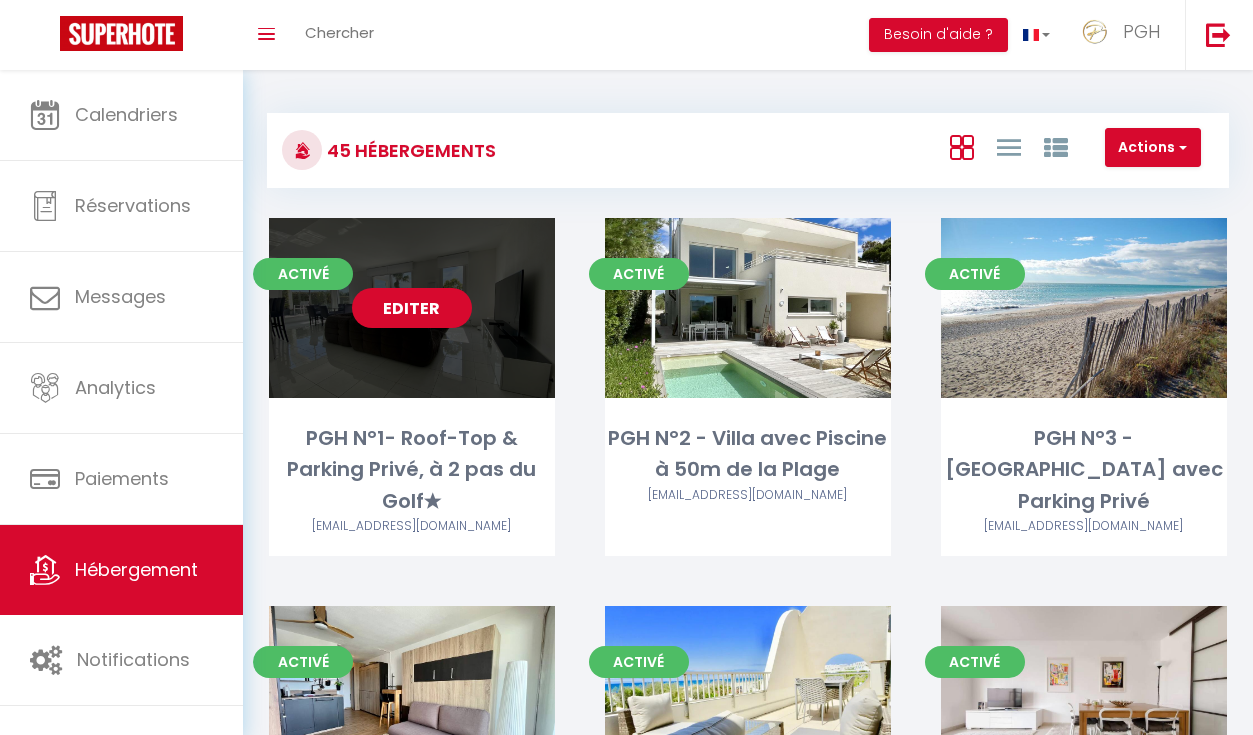 click on "Editer" at bounding box center [412, 308] 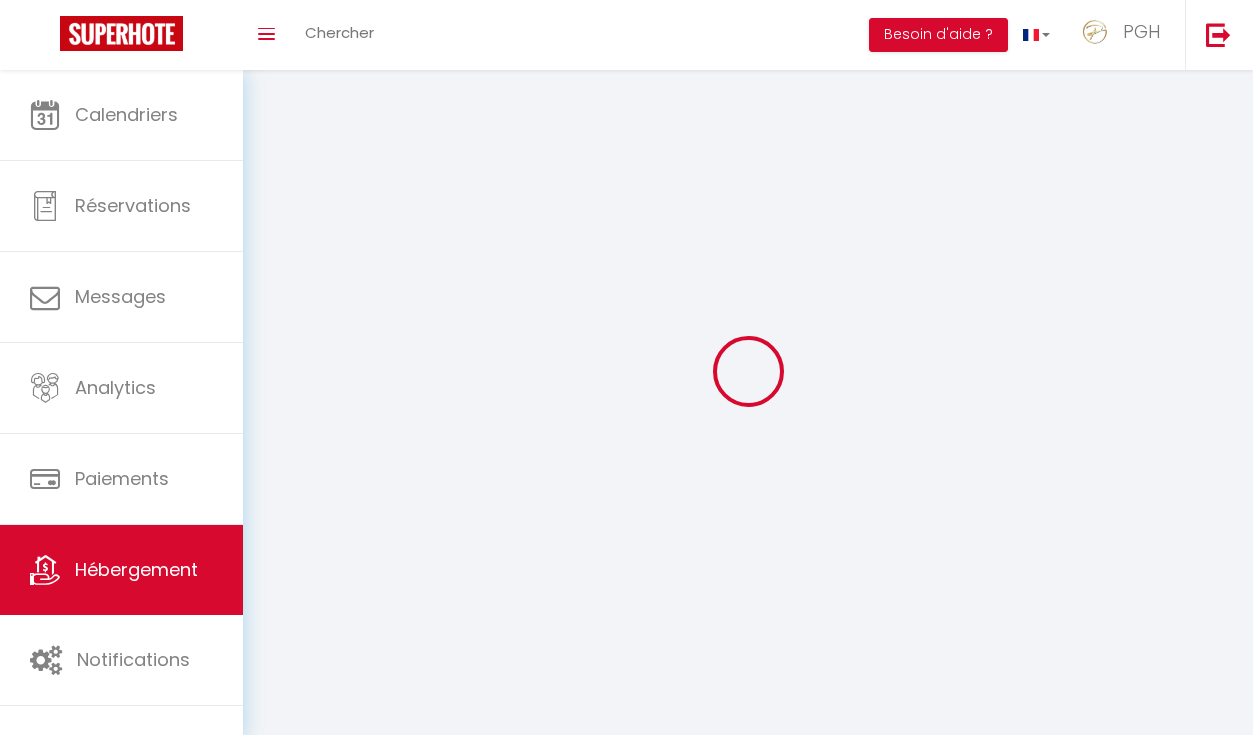 select 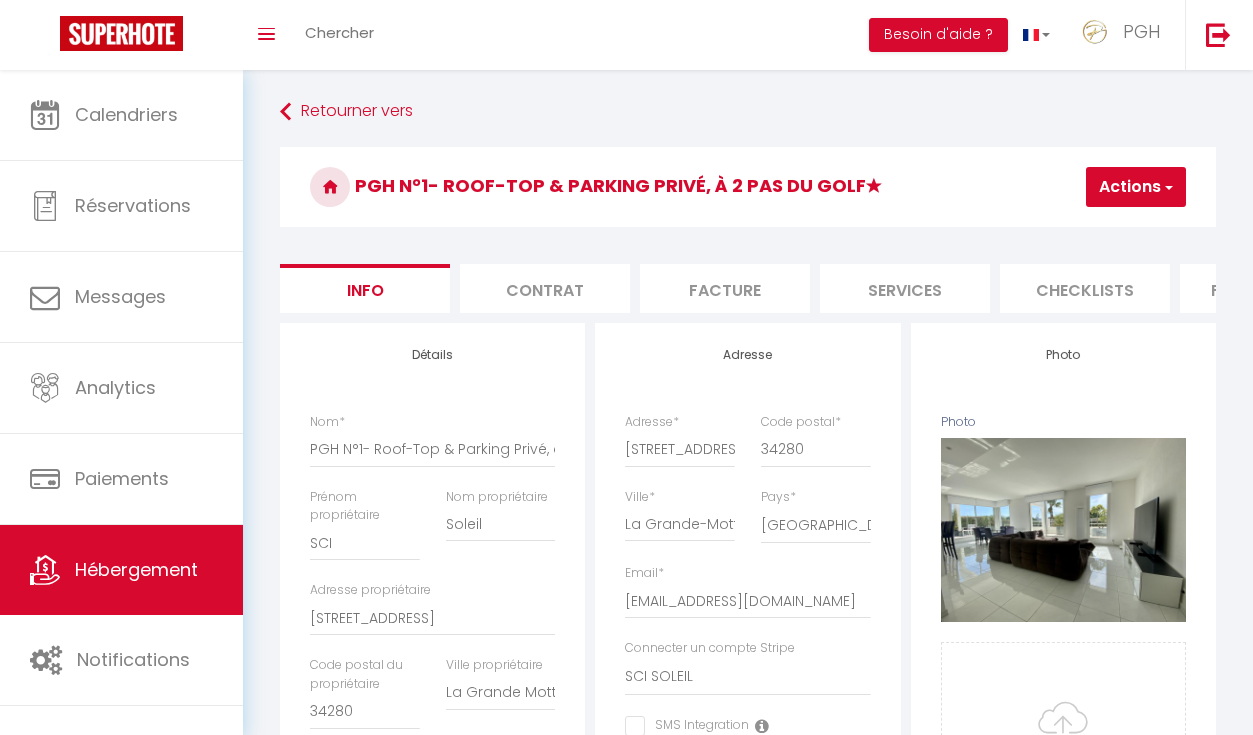 scroll, scrollTop: 0, scrollLeft: 0, axis: both 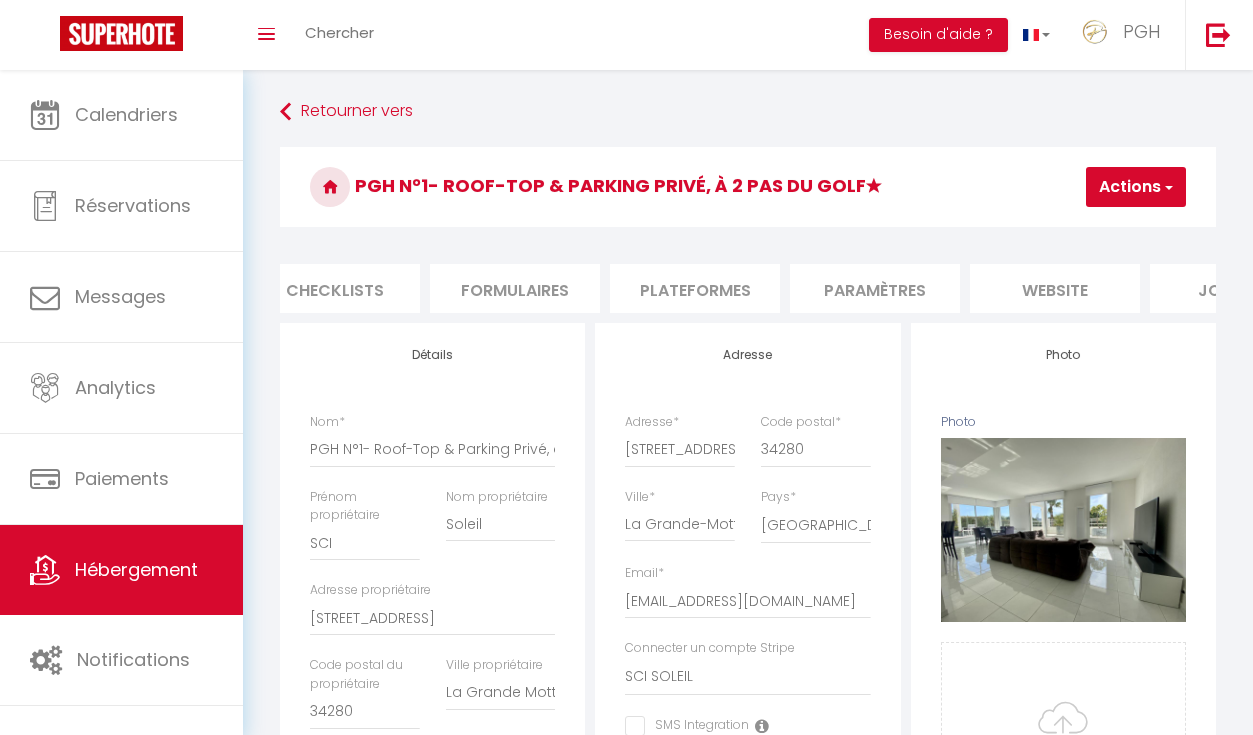 click on "website" at bounding box center (1055, 288) 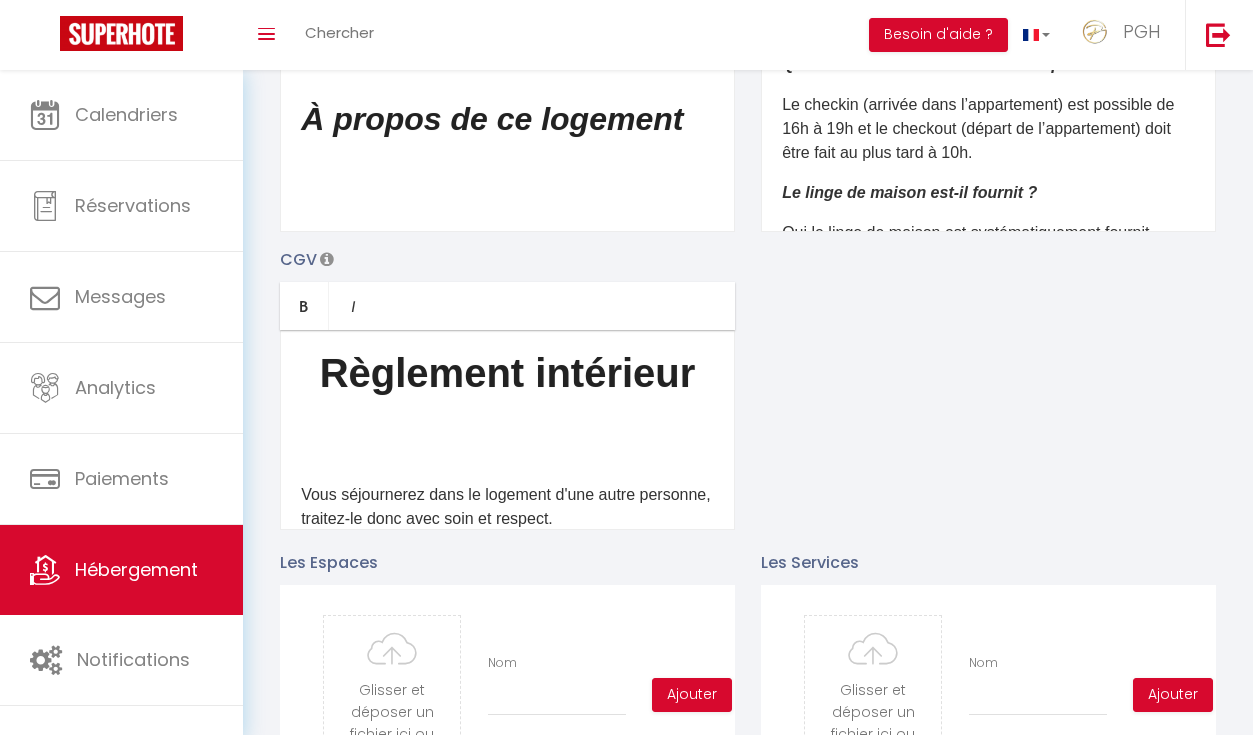 scroll, scrollTop: 527, scrollLeft: 0, axis: vertical 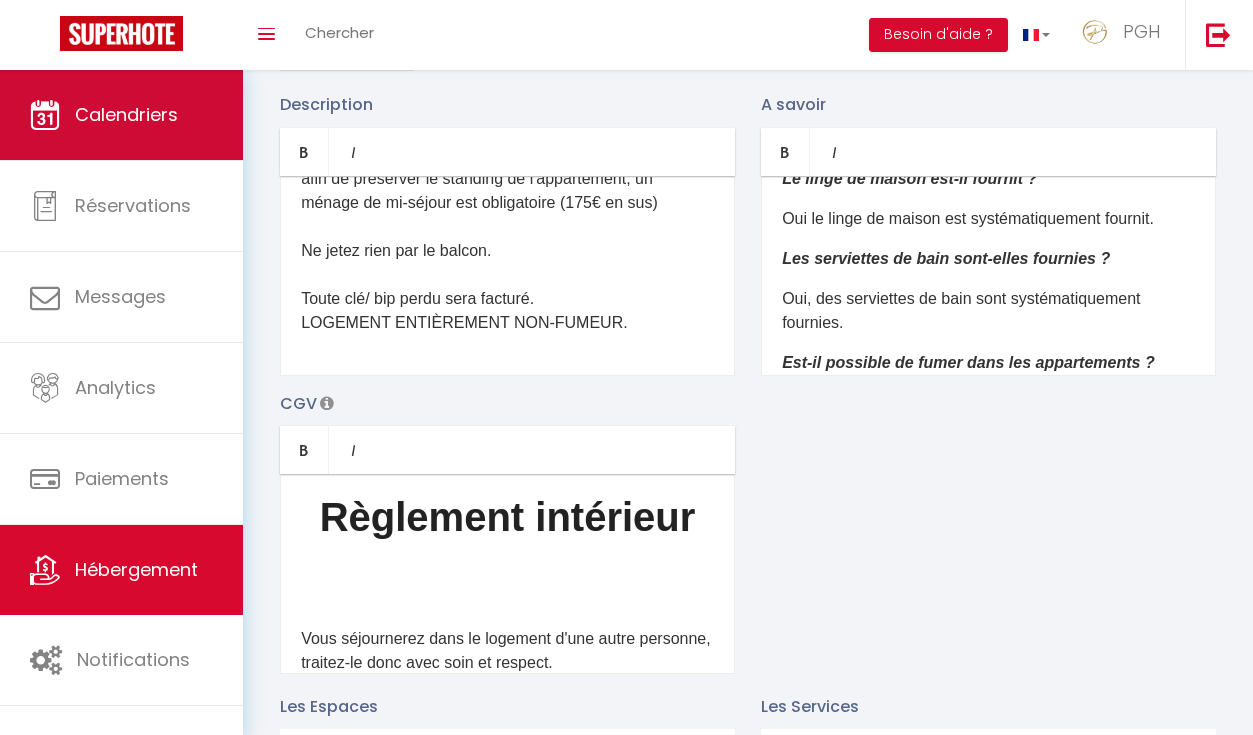 click on "Calendriers" at bounding box center (126, 114) 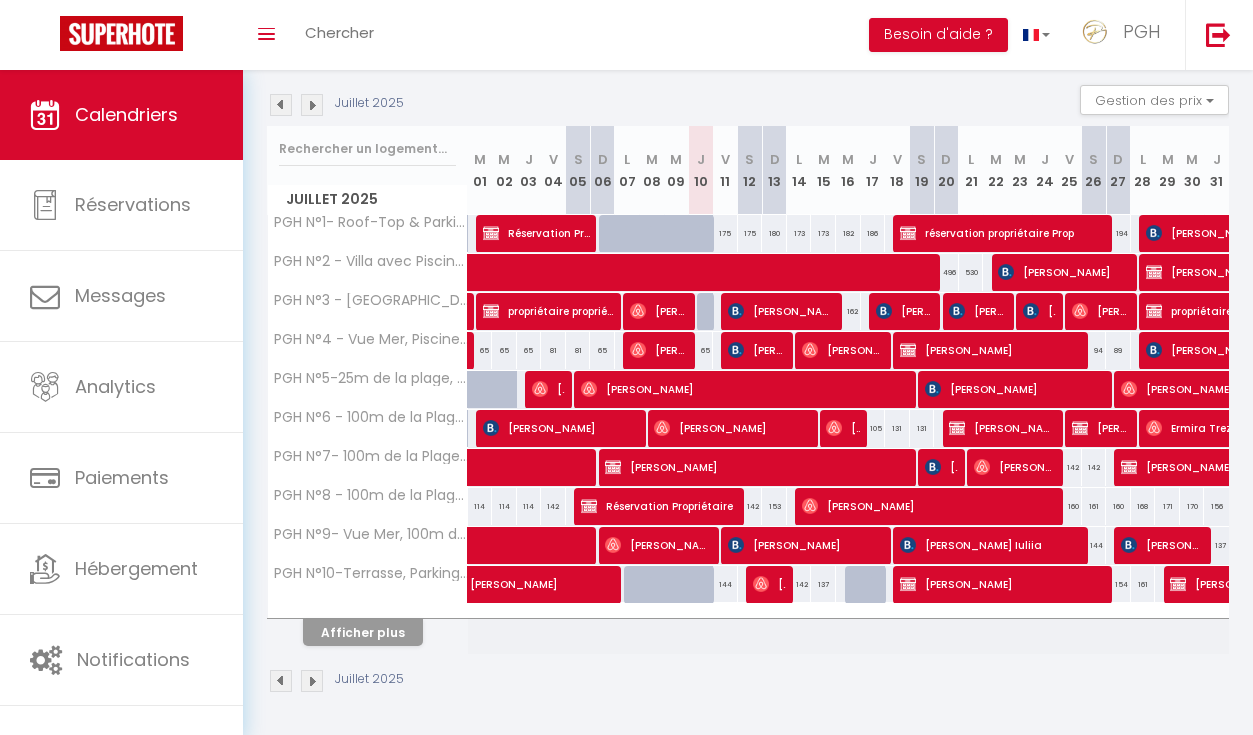 click on "Afficher plus" at bounding box center [363, 632] 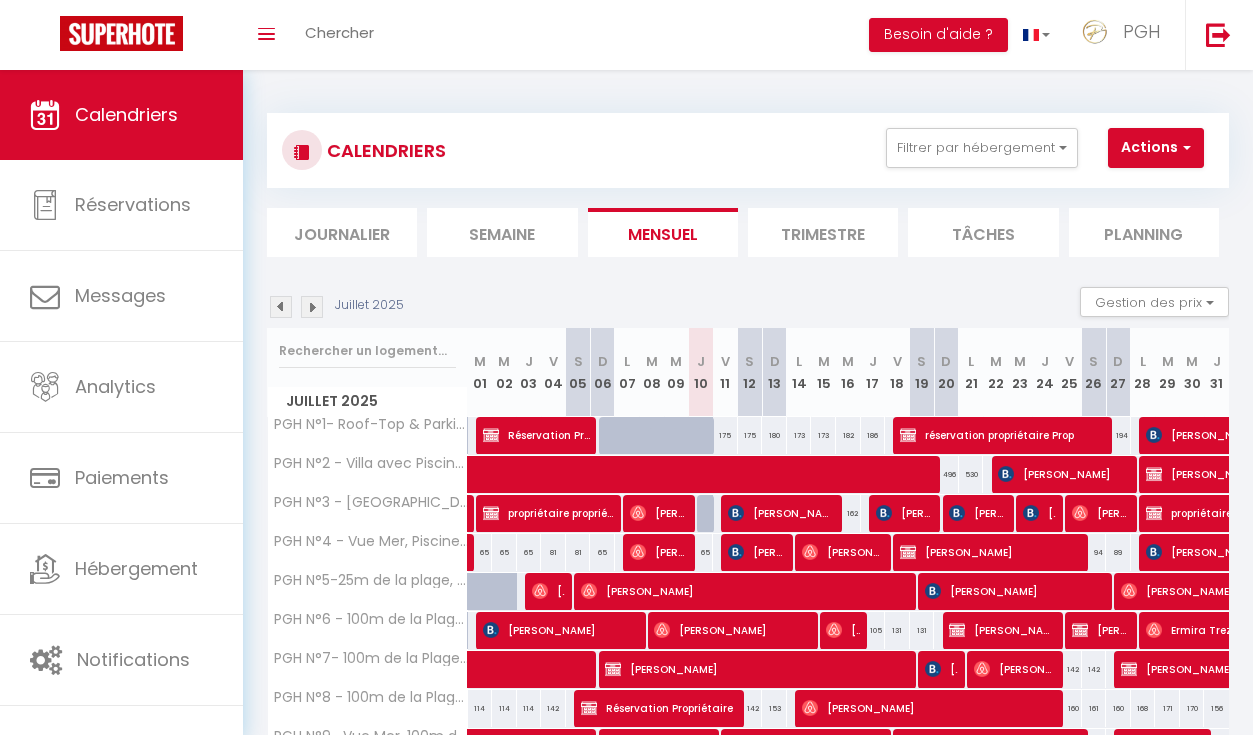 scroll, scrollTop: 0, scrollLeft: 0, axis: both 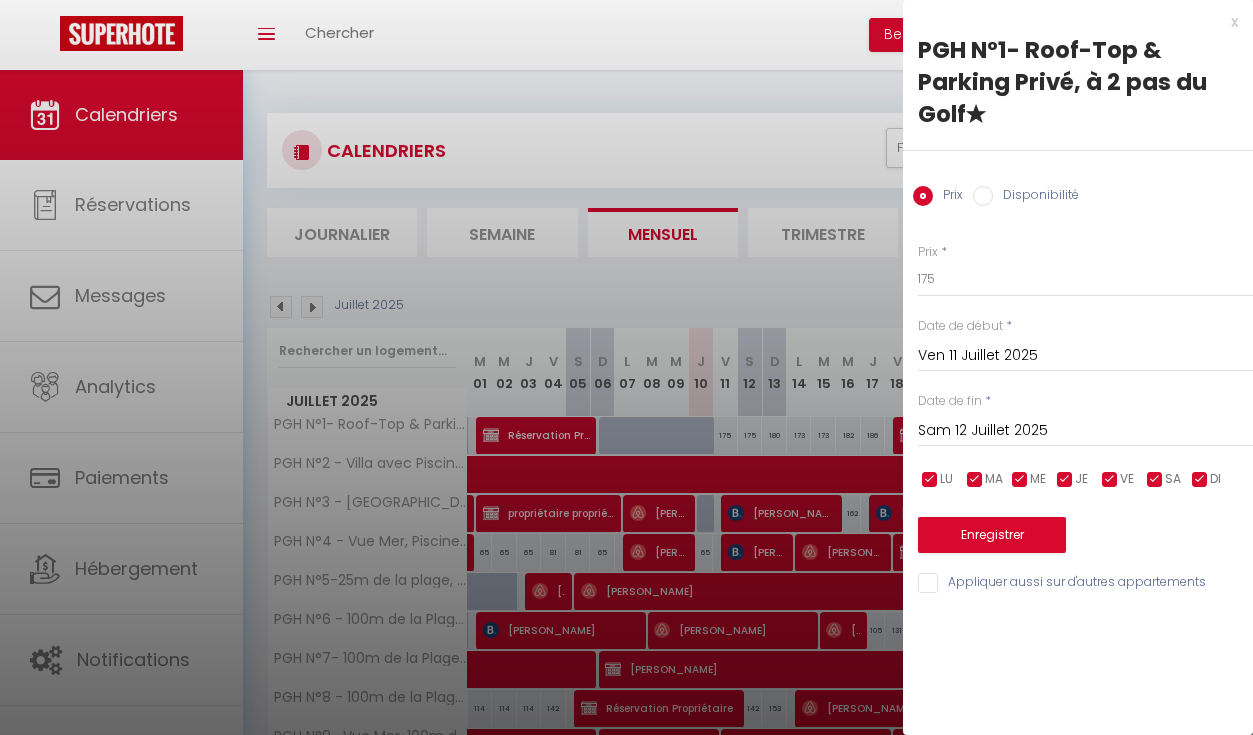 click on "Disponibilité" at bounding box center (1036, 197) 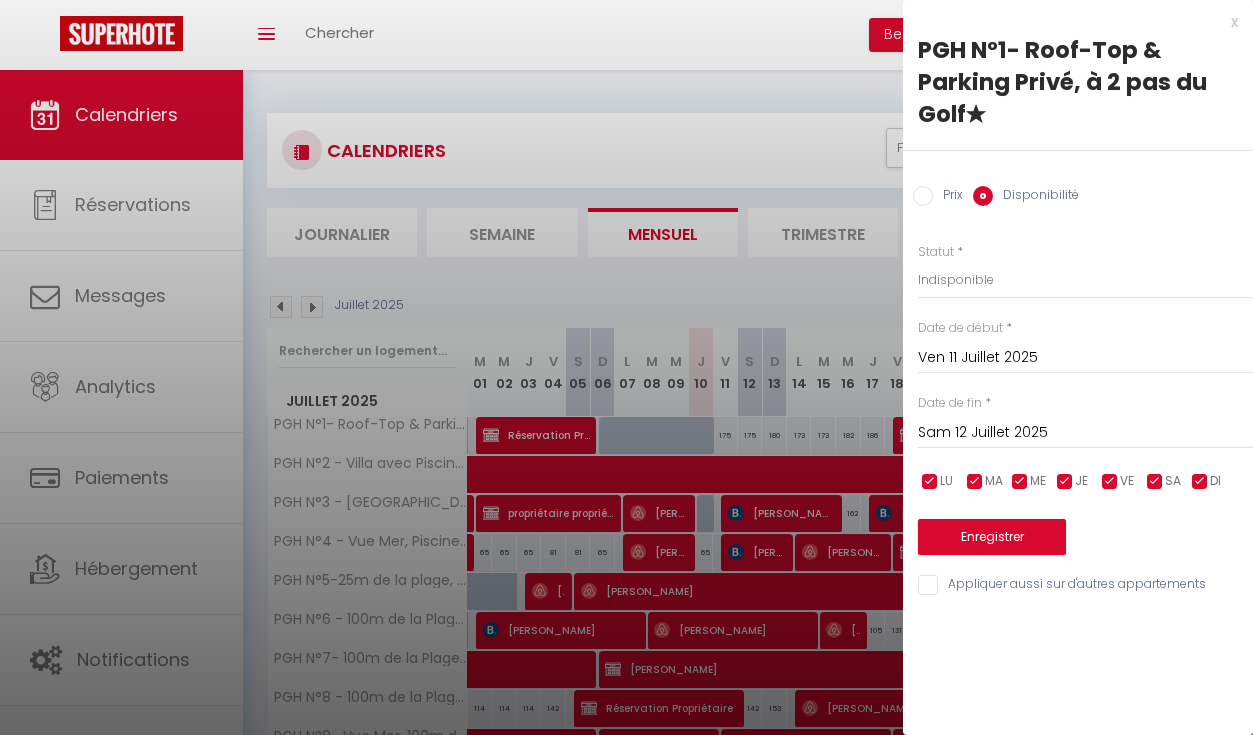 click on "Sam 12 Juillet 2025" at bounding box center [1085, 433] 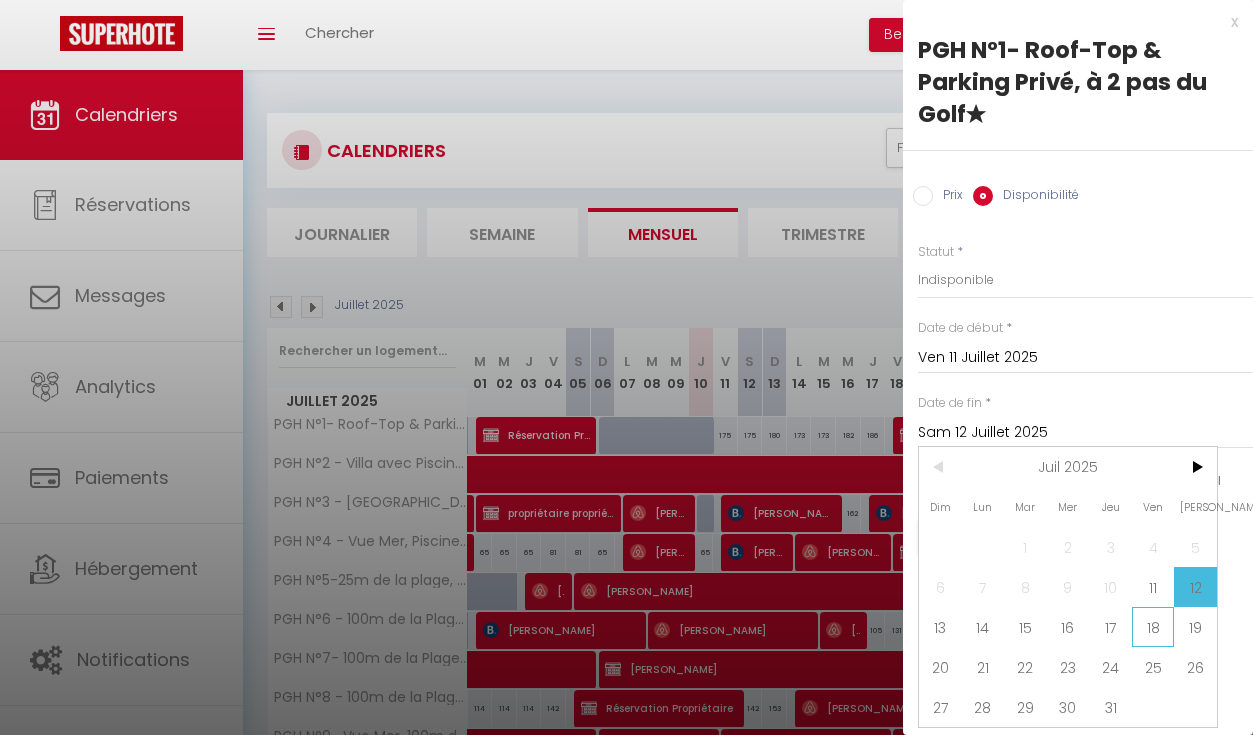 click on "18" at bounding box center (1153, 627) 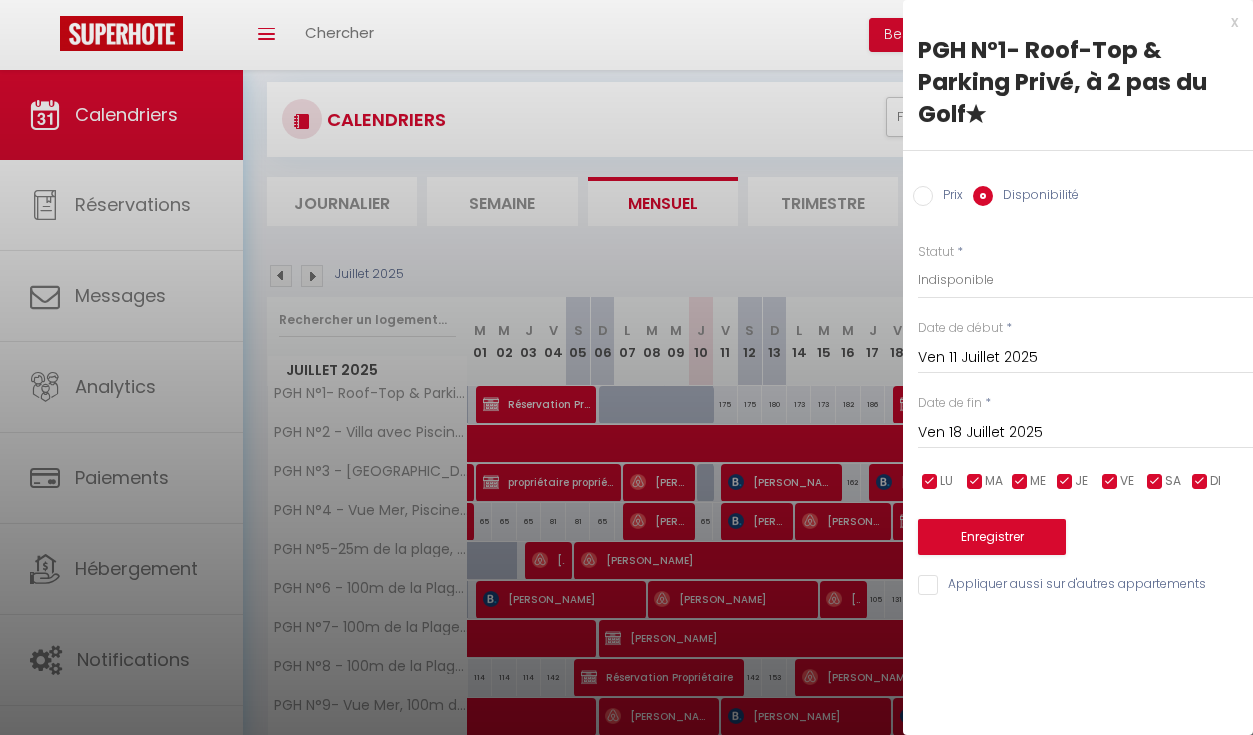 scroll, scrollTop: 32, scrollLeft: 0, axis: vertical 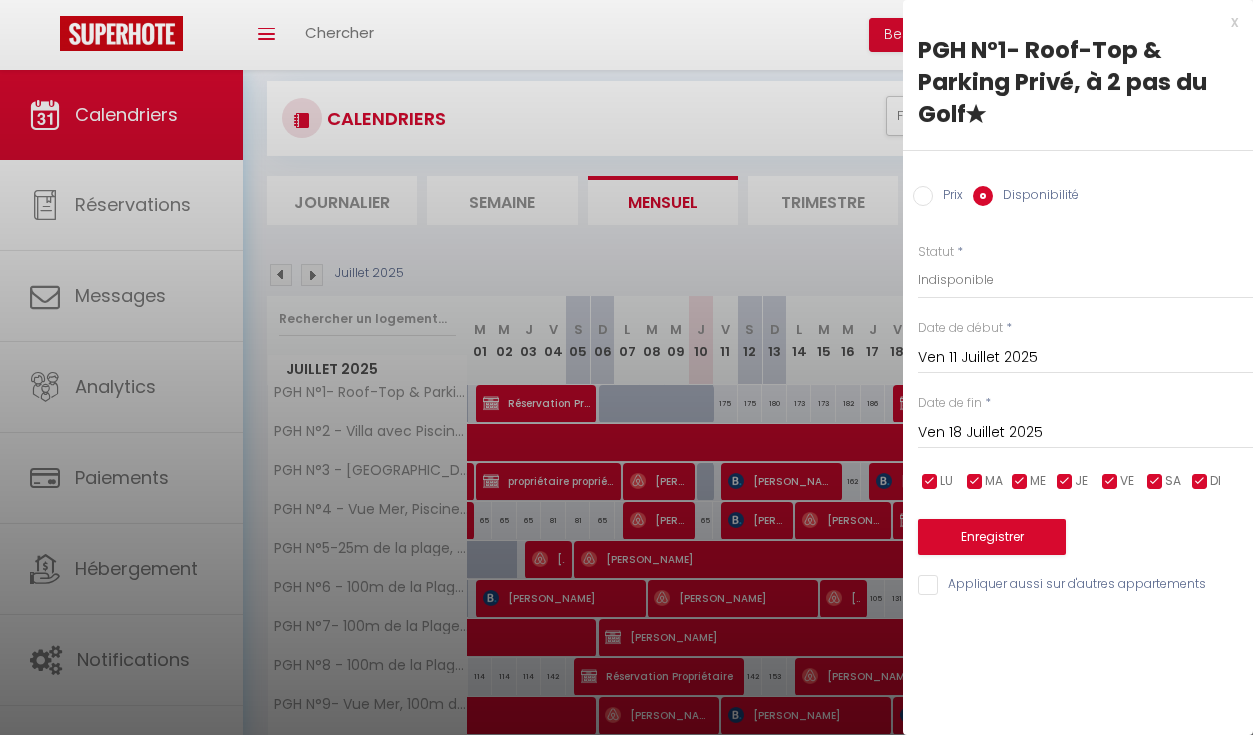 click on "Enregistrer" at bounding box center (992, 537) 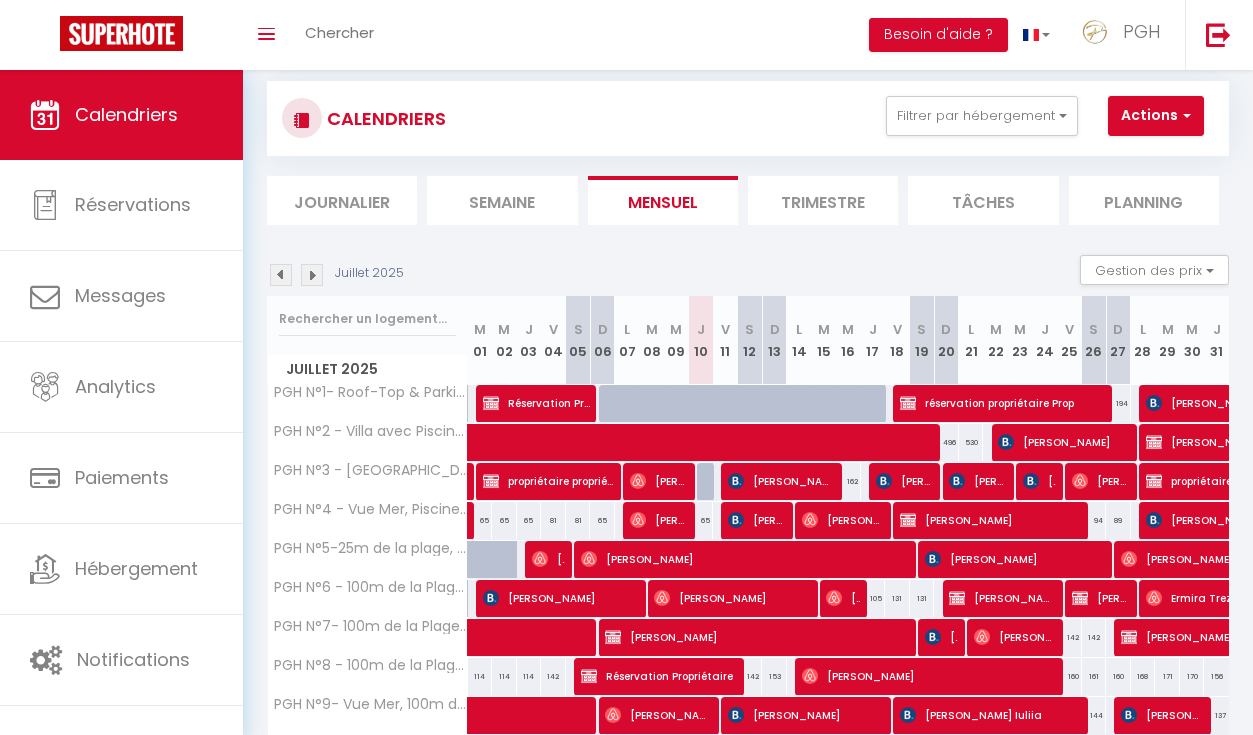 click on "Juillet 2025
Gestion des prix
Nb Nuits minimum   Règles   Disponibilité           Juillet 2025
M
01
M
02
J
03
V
04
S
05
D
06
L
07
M
08
M
09
J
10
V
11
S
12
D
13
L" at bounding box center (748, 559) 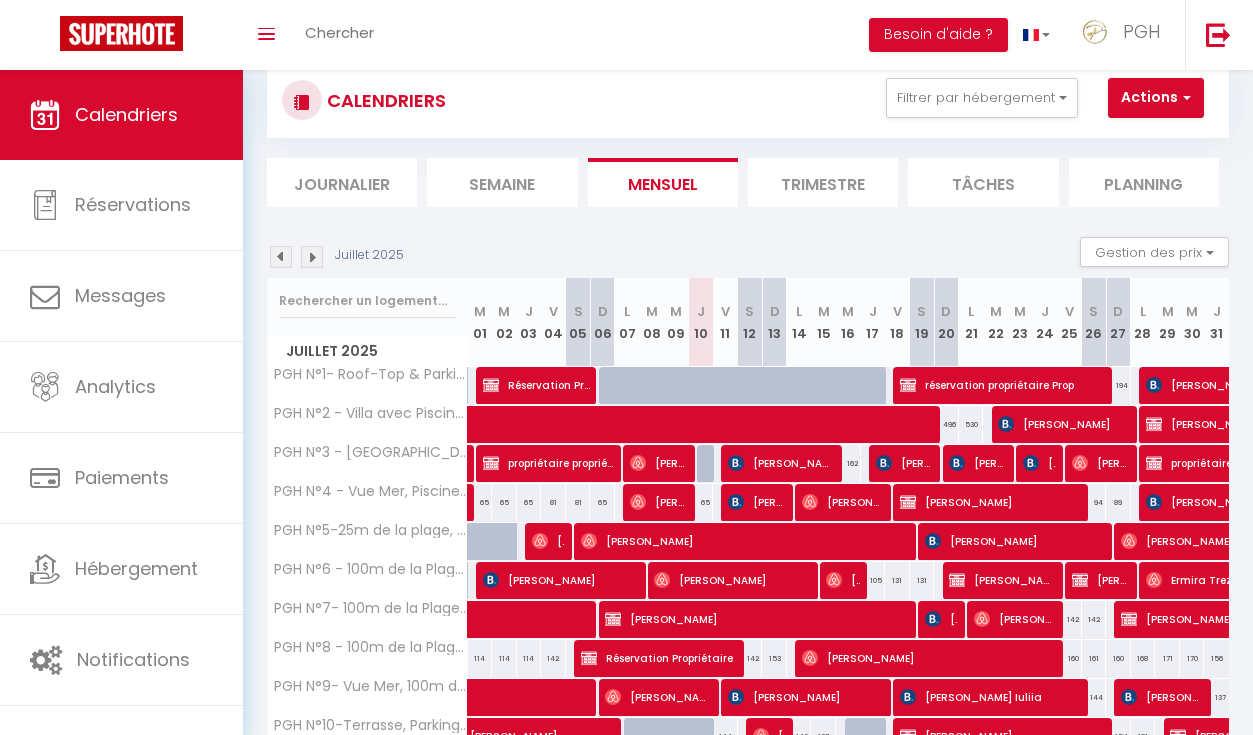 scroll, scrollTop: 55, scrollLeft: 0, axis: vertical 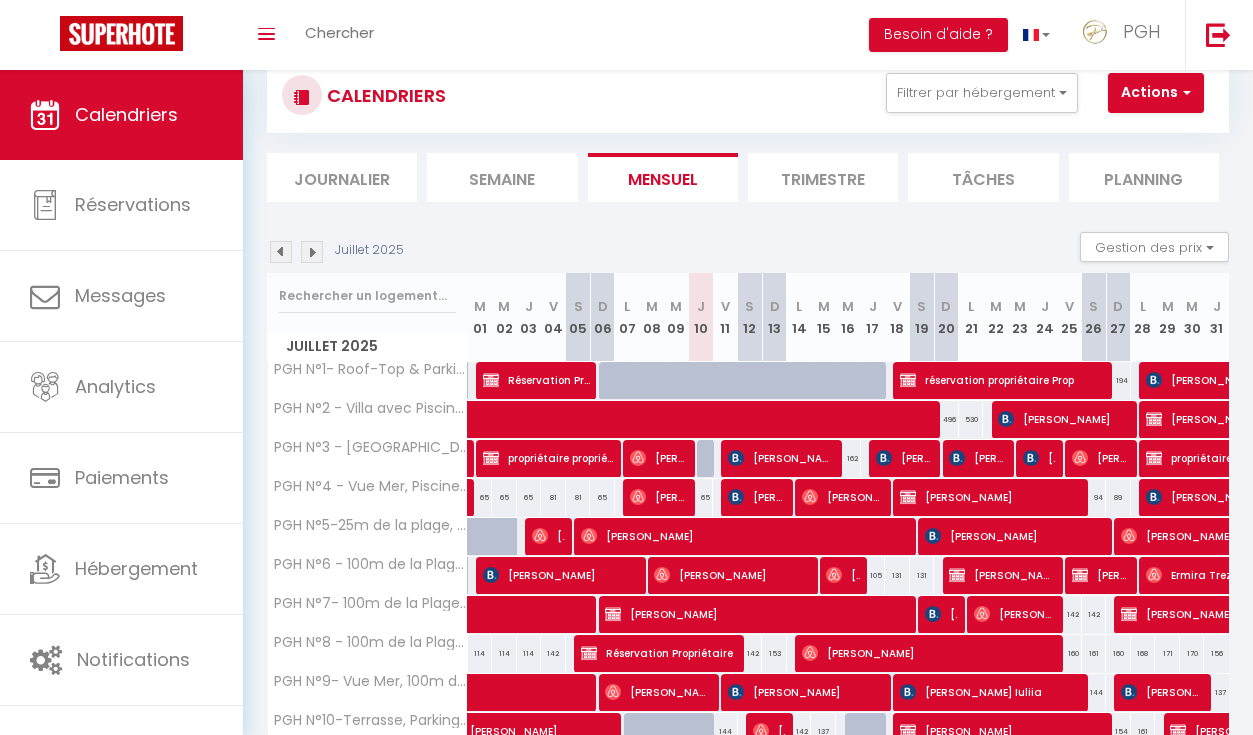 click at bounding box center (823, 381) 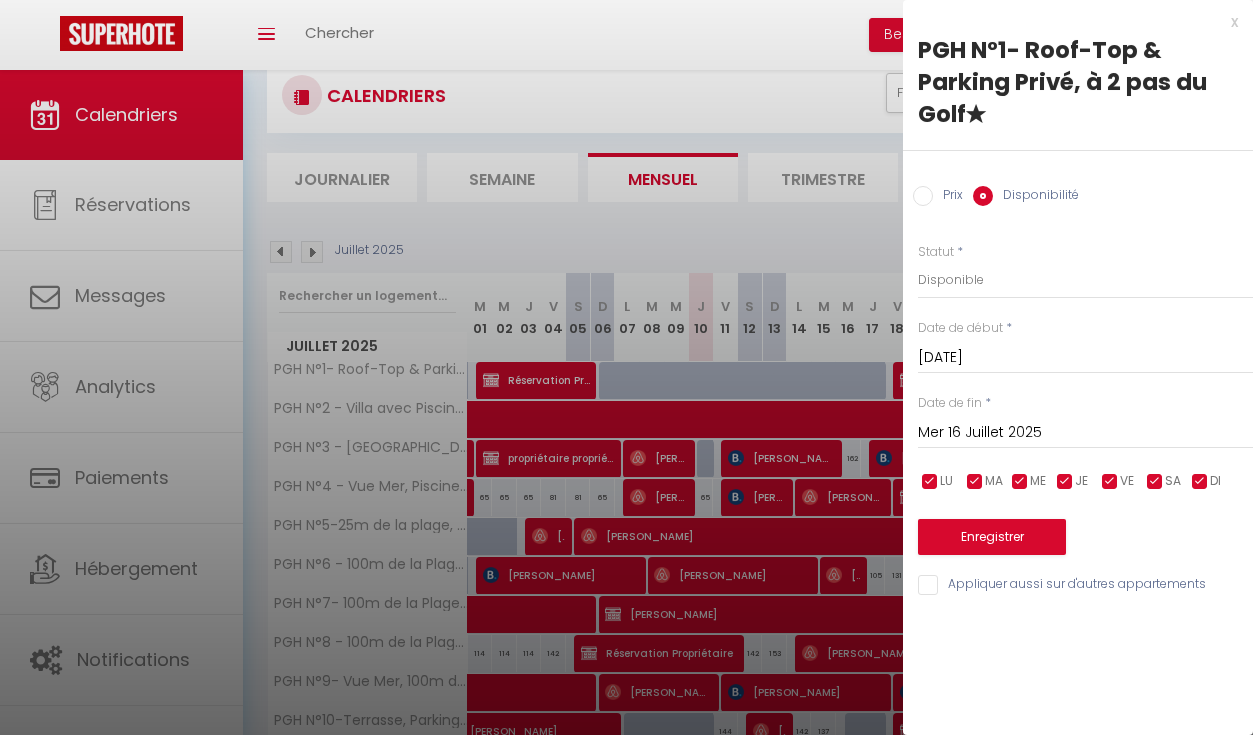 click at bounding box center [626, 367] 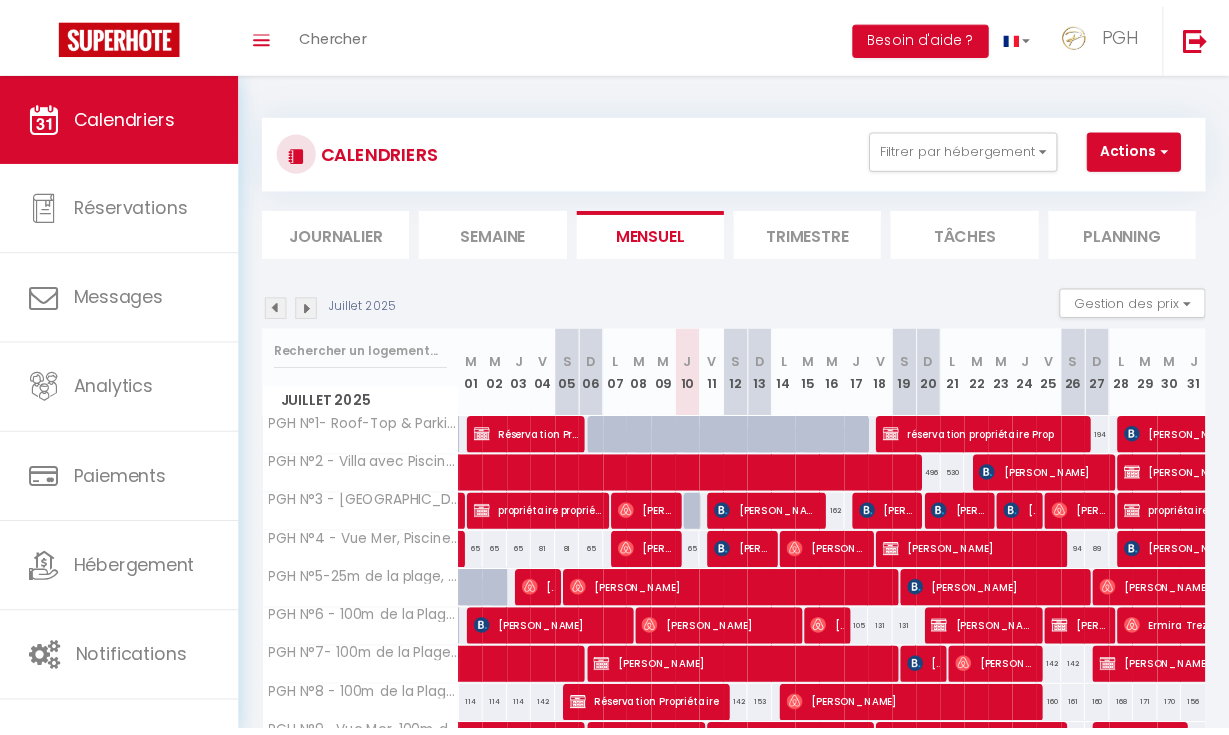 scroll, scrollTop: 0, scrollLeft: 0, axis: both 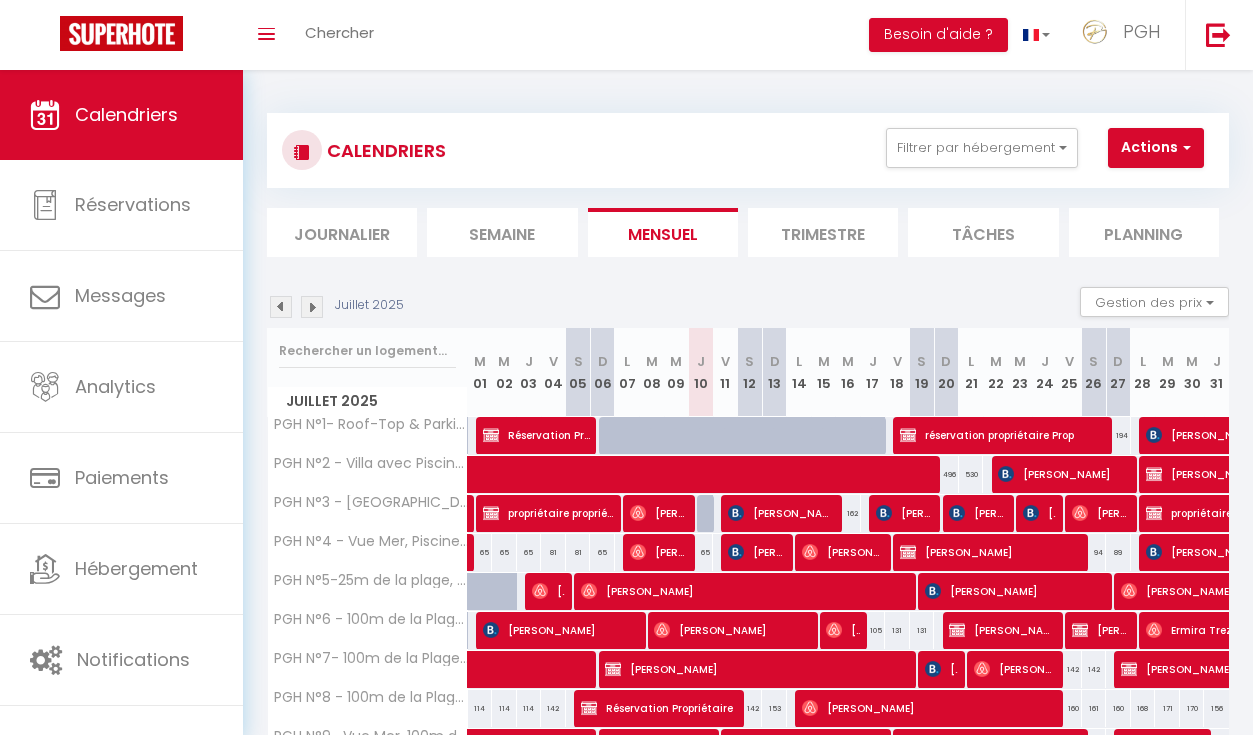 click on "CALENDRIERS
Filtrer par hébergement
la grande motte       PGH N°1- Roof-Top & Parking Privé, à 2 pas du Golf✭     PGH N°2 - Villa avec Piscine à 50m de la Plage     PGH N°3 - [GEOGRAPHIC_DATA] avec Parking Privé     PGH N°4 - [GEOGRAPHIC_DATA], [GEOGRAPHIC_DATA] Privé     PGH N°5-25m de la plage, [GEOGRAPHIC_DATA], [GEOGRAPHIC_DATA], Parking     PGH N°6 - 100m de la Plage, [GEOGRAPHIC_DATA], Parking     PGH N°7- 100m de [GEOGRAPHIC_DATA], [GEOGRAPHIC_DATA] Privé     PGH N°8 - 100m de la Plage, Terrasse, Parking     PGH N°9- Vue Mer, 100m de la Plage & Parking Privé     PGH N°10-Terrasse, Parking Privé, 500m de [GEOGRAPHIC_DATA]     PGH N°11- [GEOGRAPHIC_DATA], [GEOGRAPHIC_DATA], Parking Privé     PGH N°12 - Thalasso & Plage à 2 pas, Parking Privé     PGH N°13 - [GEOGRAPHIC_DATA], Port avec Parking Privé     PGH N°14 - 200m de [GEOGRAPHIC_DATA] avec Parking Privé     PGH N°15 - [GEOGRAPHIC_DATA], Première Ligne & Parking Privé     PGH N°16 - à [GEOGRAPHIC_DATA] avec Parking Privé" at bounding box center [748, 504] 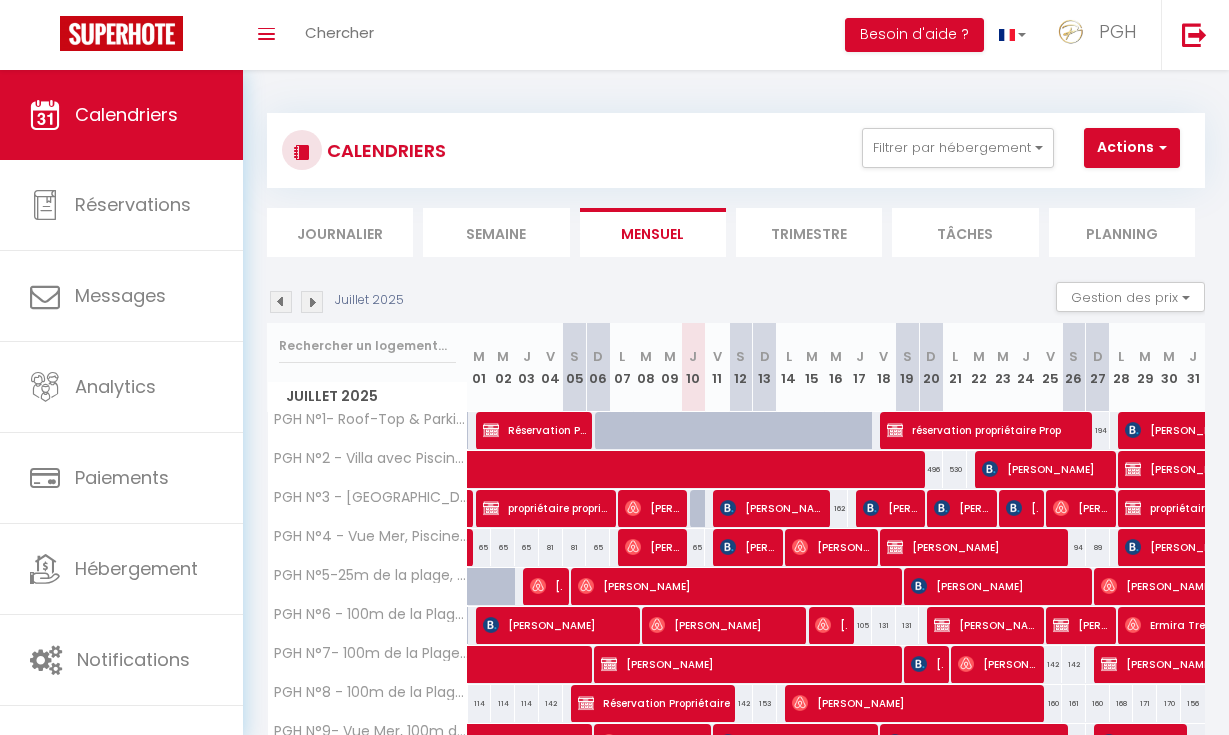 scroll, scrollTop: 0, scrollLeft: 0, axis: both 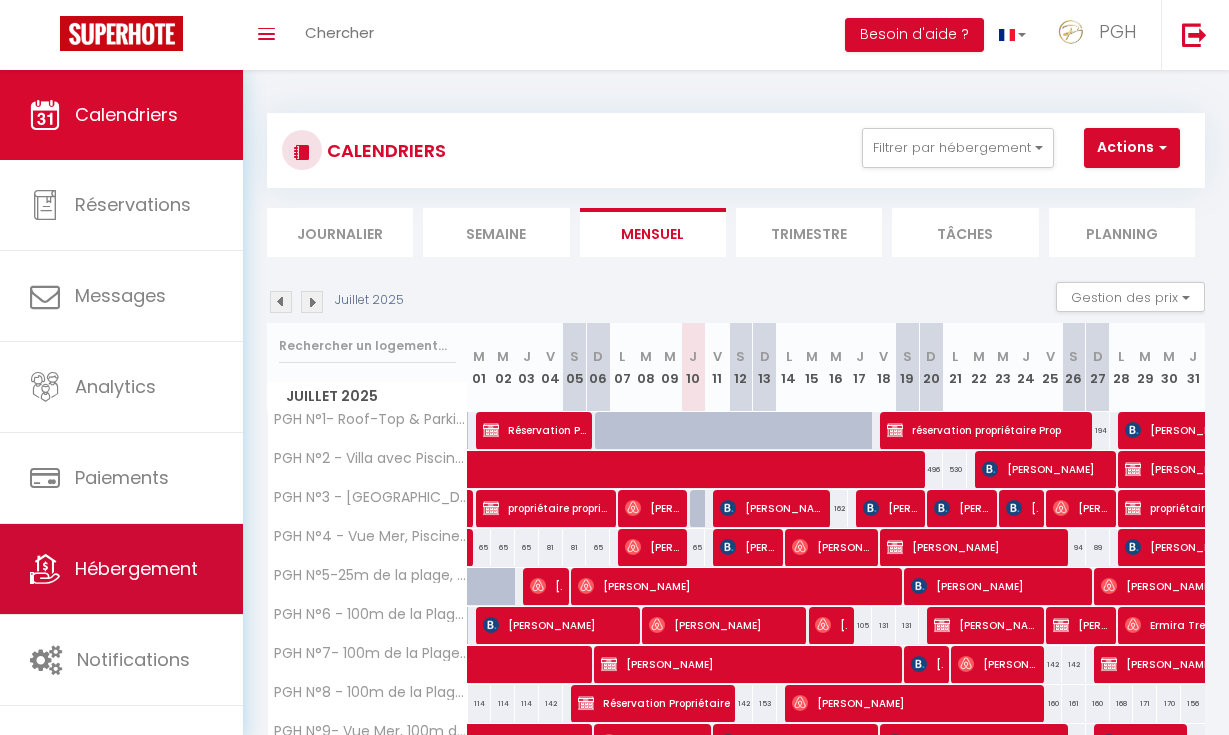 click on "Hébergement" at bounding box center (121, 569) 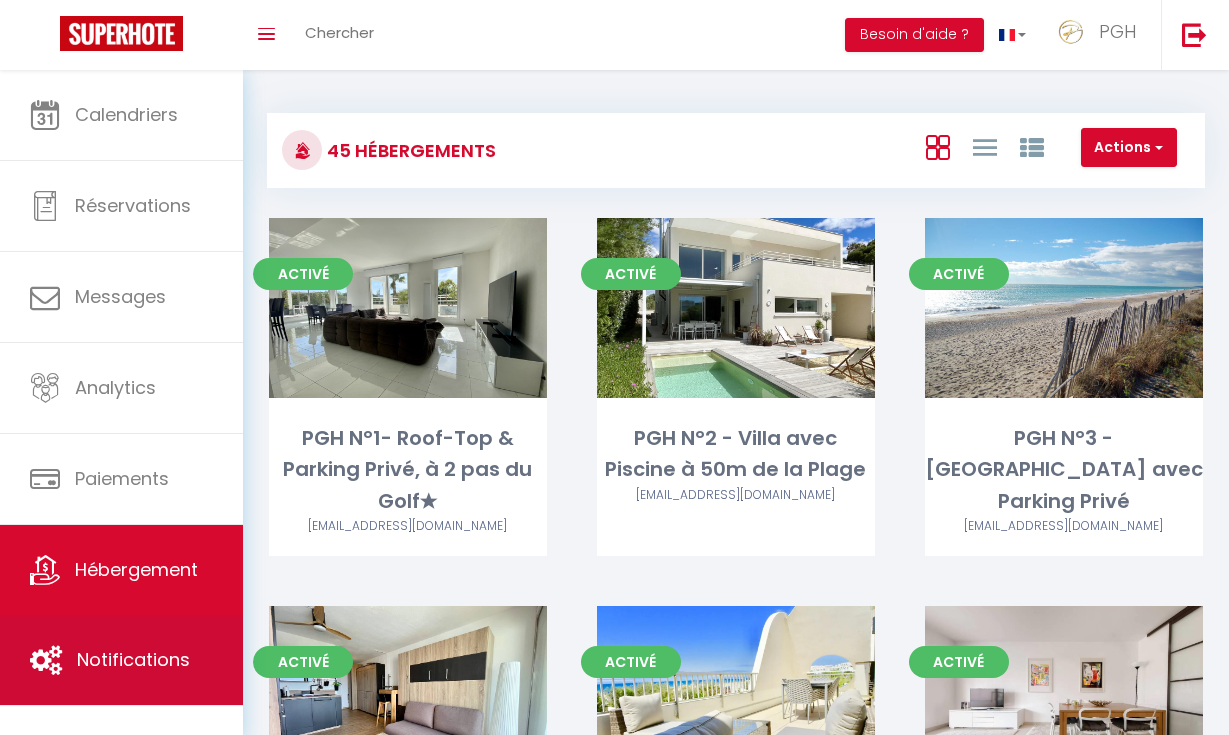 scroll, scrollTop: 0, scrollLeft: 0, axis: both 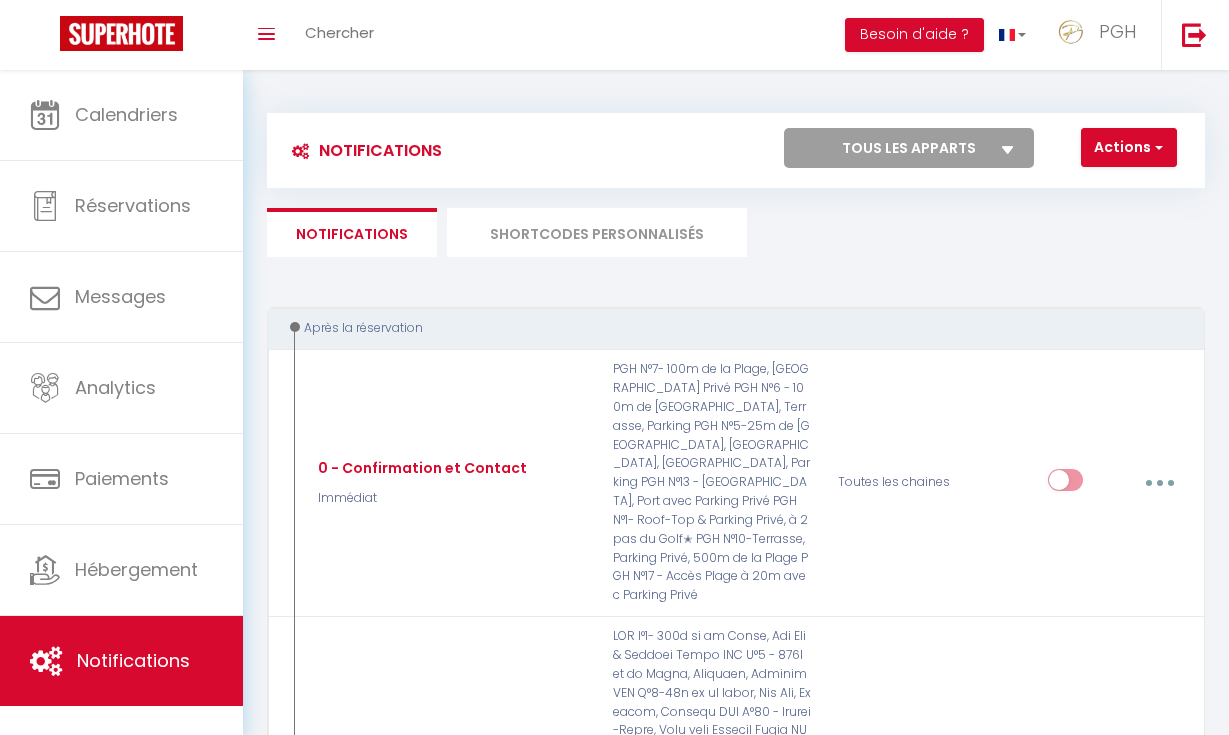 click on "SHORTCODES PERSONNALISÉS" at bounding box center (597, 232) 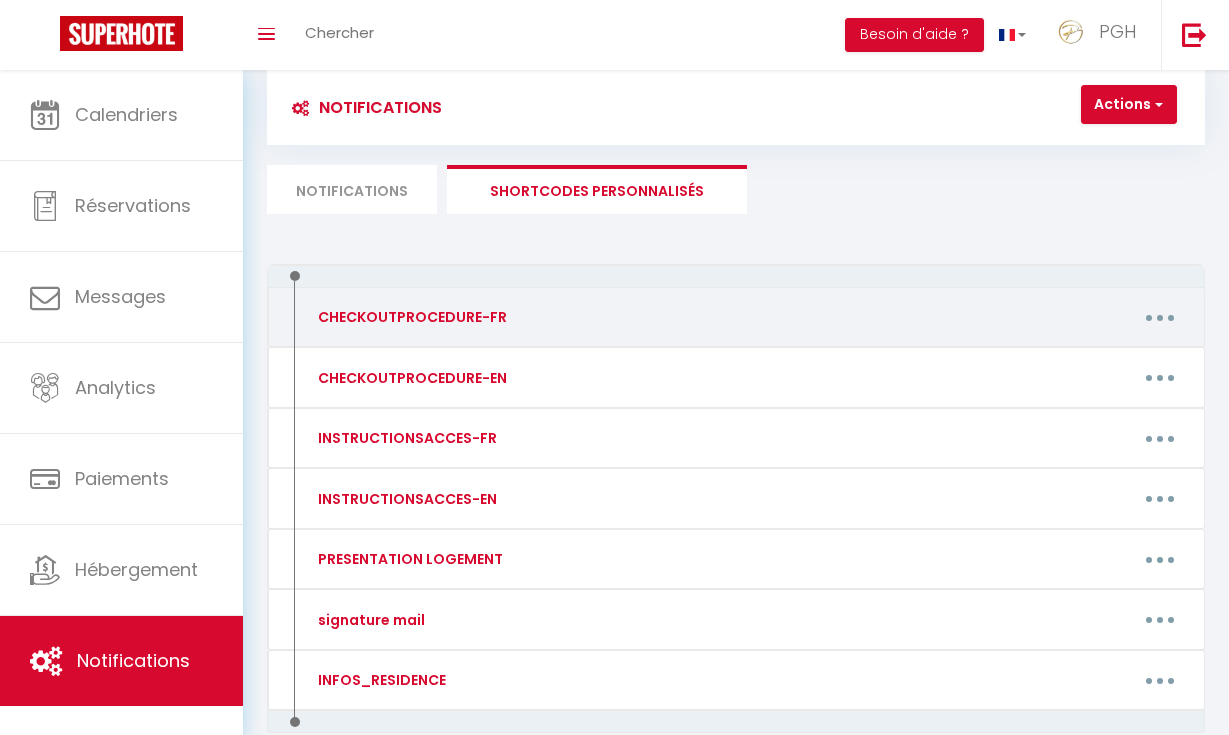 scroll, scrollTop: 43, scrollLeft: 0, axis: vertical 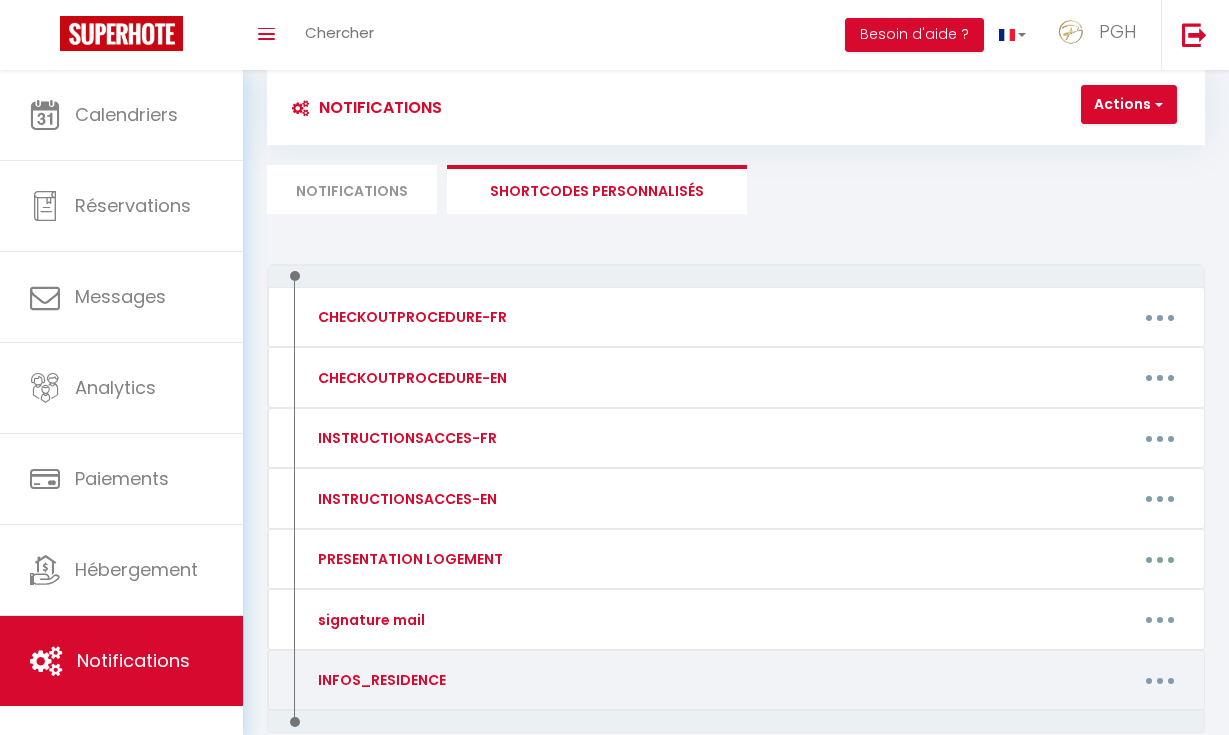 click at bounding box center [1160, 680] 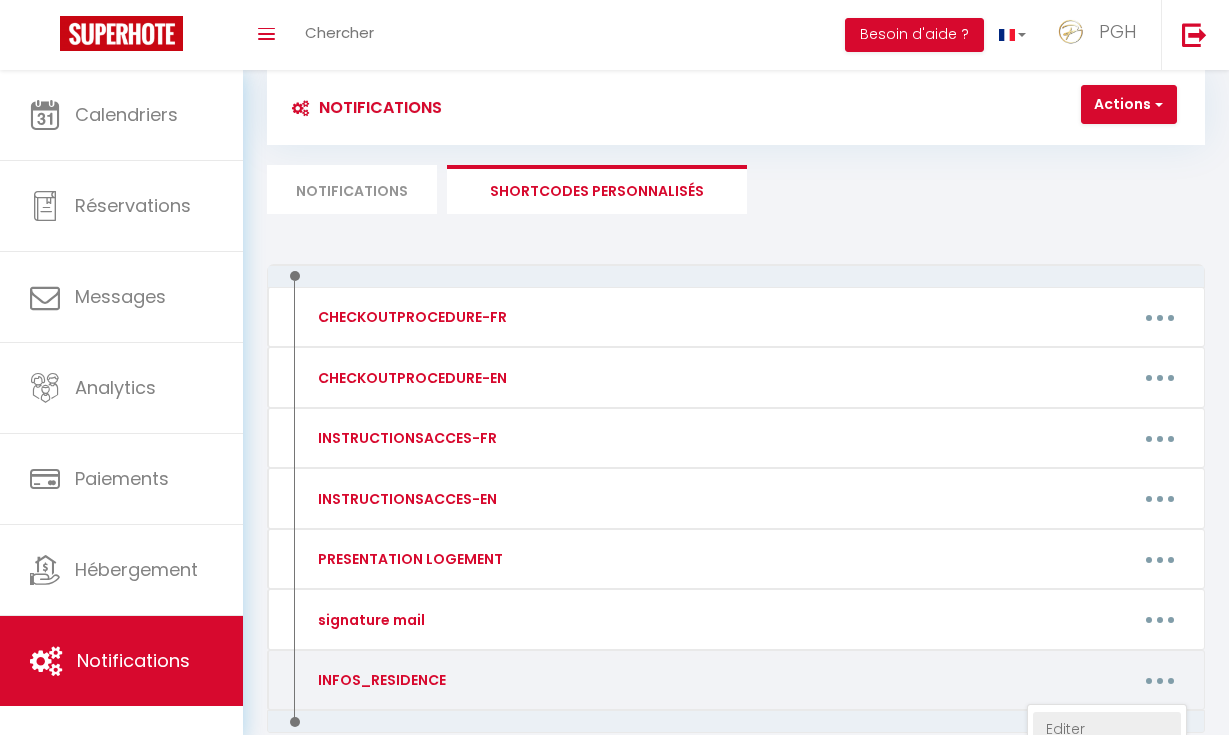 click on "Editer" at bounding box center (1107, 729) 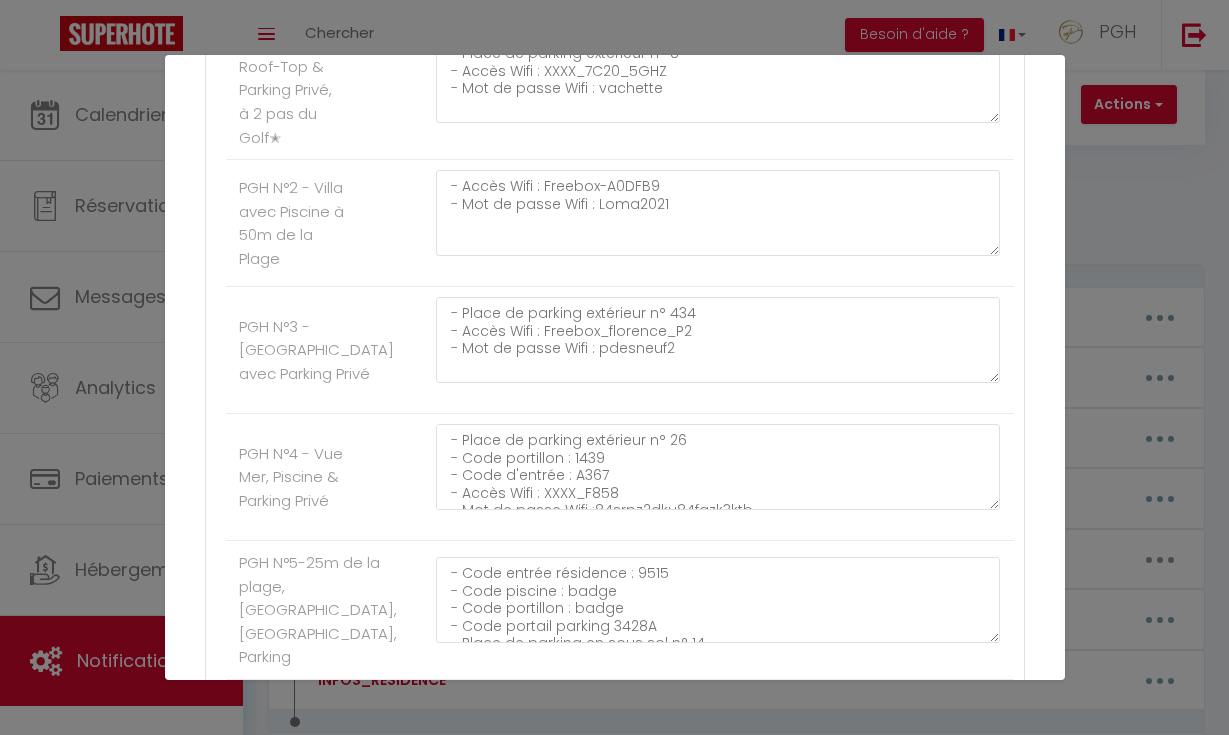 scroll, scrollTop: 485, scrollLeft: 0, axis: vertical 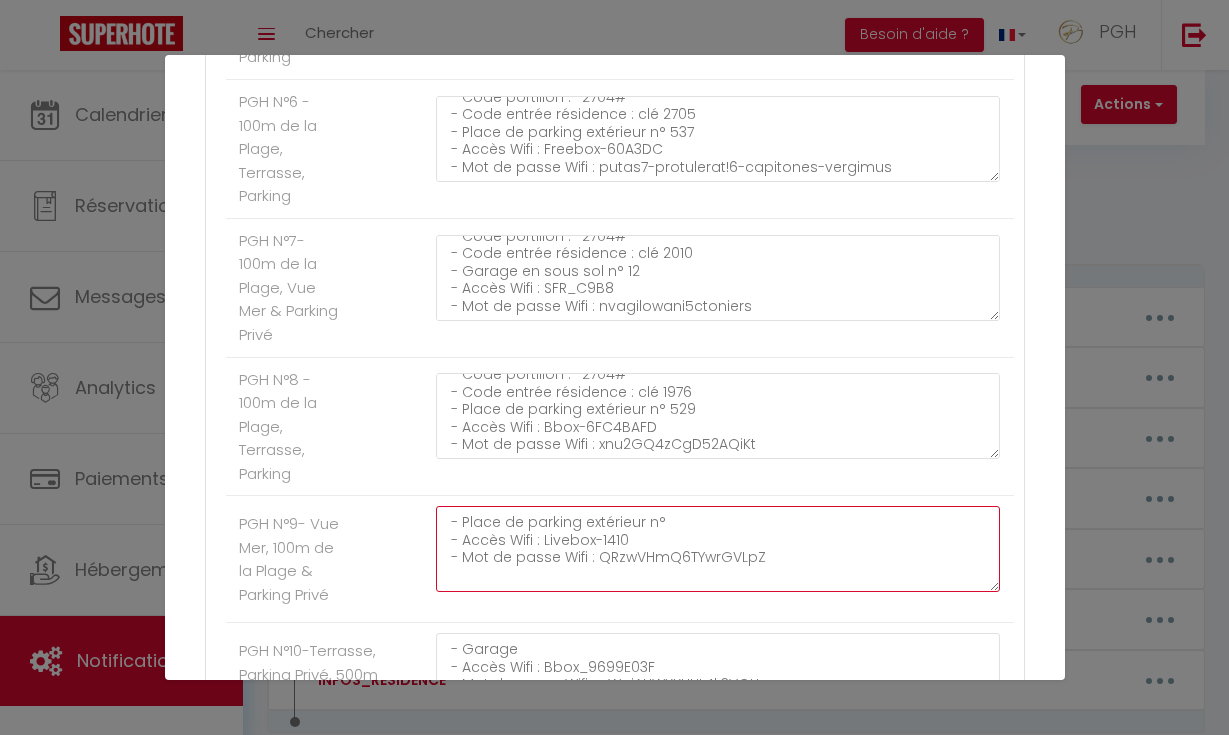 click on "- Place de parking extérieur n°
- Accès Wifi : Livebox-1410
- Mot de passe Wifi : QRzwVHmQ6TYwrGVLpZ" at bounding box center [718, 549] 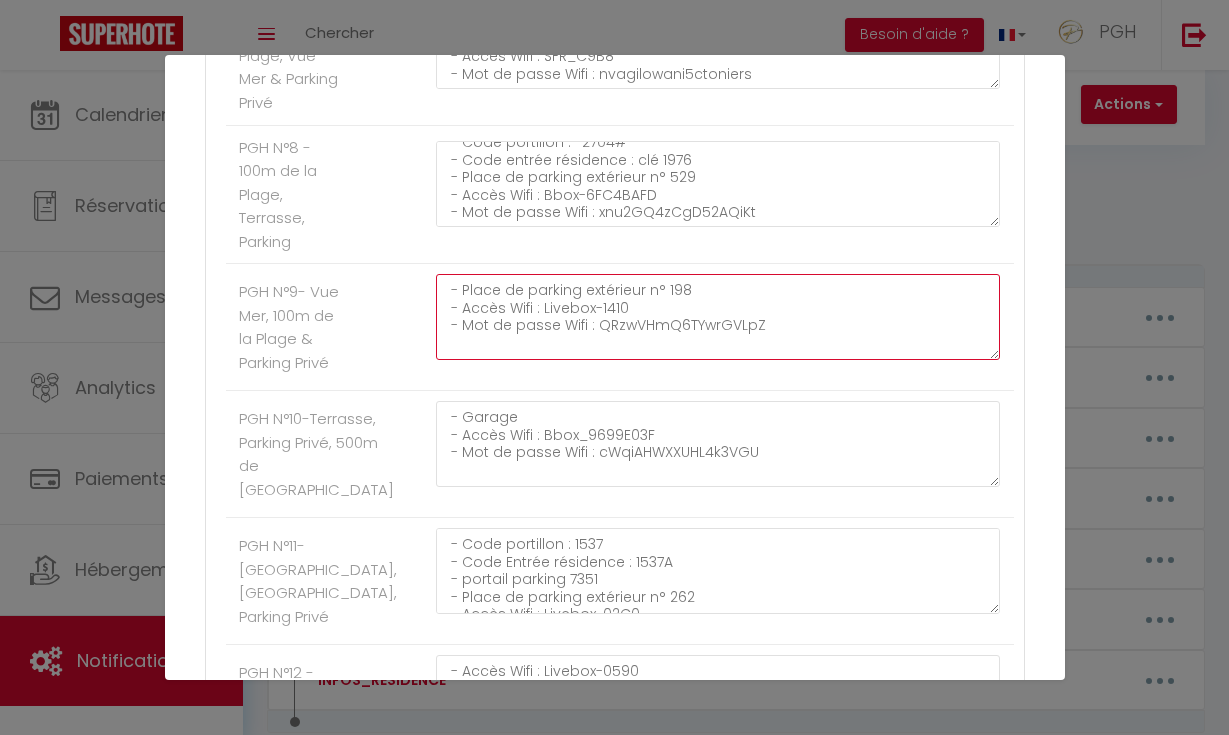 scroll, scrollTop: 1386, scrollLeft: 0, axis: vertical 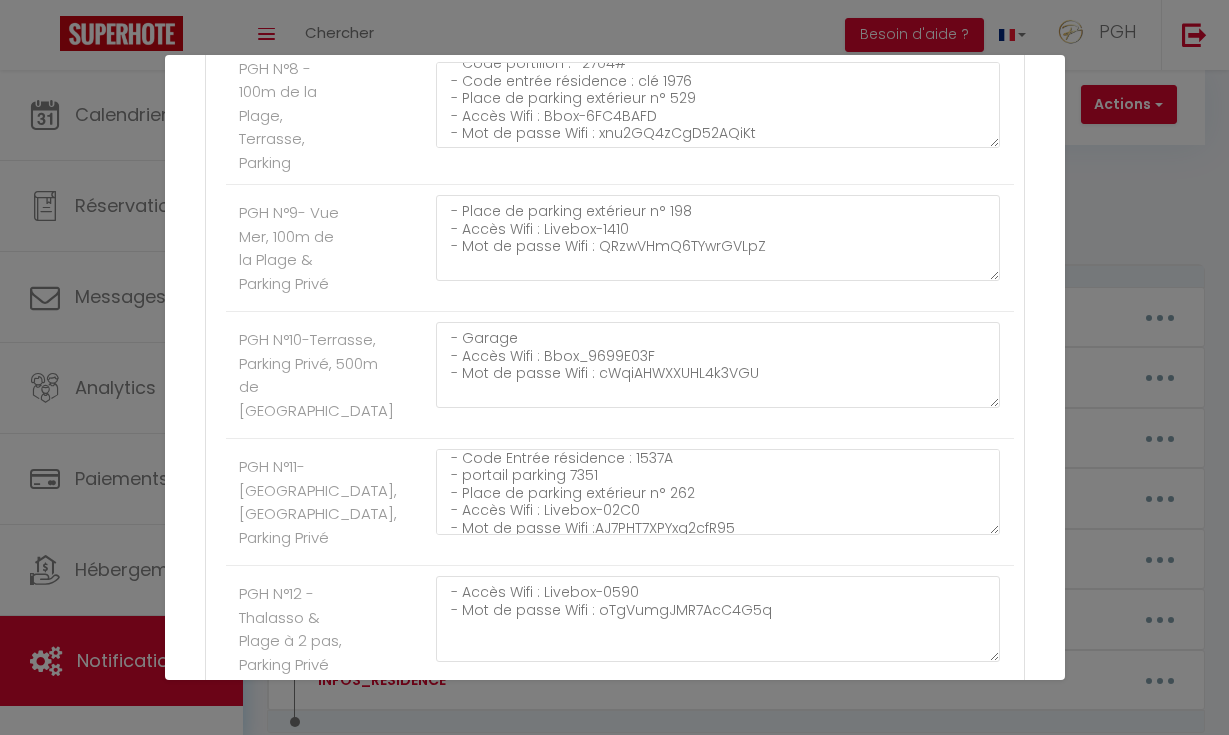 click on "PGH N°10-Terrasse, Parking Privé, 500m de la Plage     - Garage
- Accès Wifi : Bbox_9699E03F
- Mot de passe Wifi : cWqiAHWXXUHL4k3VGU" at bounding box center [620, 375] 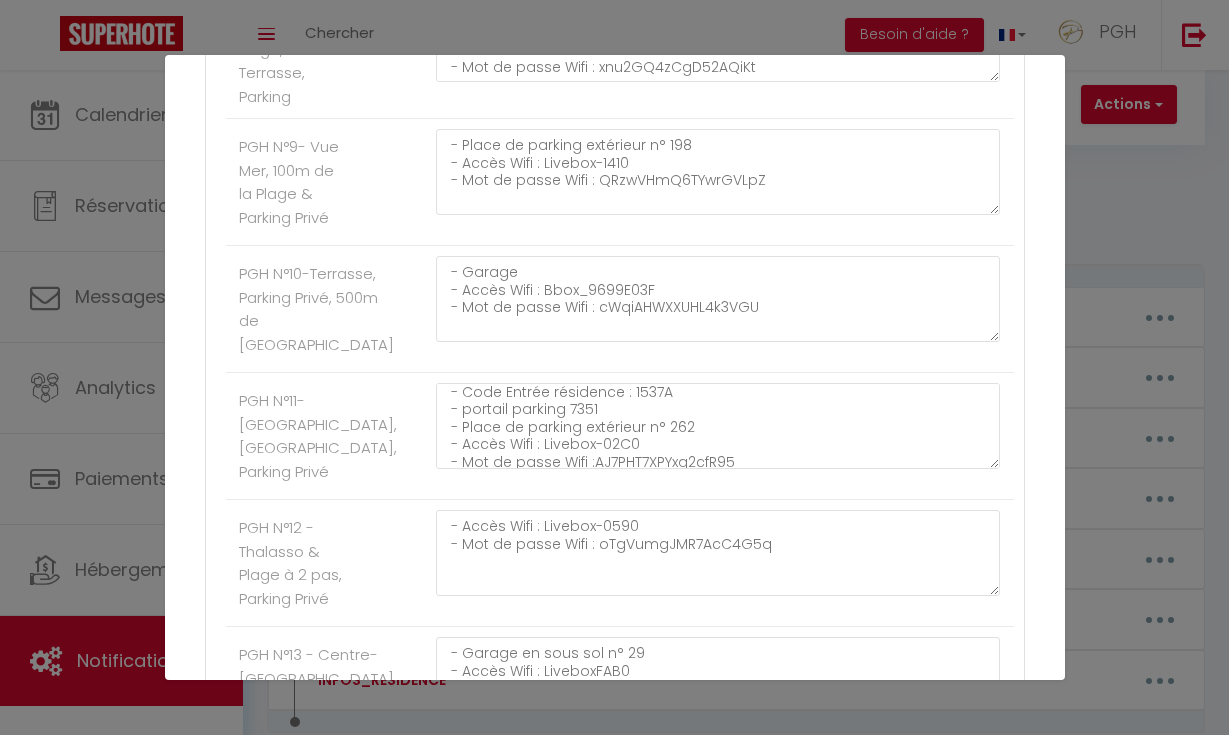 scroll, scrollTop: 1481, scrollLeft: 0, axis: vertical 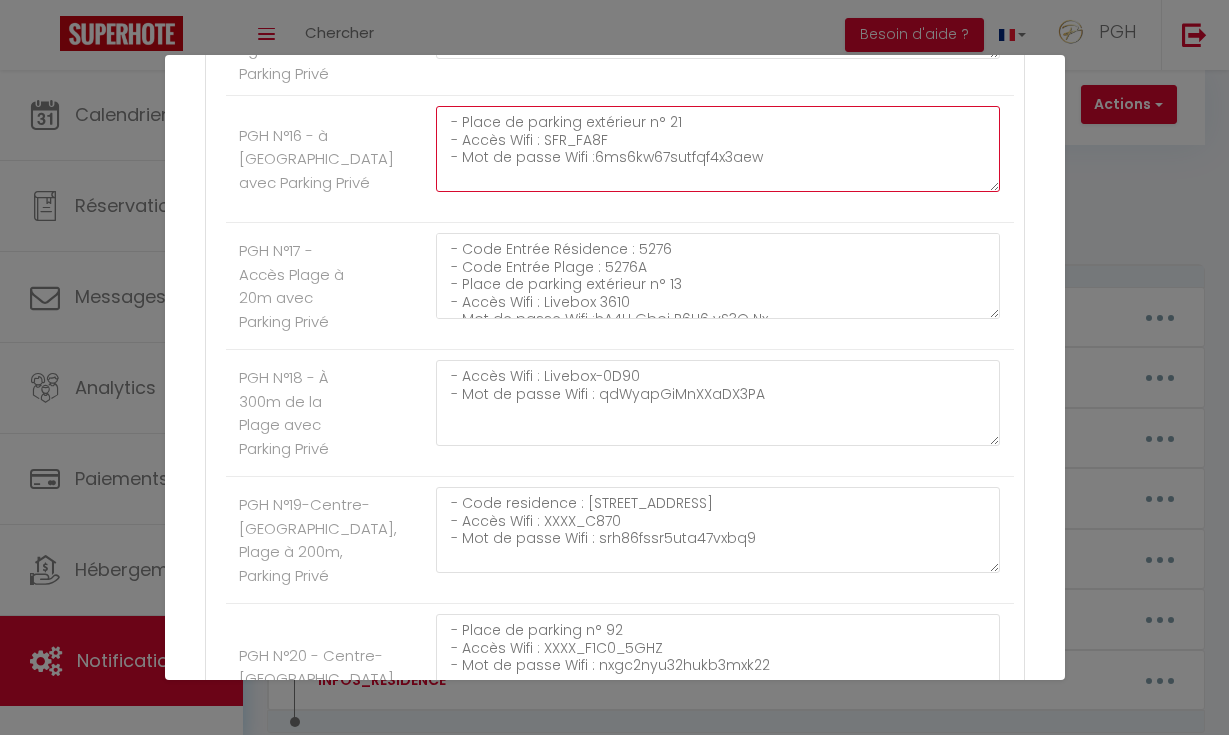 drag, startPoint x: 685, startPoint y: 124, endPoint x: 425, endPoint y: 120, distance: 260.03076 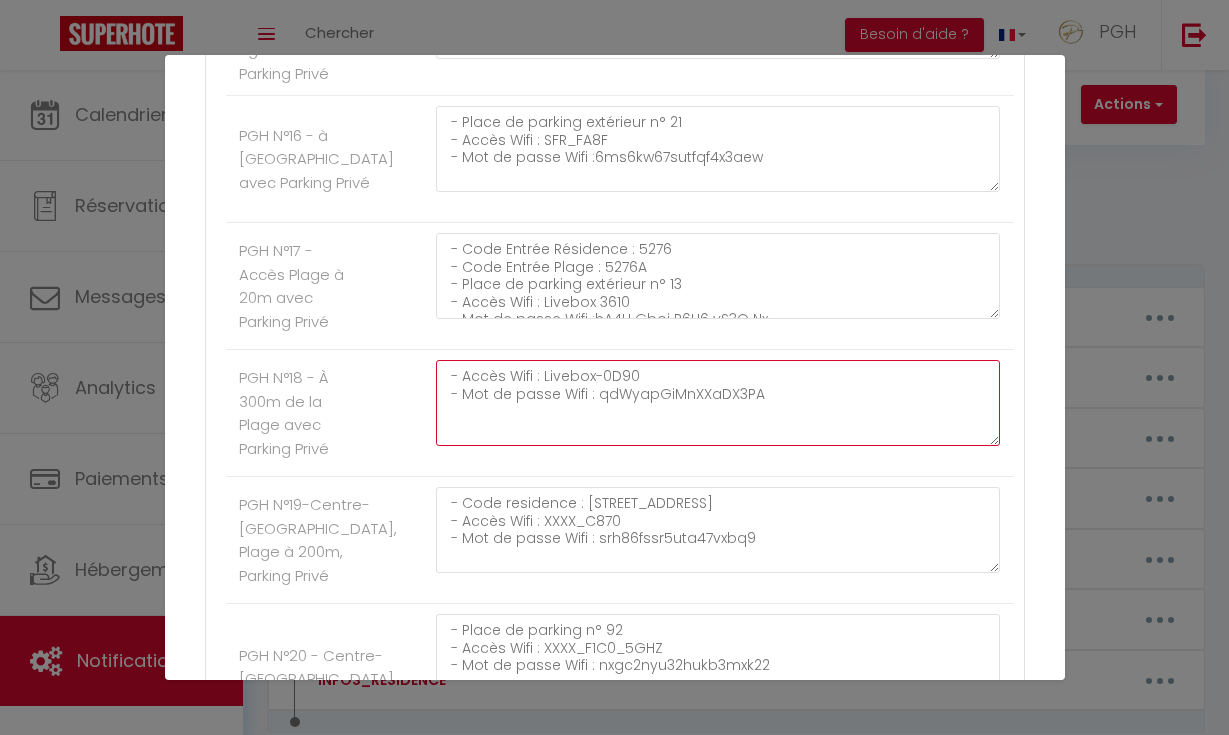 click on "- Accès Wifi : Livebox-0D90
- Mot de passe Wifi : qdWyapGiMnXXaDX3PA" at bounding box center (718, 403) 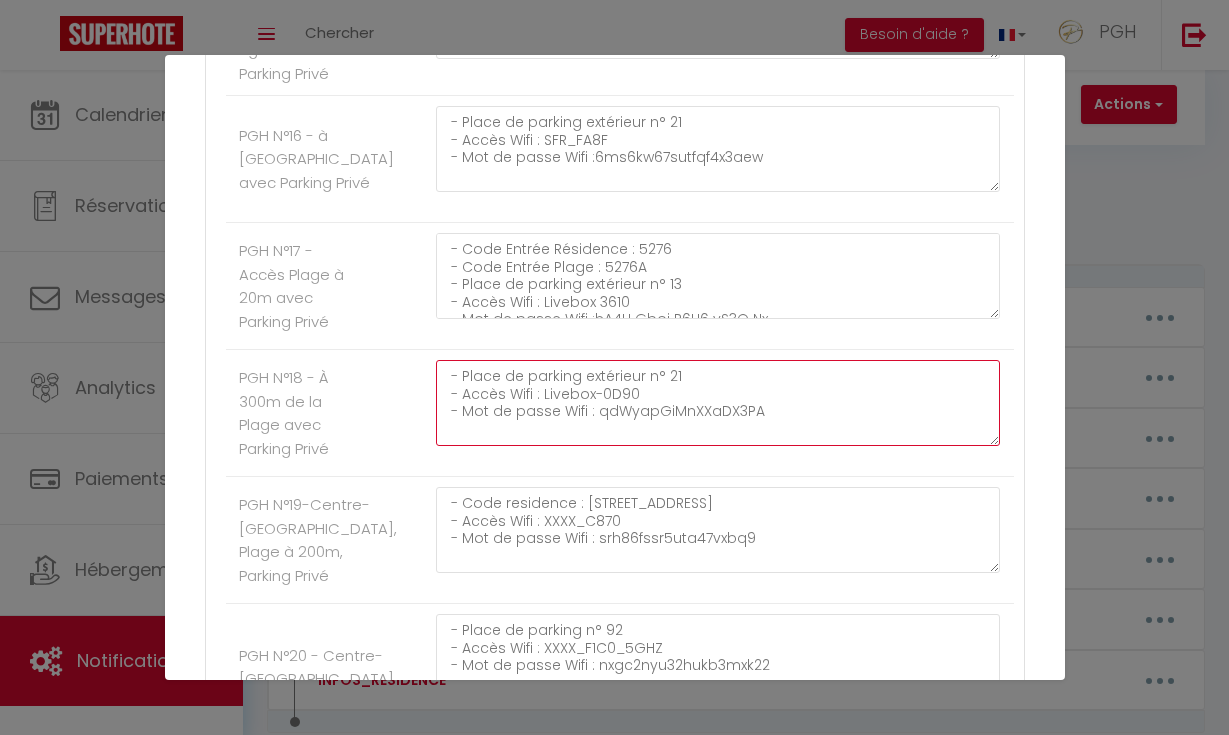 click on "- Place de parking extérieur n° 21
- Accès Wifi : Livebox-0D90
- Mot de passe Wifi : qdWyapGiMnXXaDX3PA" at bounding box center (718, 403) 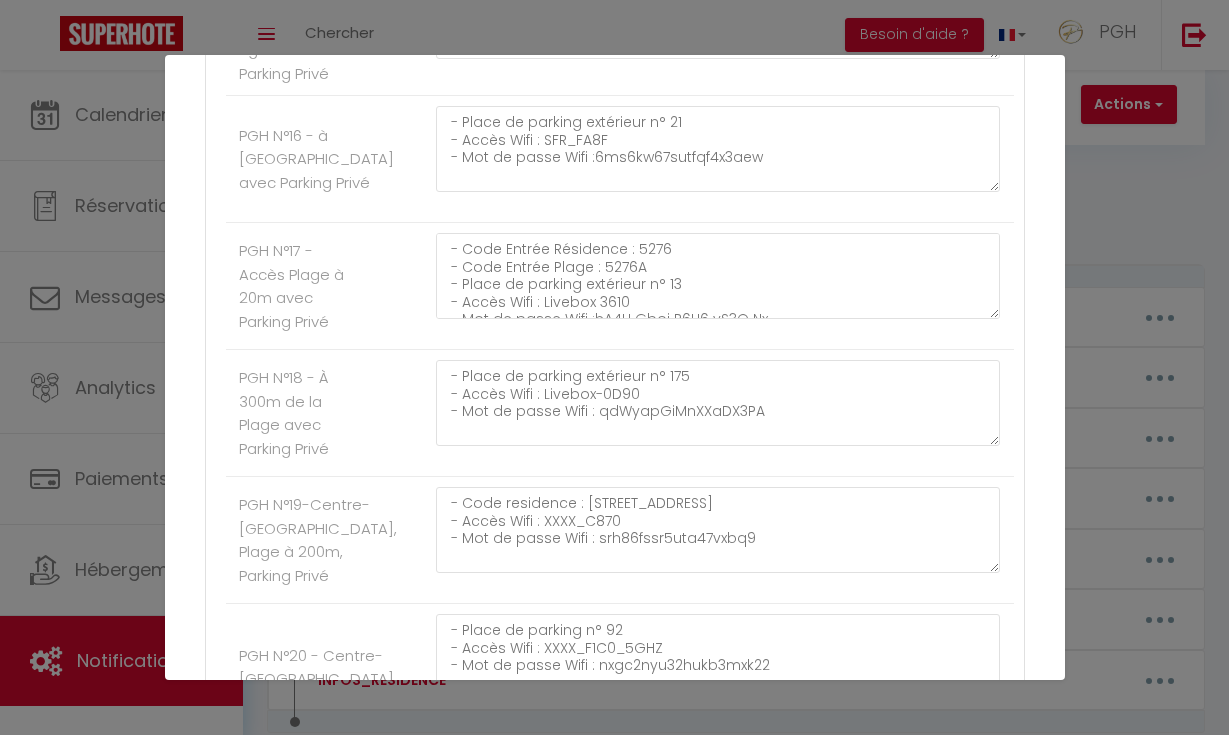 click on "PGH N°18 - À 300m de la Plage avec Parking Privé     - Place de parking extérieur n° 175
- Accès Wifi : Livebox-0D90
- Mot de passe Wifi : qdWyapGiMnXXaDX3PA" at bounding box center [620, 413] 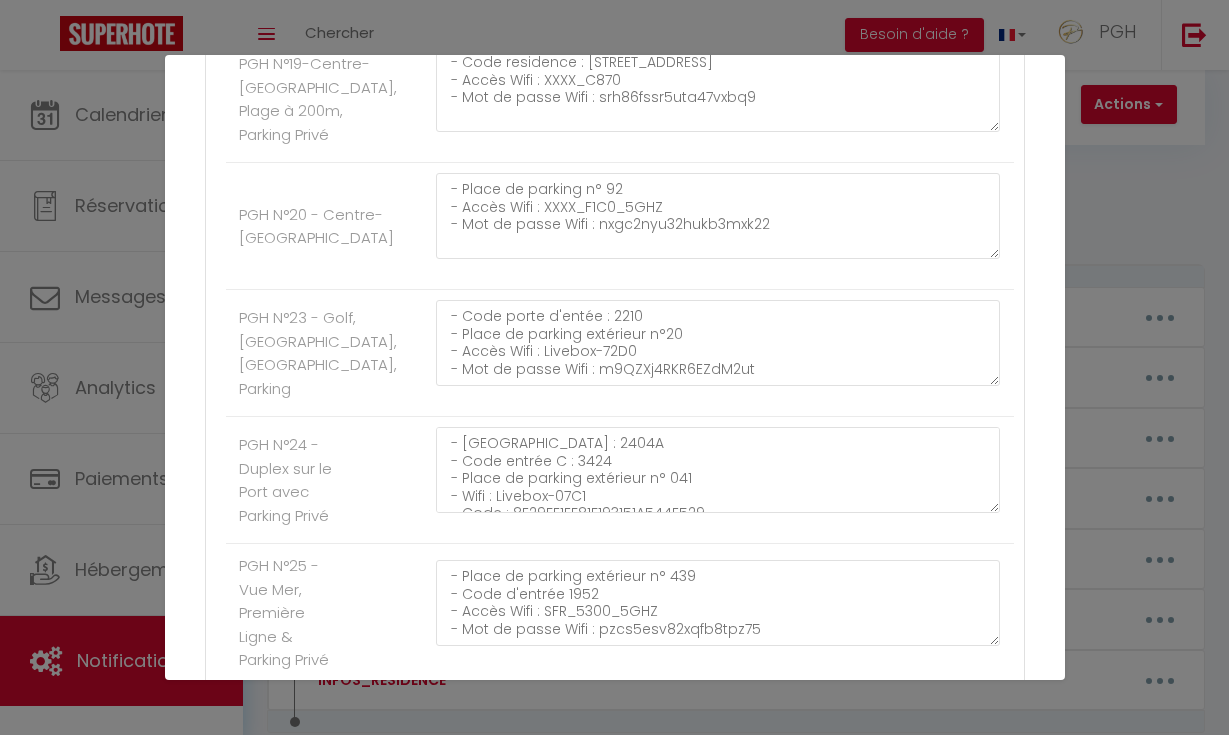 scroll, scrollTop: 2829, scrollLeft: 0, axis: vertical 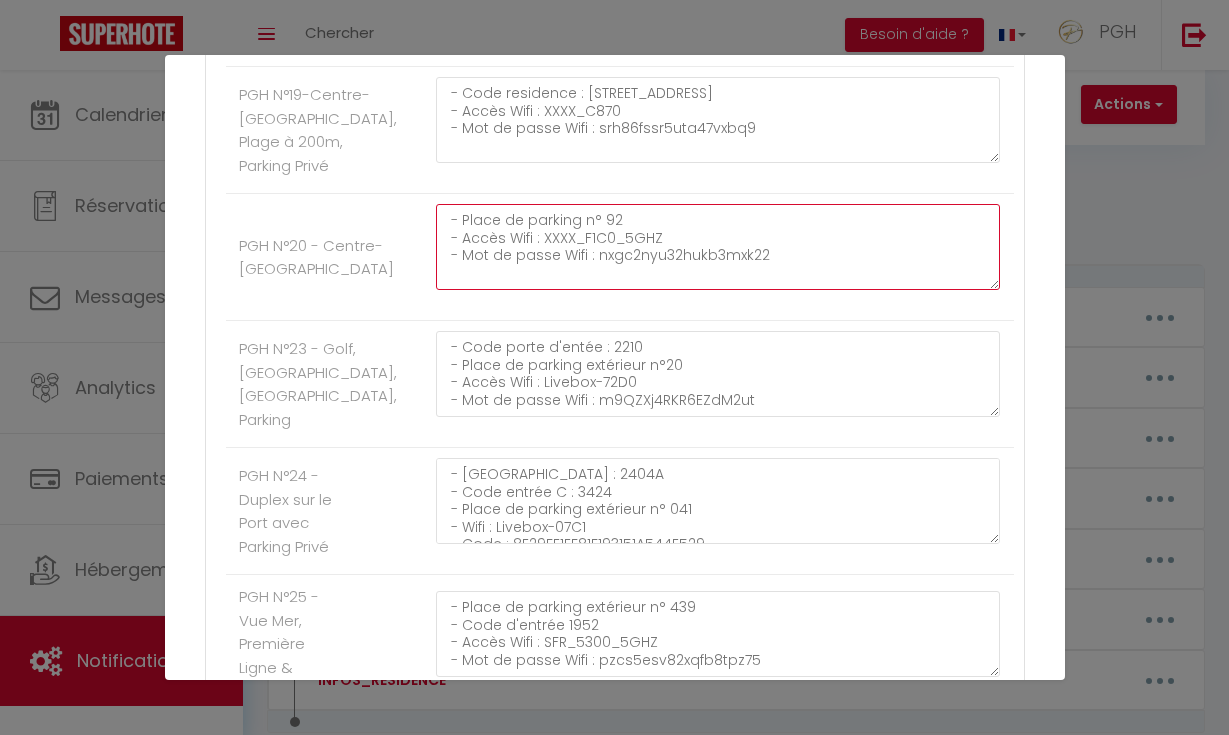 drag, startPoint x: 634, startPoint y: 214, endPoint x: 305, endPoint y: 205, distance: 329.12308 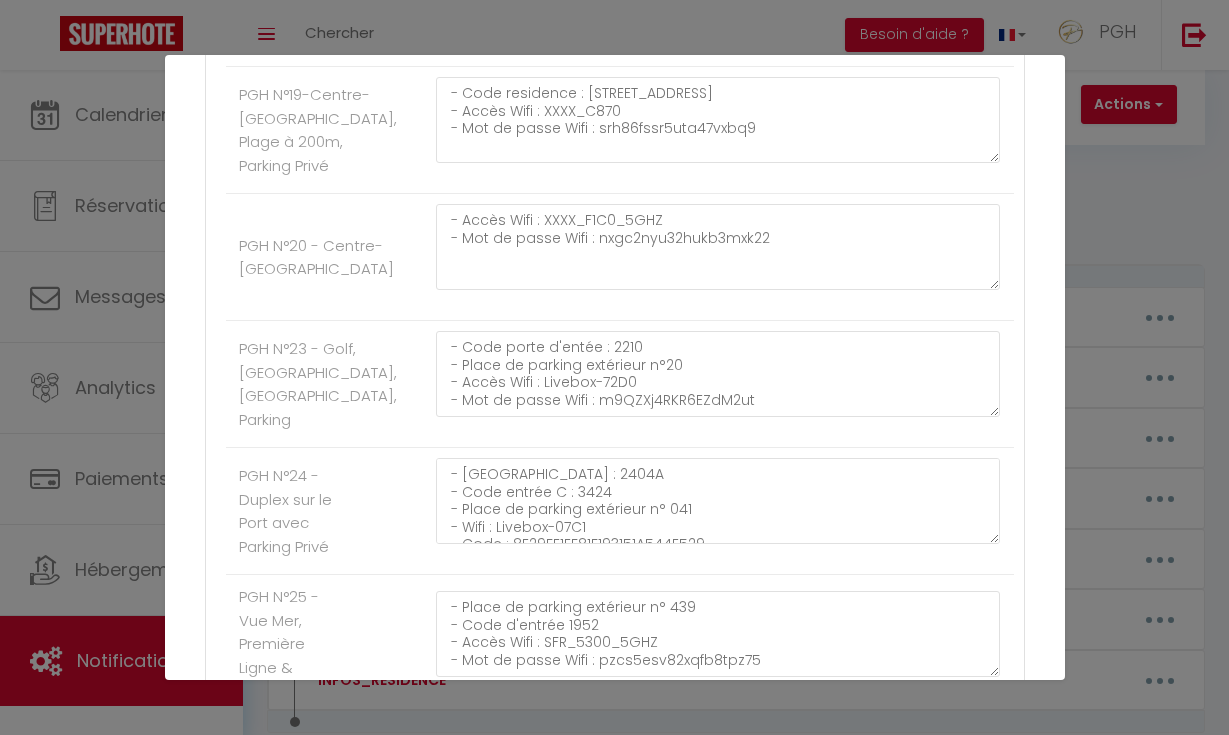 click on "- Accès Wifi : XXXX_F1C0_5GHZ
- Mot de passe Wifi : nxgc2nyu32hukb3mxk22" at bounding box center (717, 257) 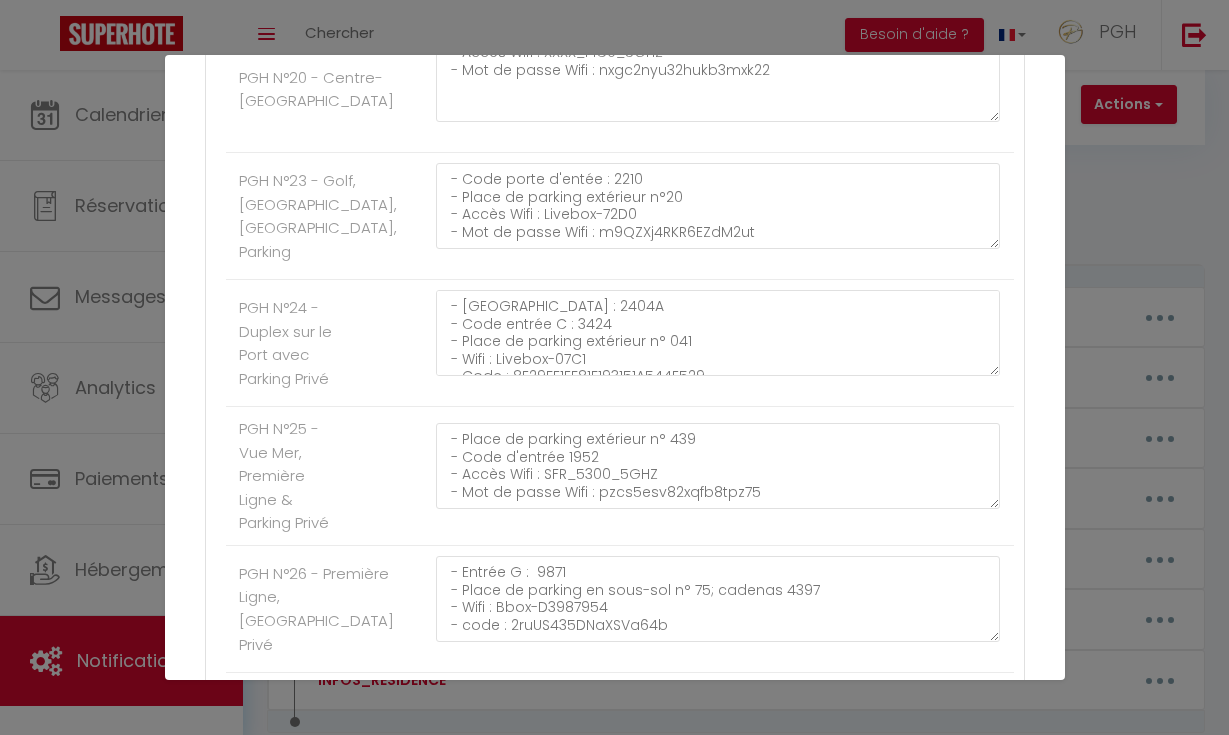 scroll, scrollTop: 2956, scrollLeft: 0, axis: vertical 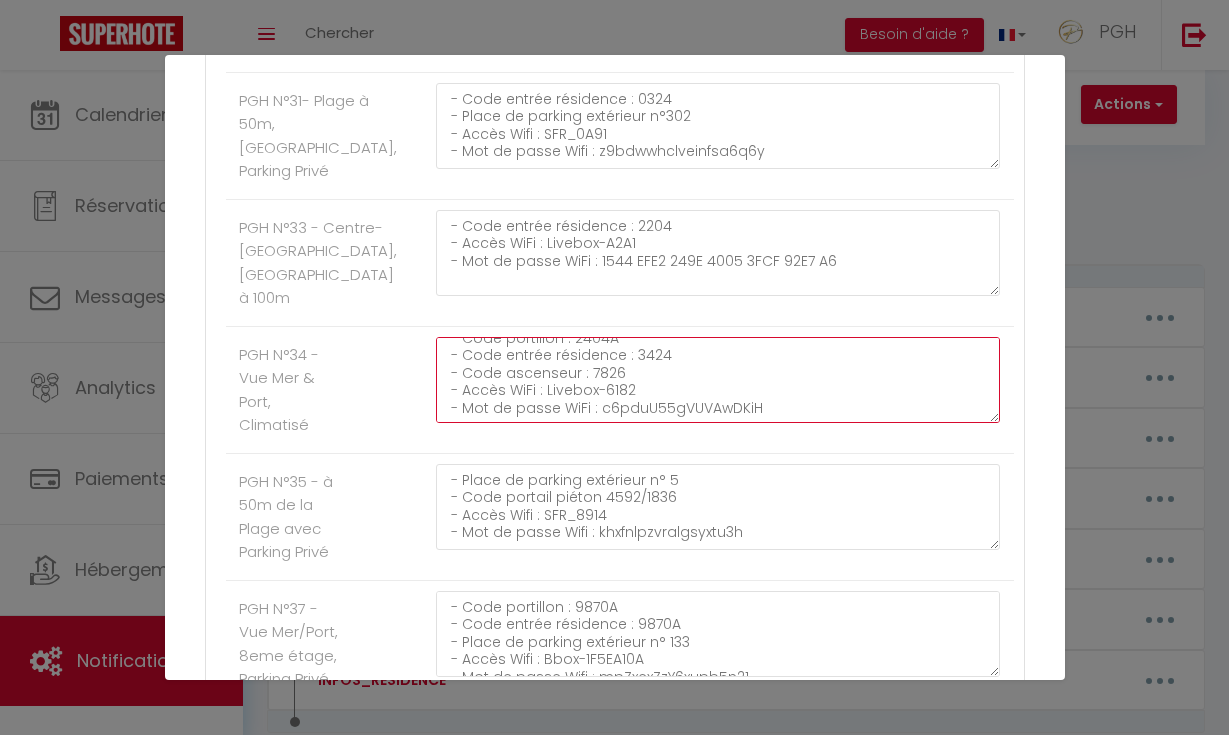 click on "- Code portillon : 2404A
- Code entrée résidence : 3424
- Code ascenseur : 7826
- Accès WiFi : Livebox-6182
- Mot de passe WiFi : c6pduU55gVUVAwDKiH" at bounding box center [718, 380] 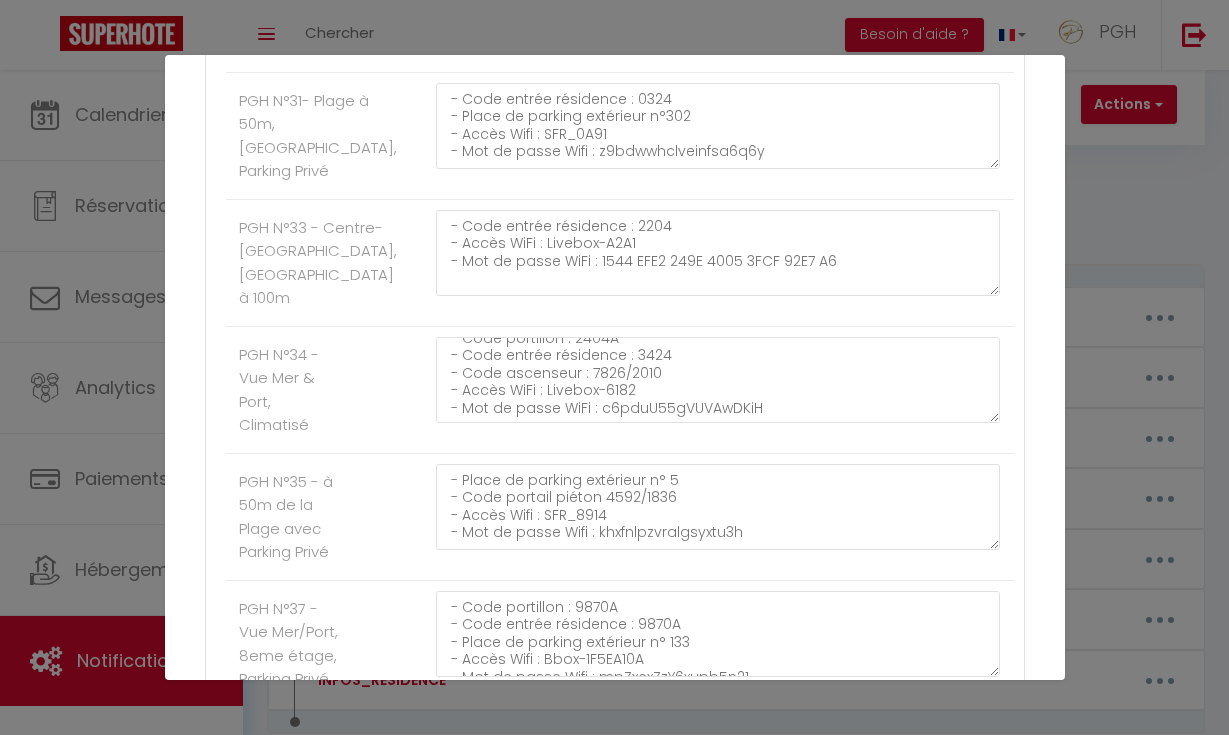 click on "- Code portillon : 2404A
- Code entrée résidence : 3424
- Code ascenseur : 7826/2010
- Accès WiFi : Livebox-6182
- Mot de passe WiFi : c6pduU55gVUVAwDKiH" at bounding box center [717, 390] 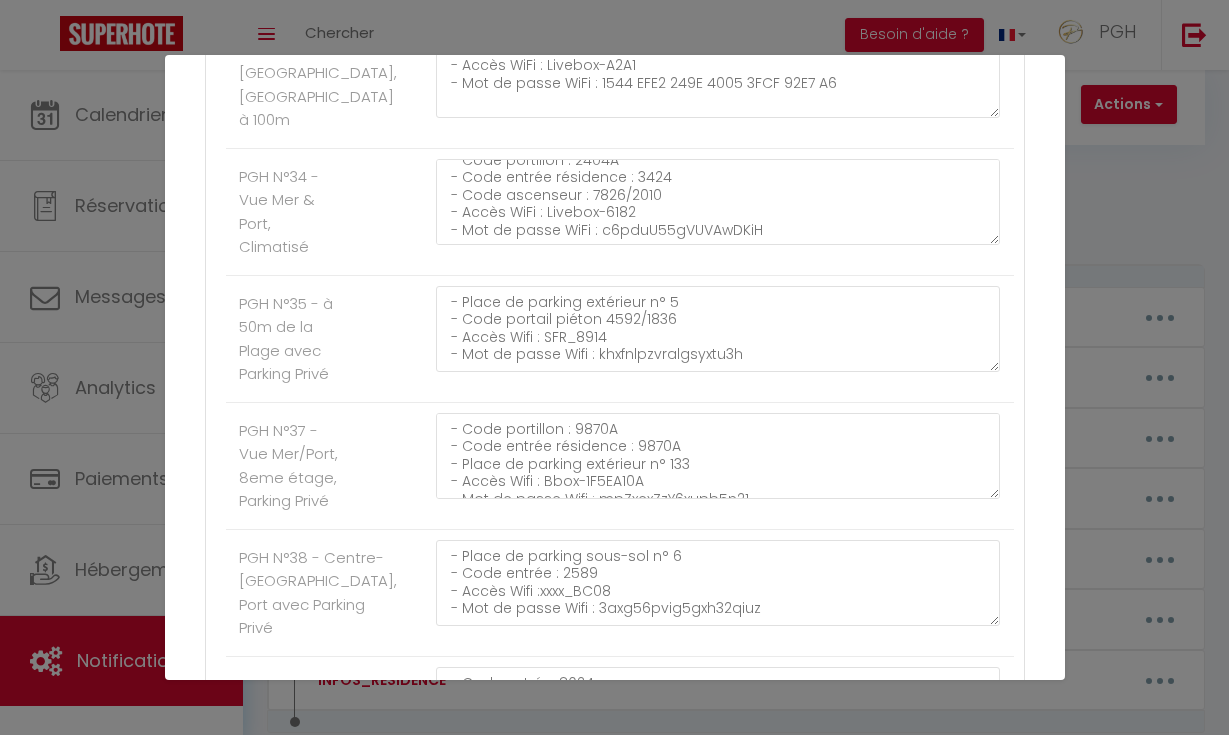 scroll, scrollTop: 4128, scrollLeft: 0, axis: vertical 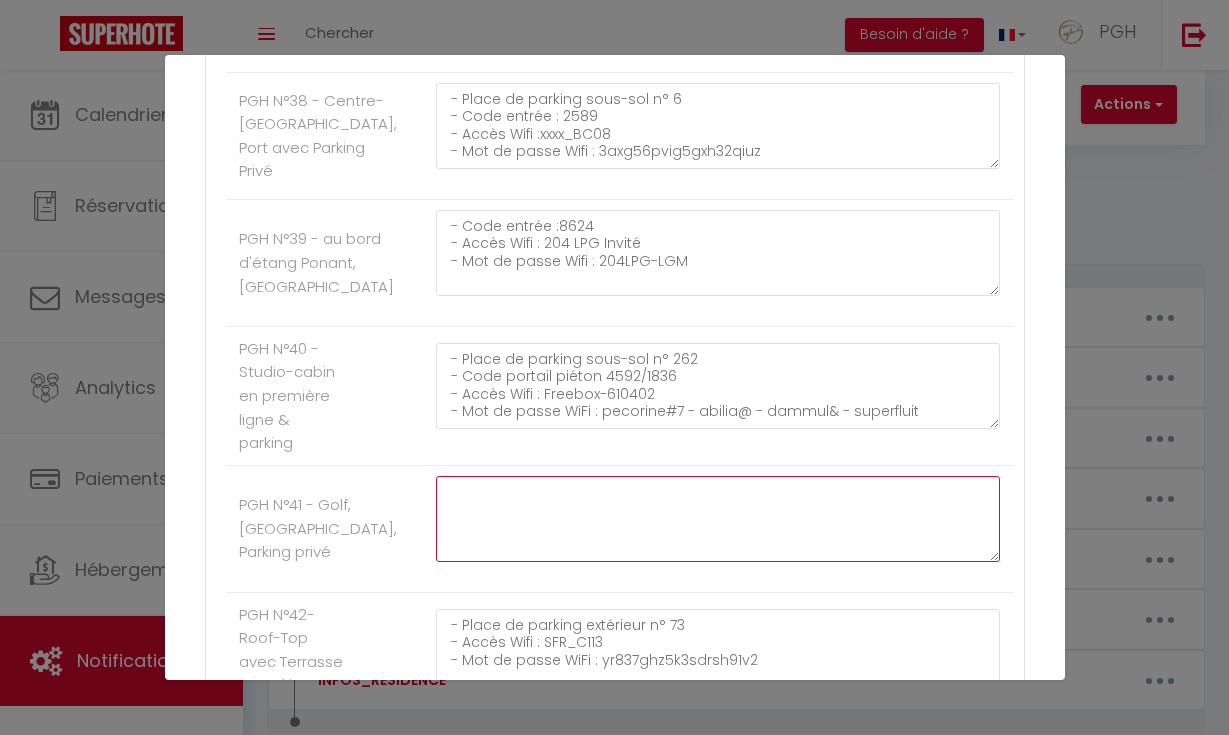 click at bounding box center [718, 519] 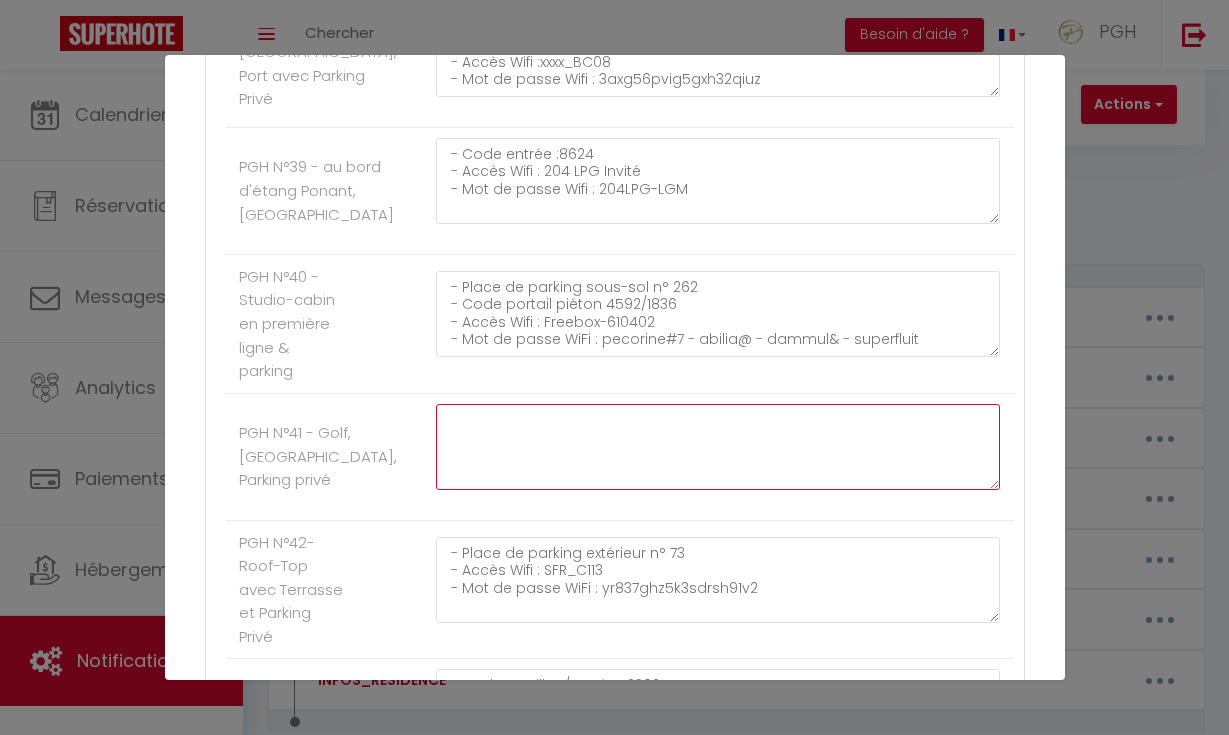 scroll, scrollTop: 4656, scrollLeft: 0, axis: vertical 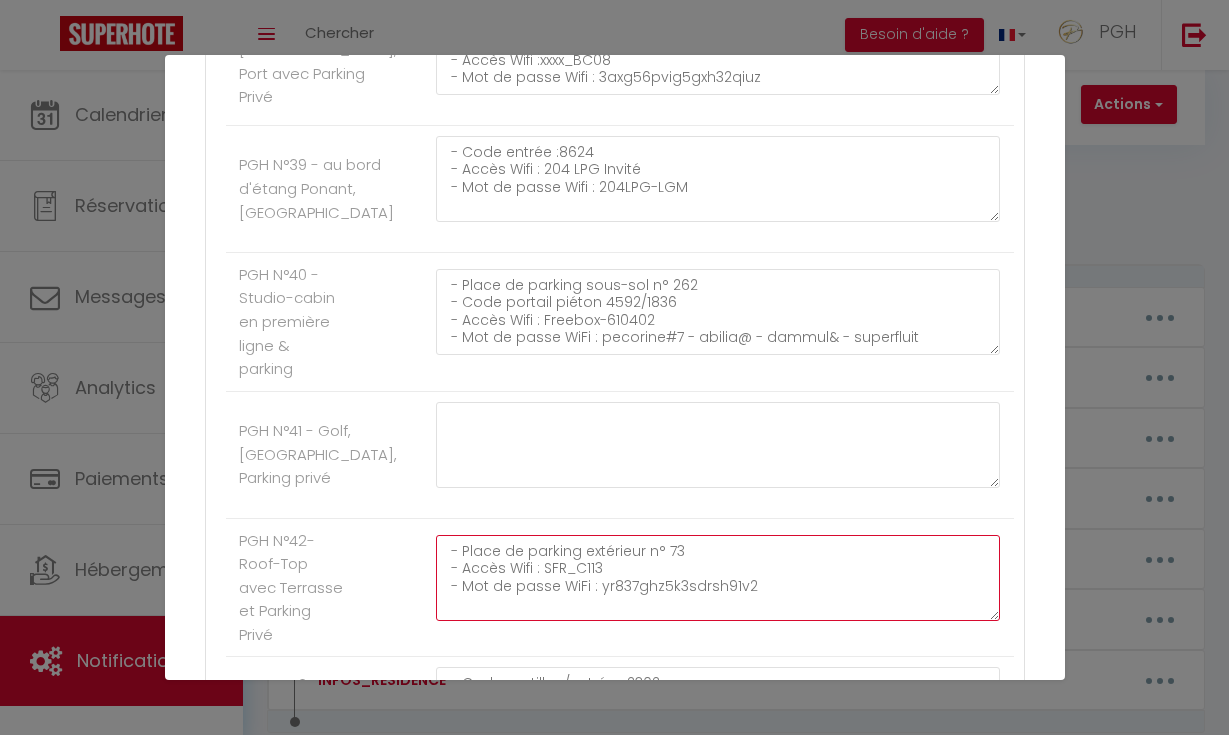 drag, startPoint x: 696, startPoint y: 556, endPoint x: 404, endPoint y: 554, distance: 292.00684 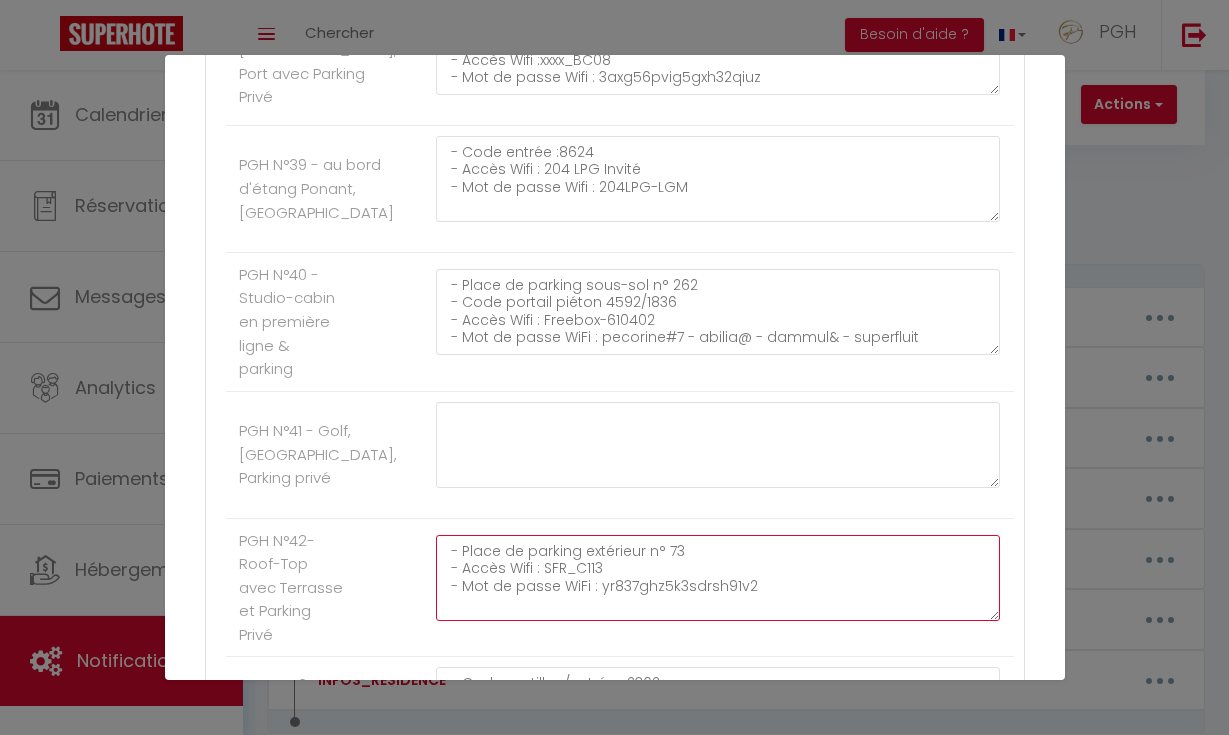 drag, startPoint x: 759, startPoint y: 590, endPoint x: 403, endPoint y: 541, distance: 359.35638 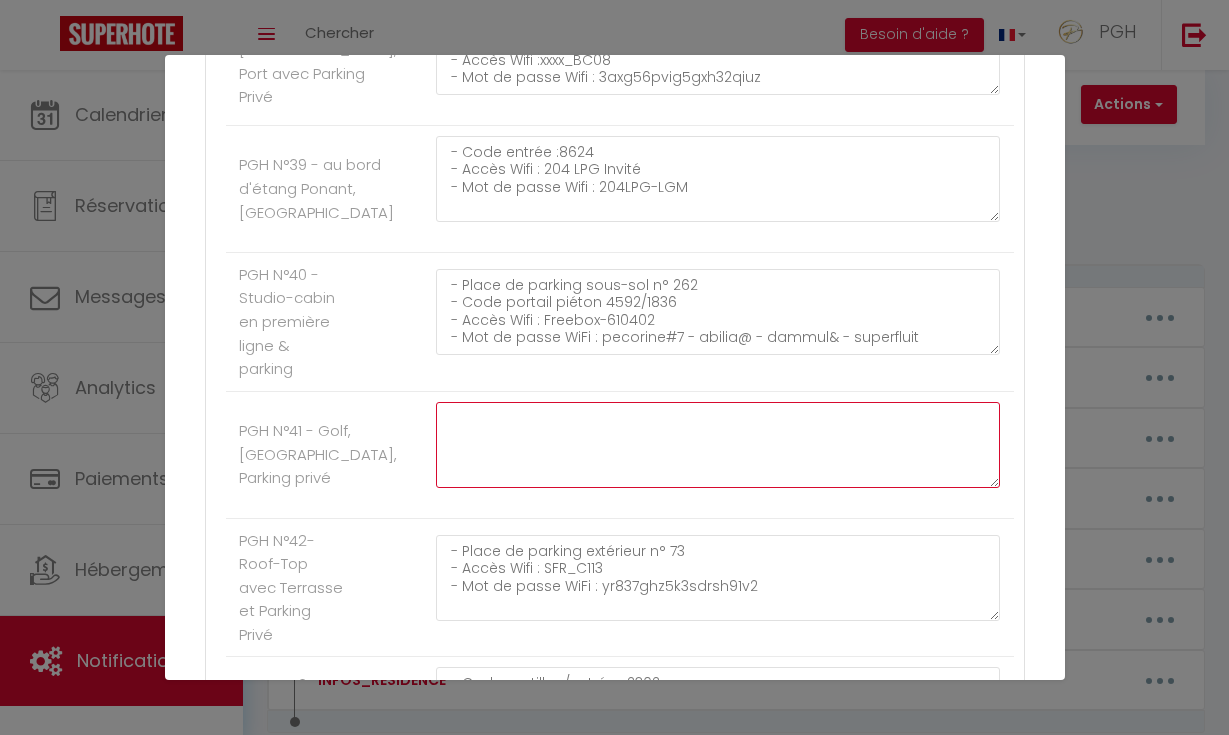 click at bounding box center [718, 445] 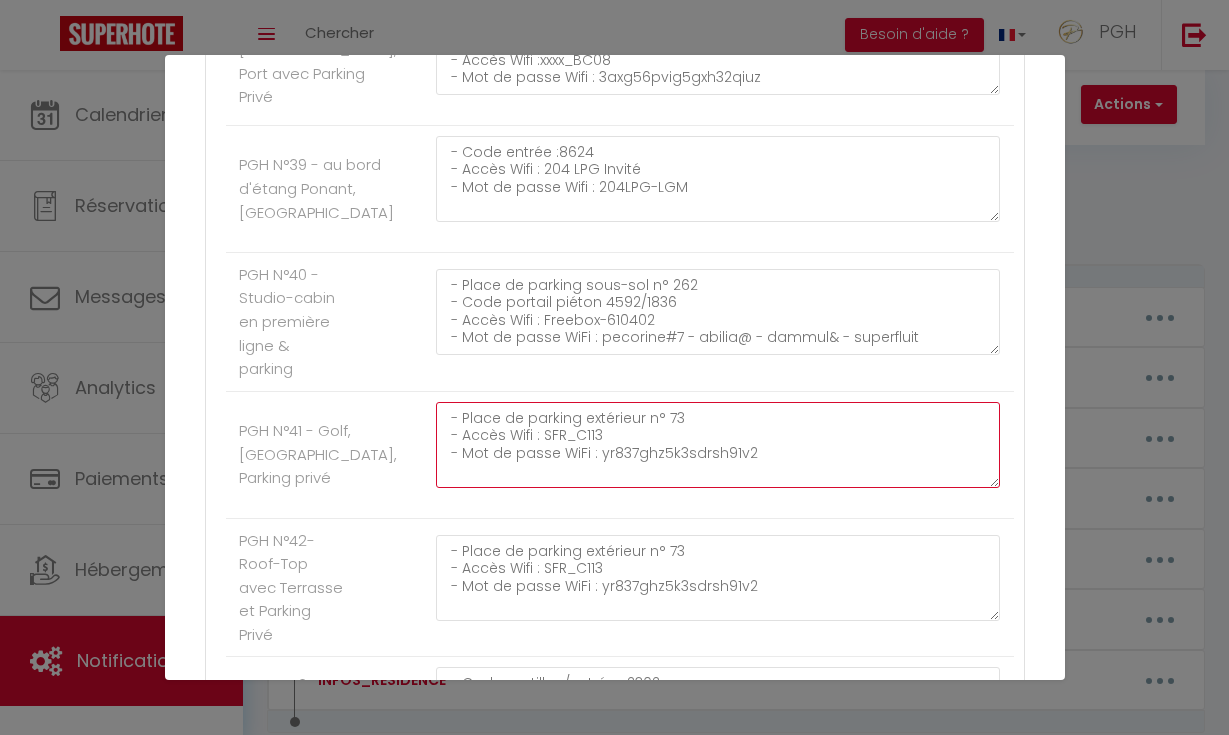 click on "- Place de parking extérieur n° 73
- Accès Wifi : SFR_C113
- Mot de passe WiFi : yr837ghz5k3sdrsh91v2" at bounding box center [718, 445] 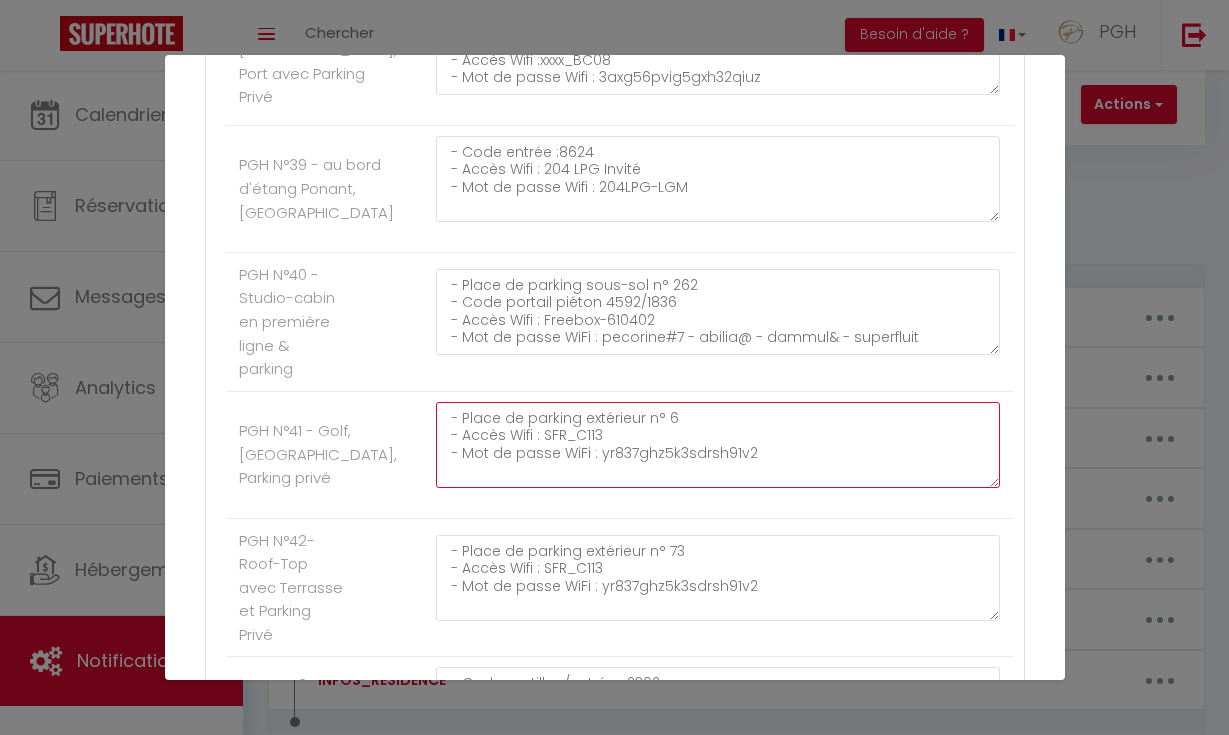 click on "- Place de parking extérieur n° 6
- Accès Wifi : SFR_C113
- Mot de passe WiFi : yr837ghz5k3sdrsh91v2" at bounding box center (718, 445) 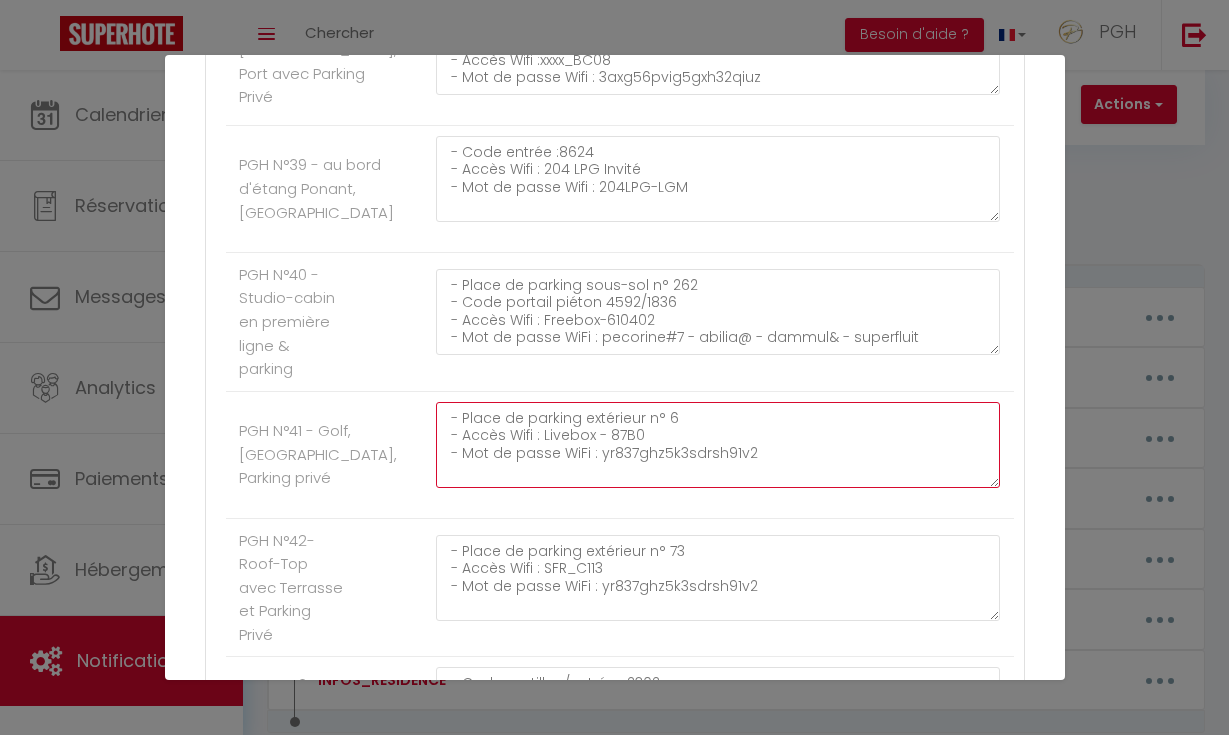 drag, startPoint x: 770, startPoint y: 465, endPoint x: 597, endPoint y: 465, distance: 173 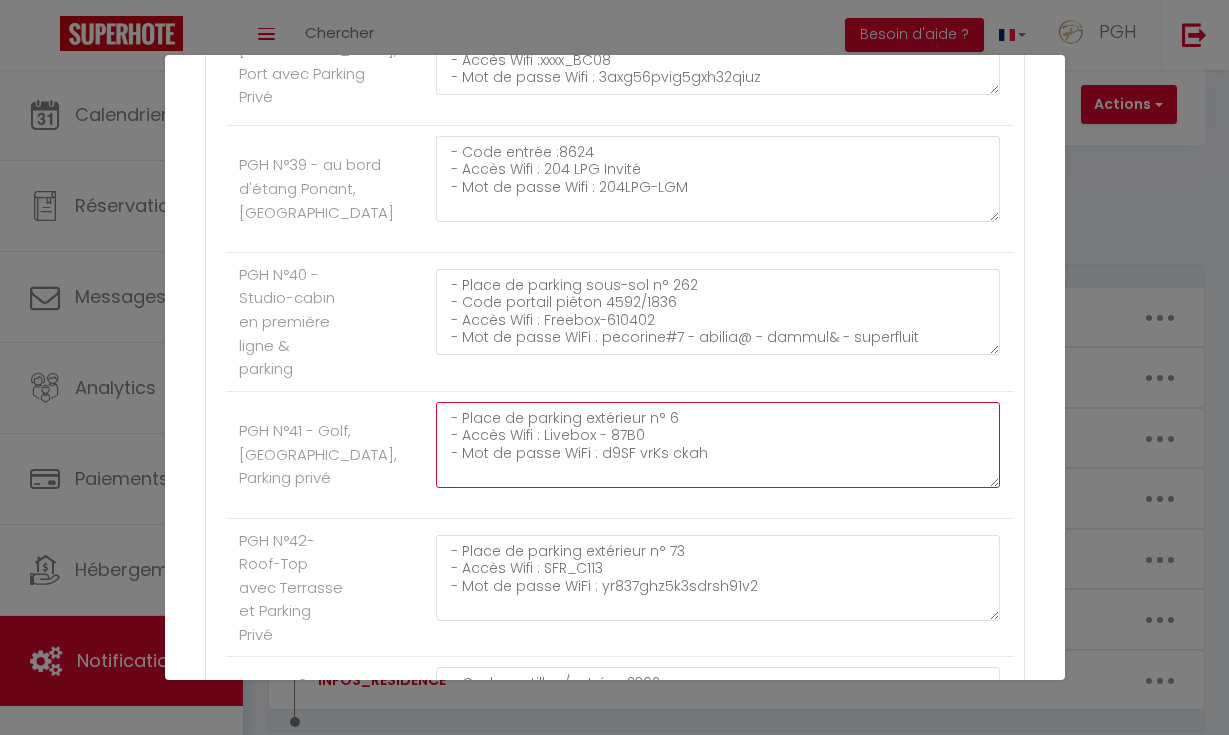 click on "- Place de parking extérieur n° 6
- Accès Wifi : Livebox - 87B0
- Mot de passe WiFi : d9SF vrKs ckah" at bounding box center [718, 445] 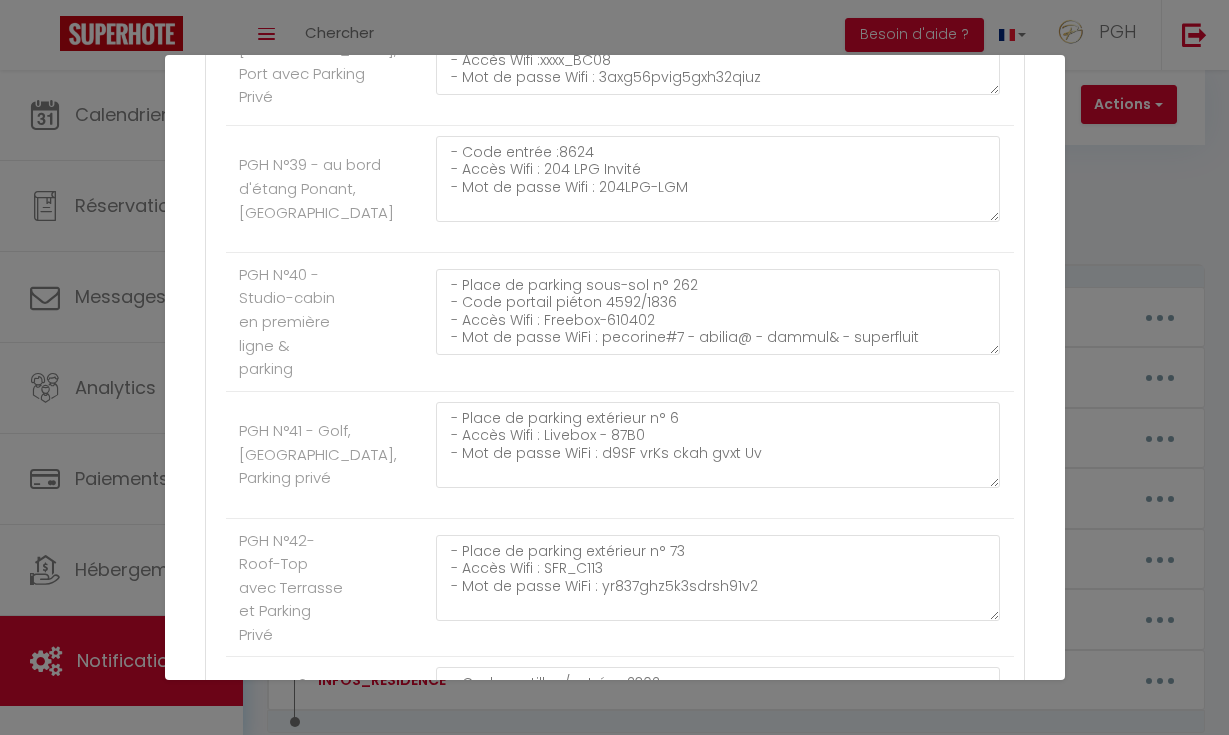 click on "PGH N°41 - Golf, [GEOGRAPHIC_DATA], Parking privé     - Place de parking extérieur n° 6
- Accès Wifi : Livebox - 87B0
- Mot de passe WiFi : d9SF vrKs ckah gvxt Uv" at bounding box center (620, 455) 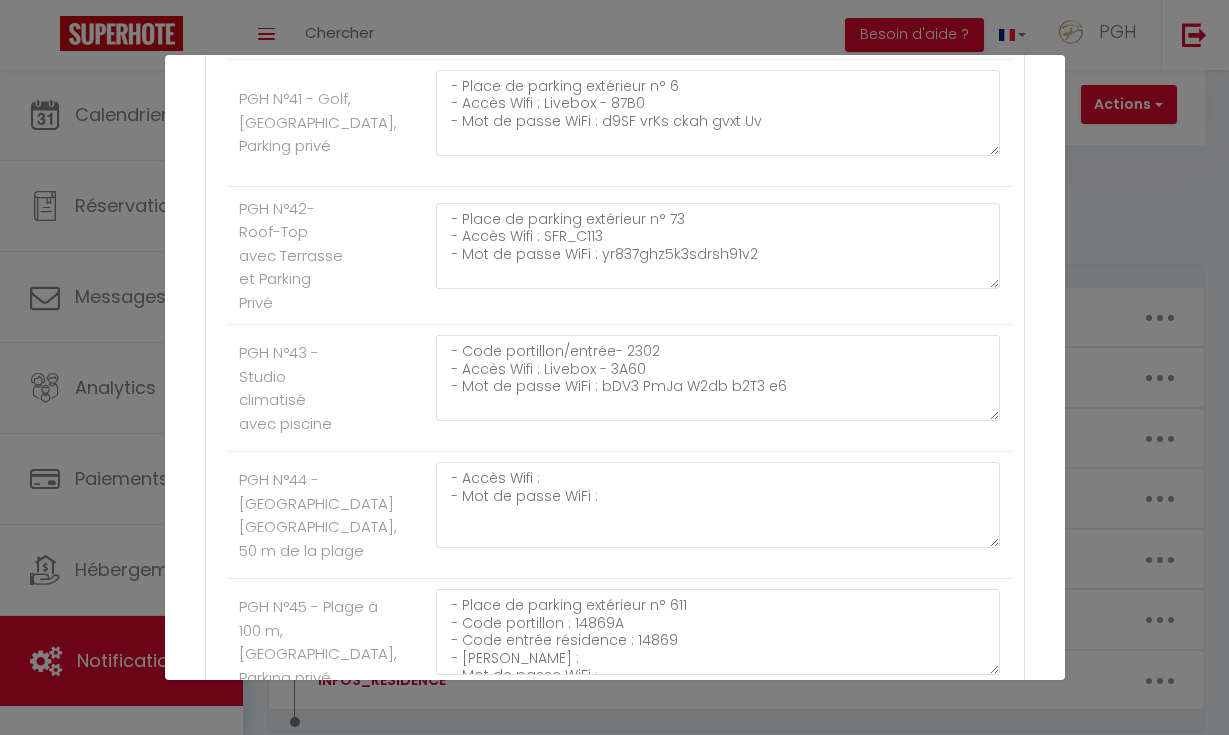 scroll, scrollTop: 4998, scrollLeft: 0, axis: vertical 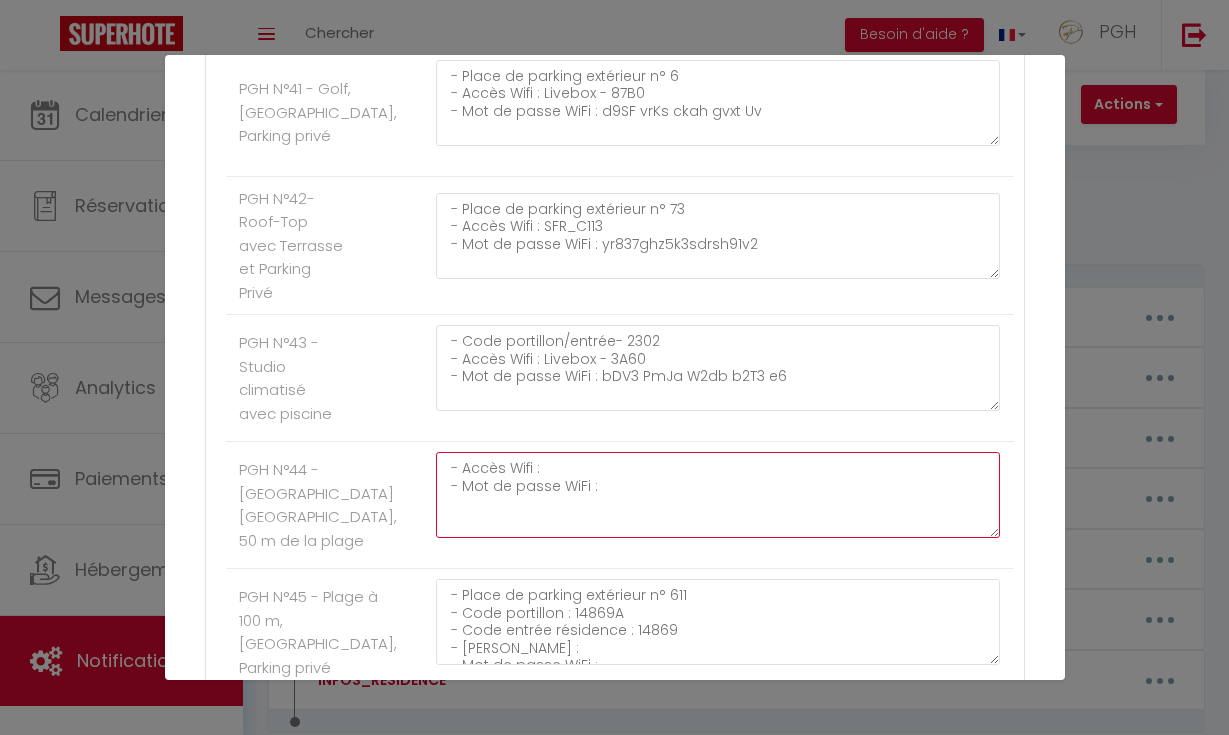 click on "- Accès Wifi :
- Mot de passe WiFi :" at bounding box center (718, 495) 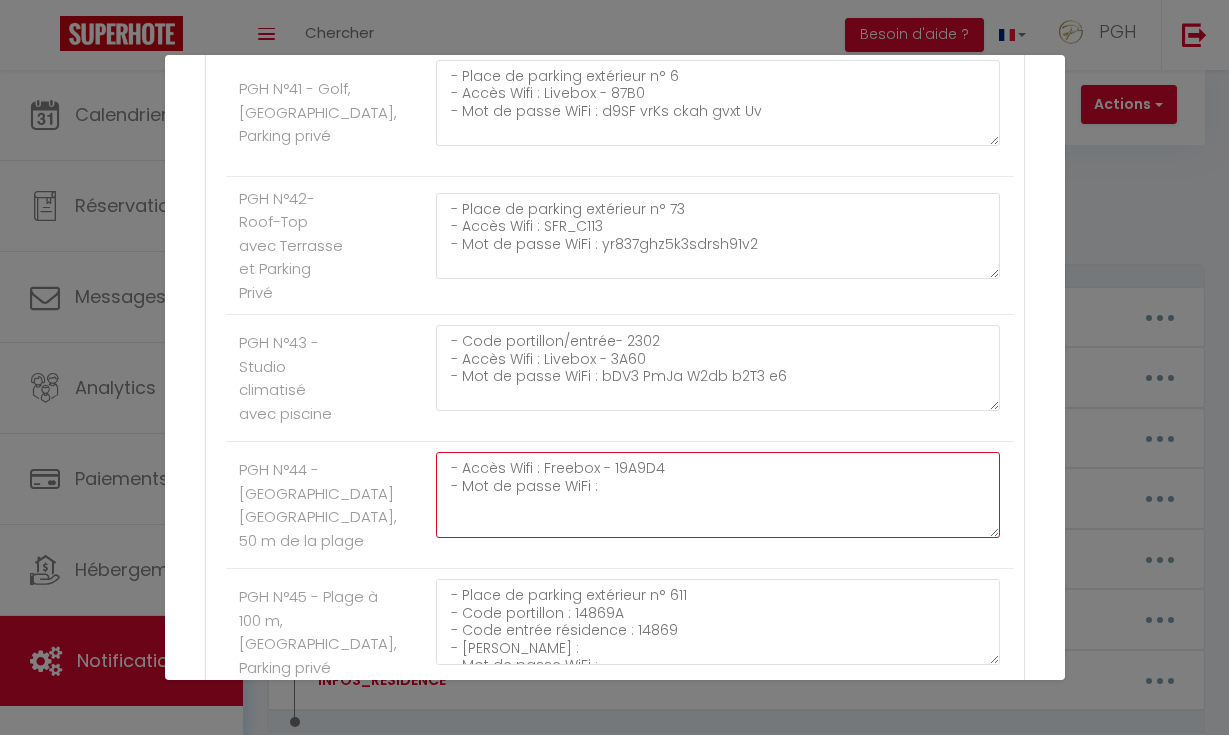 click on "- Accès Wifi : Freebox - 19A9D4
- Mot de passe WiFi :" at bounding box center [718, 495] 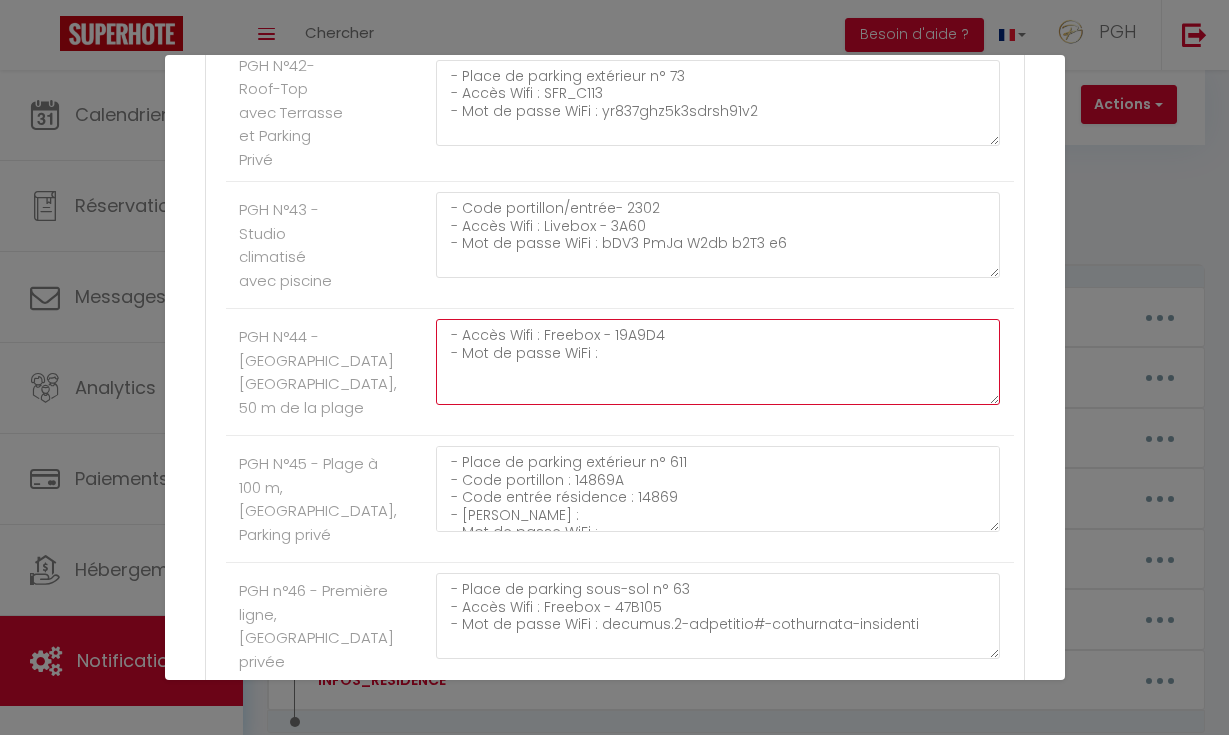 scroll, scrollTop: 5135, scrollLeft: 0, axis: vertical 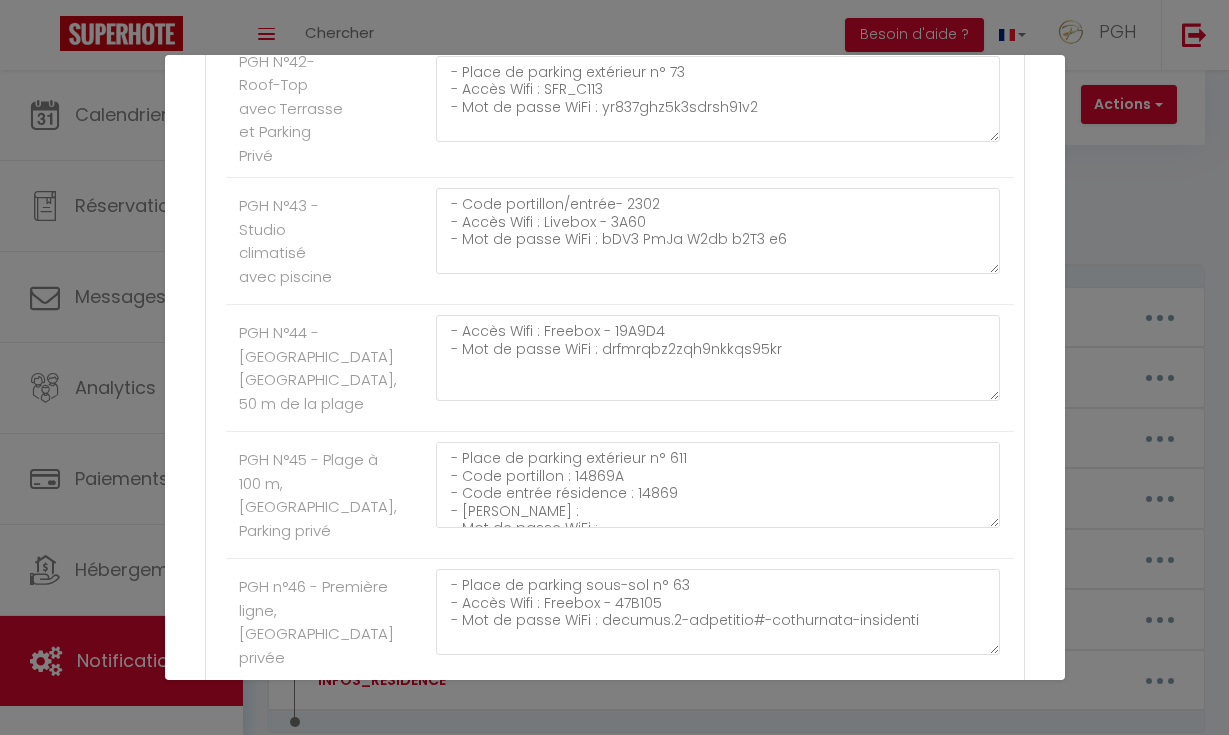 click on "- Accès Wifi : Freebox - 19A9D4
- Mot de passe WiFi : drfmrqbz2zqh9nkkqs95kr" at bounding box center (717, 368) 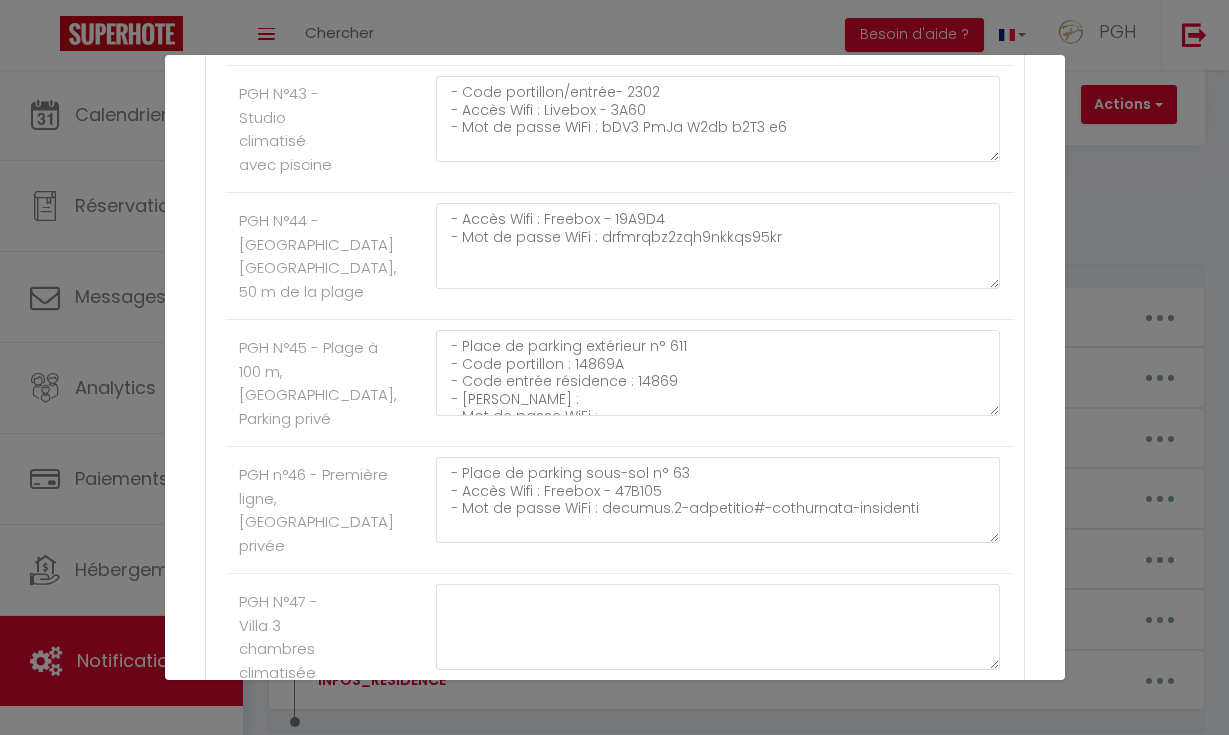 scroll, scrollTop: 5249, scrollLeft: 0, axis: vertical 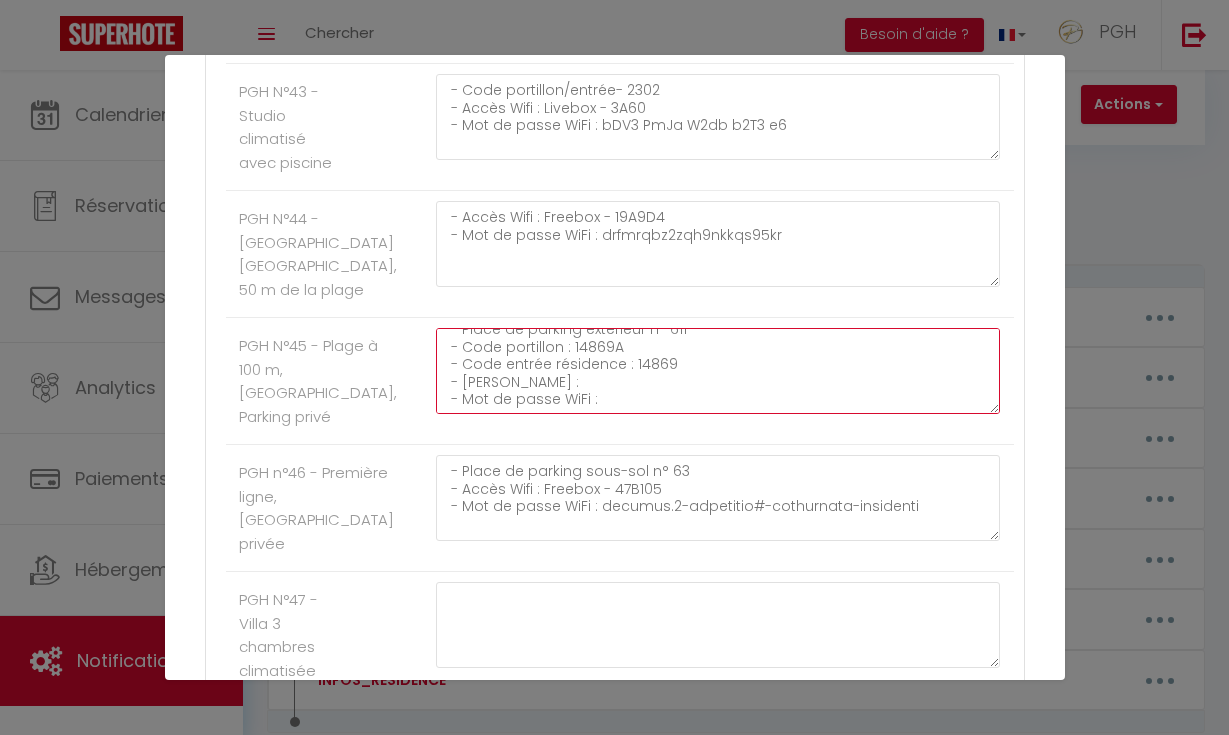 click on "- Place de parking extérieur n° 611
- Code portillon : 14869A
- Code entrée résidence : 14869
- [PERSON_NAME] :
- Mot de passe WiFi :" at bounding box center [718, 371] 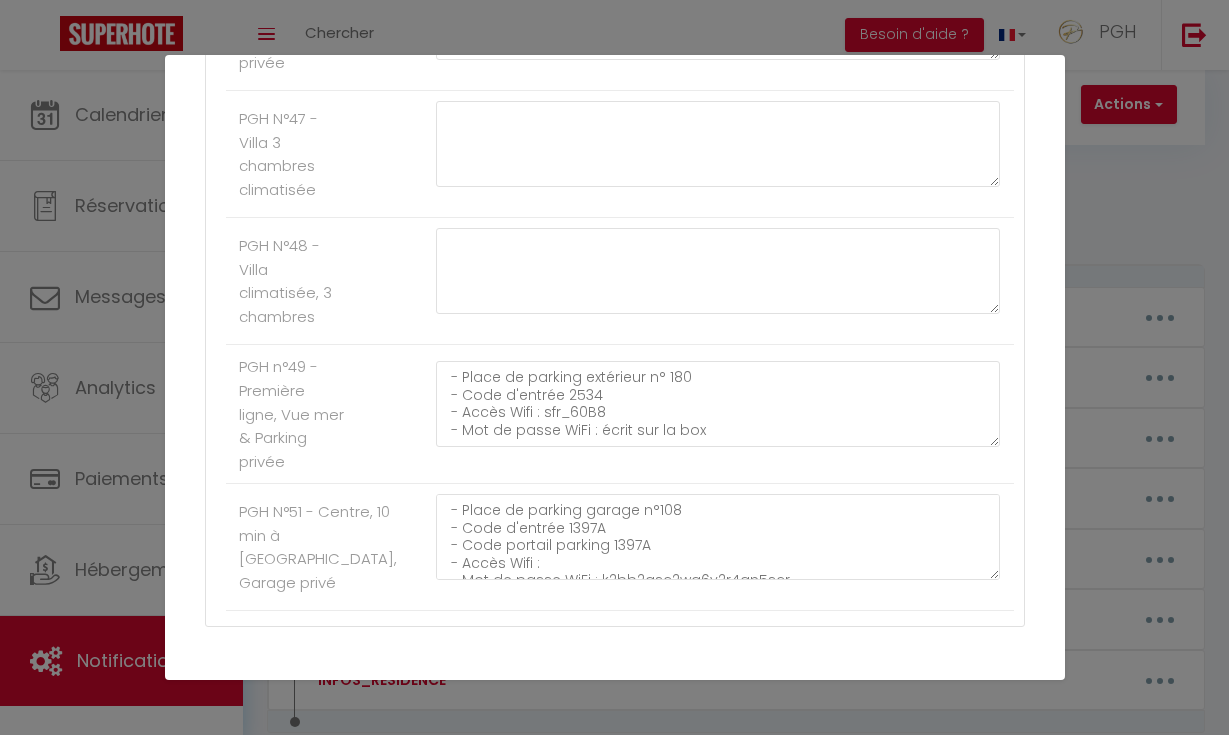 scroll, scrollTop: 5775, scrollLeft: 0, axis: vertical 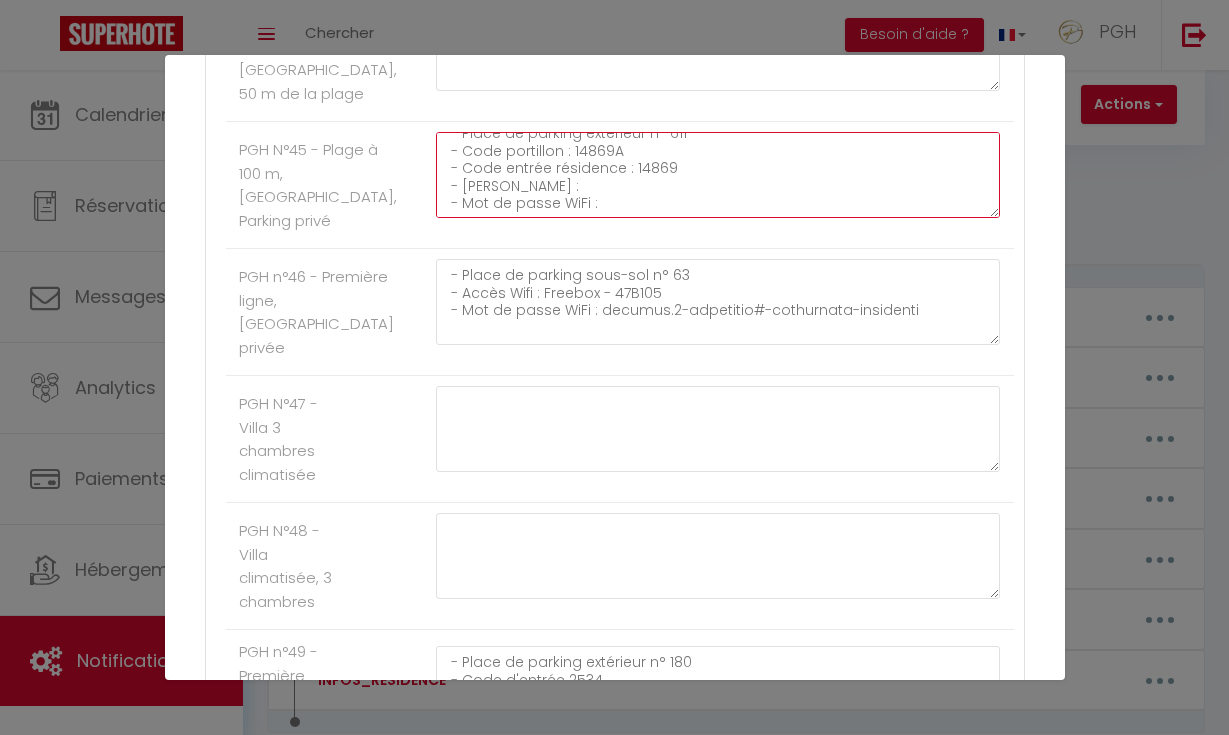 click on "- Place de parking extérieur n° 611
- Code portillon : 14869A
- Code entrée résidence : 14869
- [PERSON_NAME] :
- Mot de passe WiFi :" at bounding box center (718, 175) 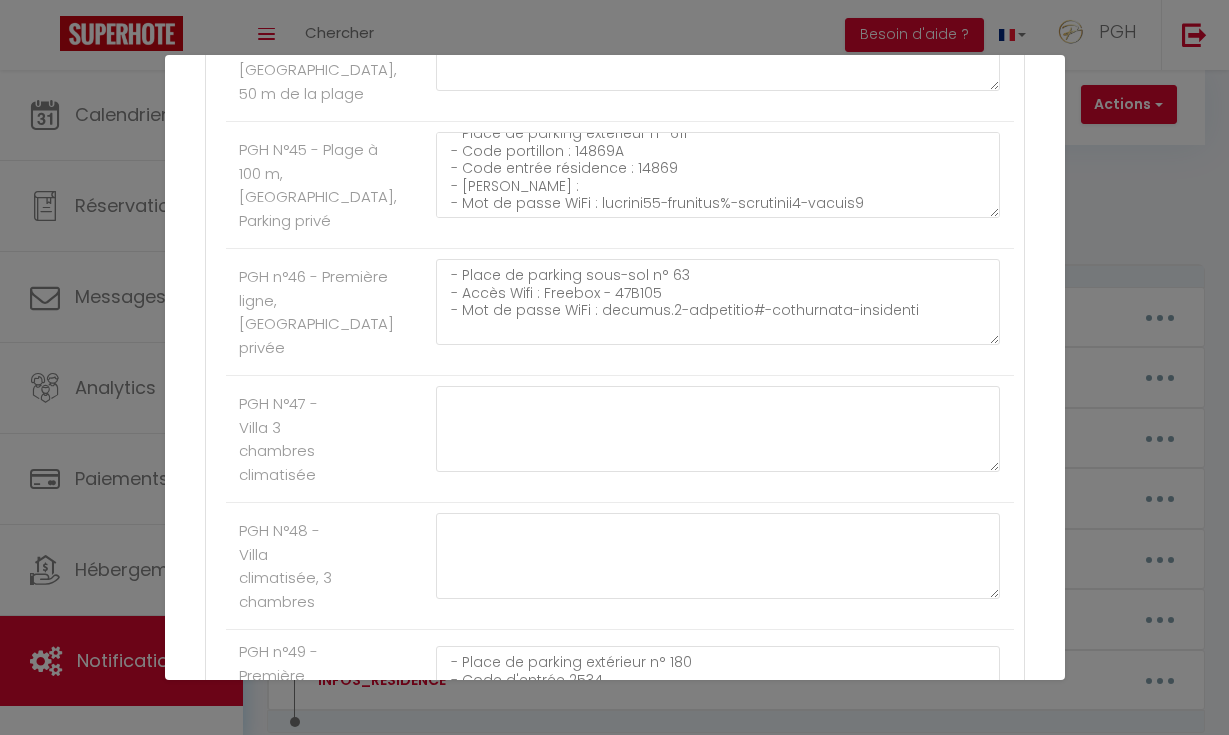 click on "PGH n°46 - Première ligne, [GEOGRAPHIC_DATA] privée     - Place de parking sous-sol n° 63
- Accès Wifi : Freebox - 47B105
- Mot de passe WiFi : decumus.2-adpetitio#-cothurnata-insidenti" at bounding box center [620, 312] 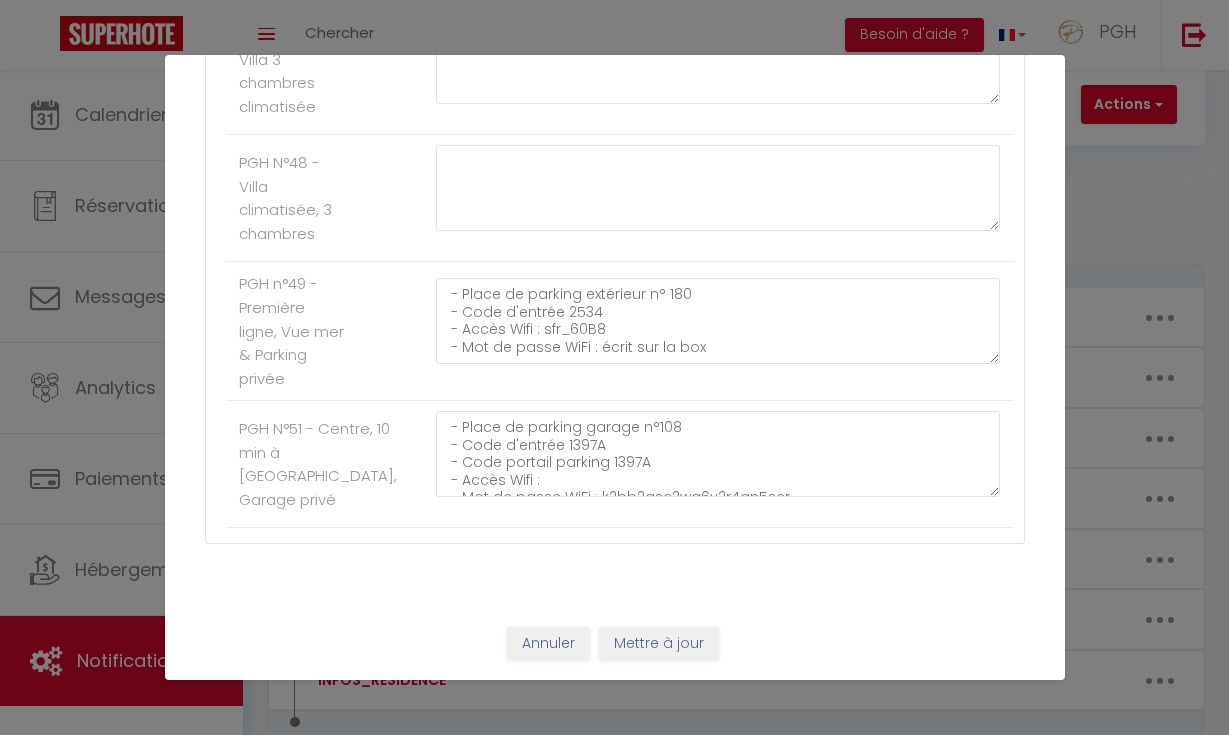 scroll, scrollTop: 5817, scrollLeft: 0, axis: vertical 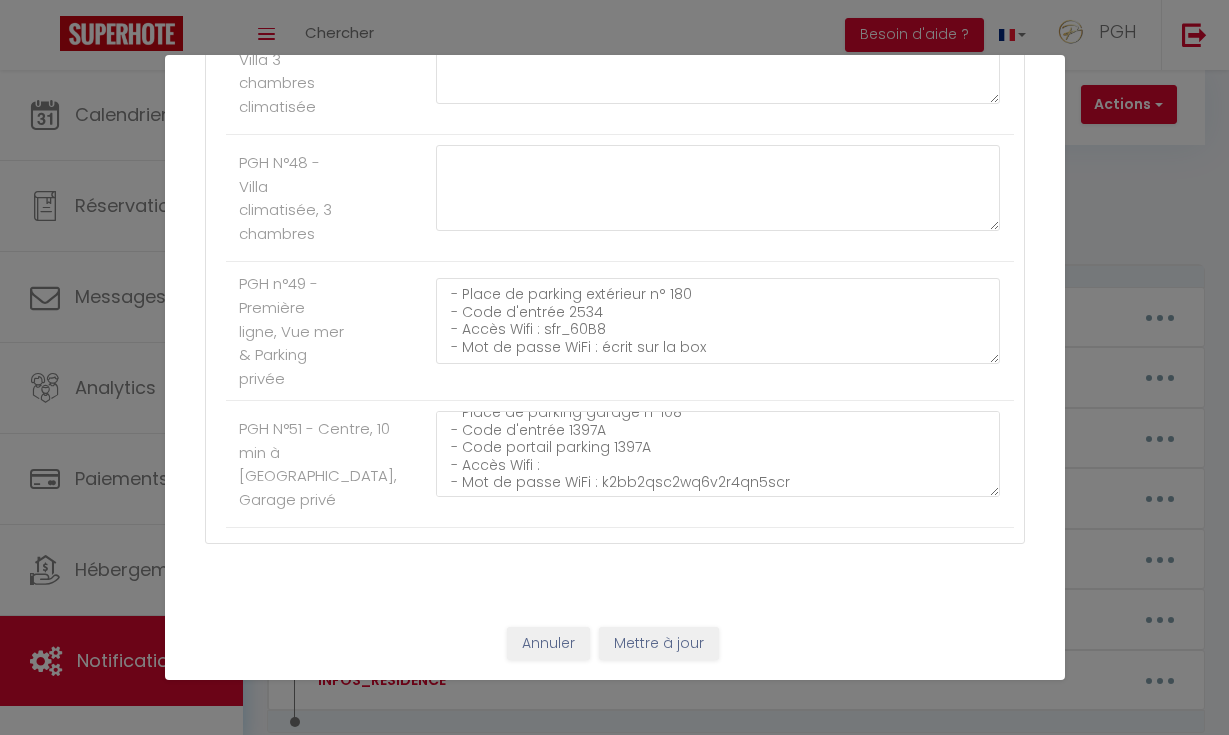 click on "Mettre à jour" at bounding box center [659, 644] 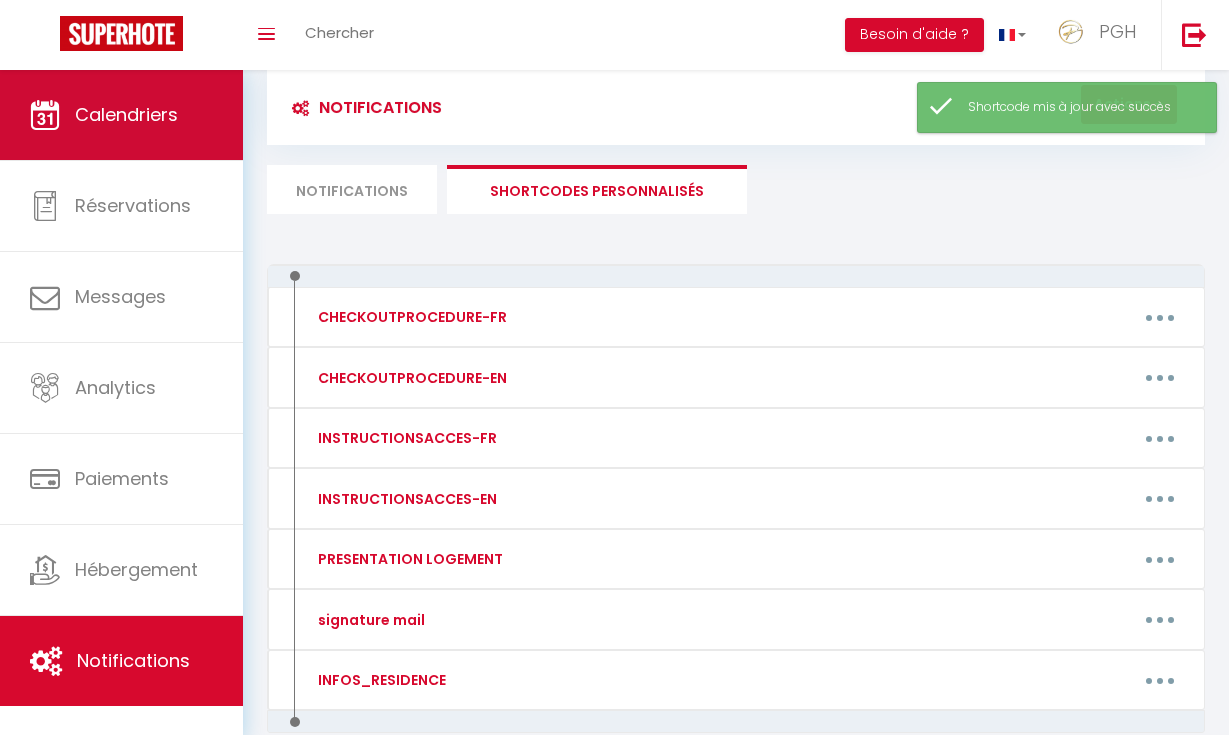 click on "Calendriers" at bounding box center [126, 114] 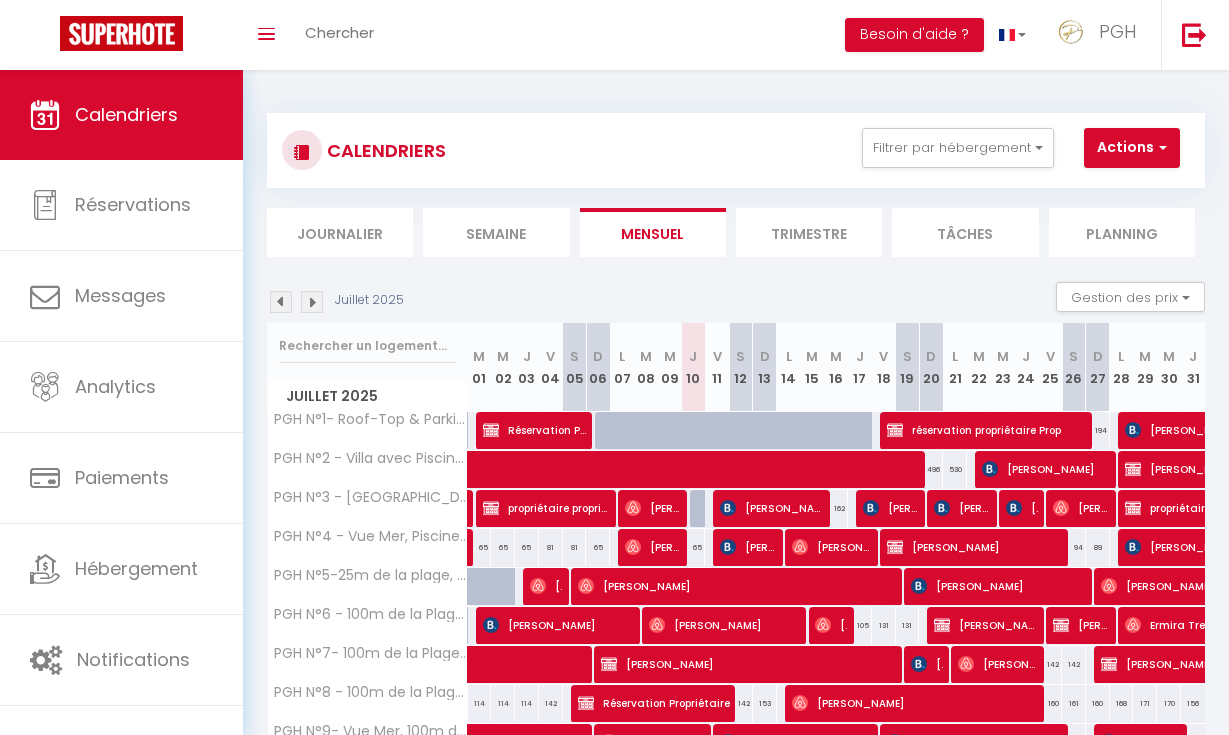 click on "Juillet 2025
Gestion des prix
Nb Nuits minimum   Règles   Disponibilité           Juillet 2025
M
01
M
02
J
03
V
04
S
05
D
06
L
07
M
08
M
09
J
10
V
11
S
12
D
13
L" at bounding box center (736, 586) 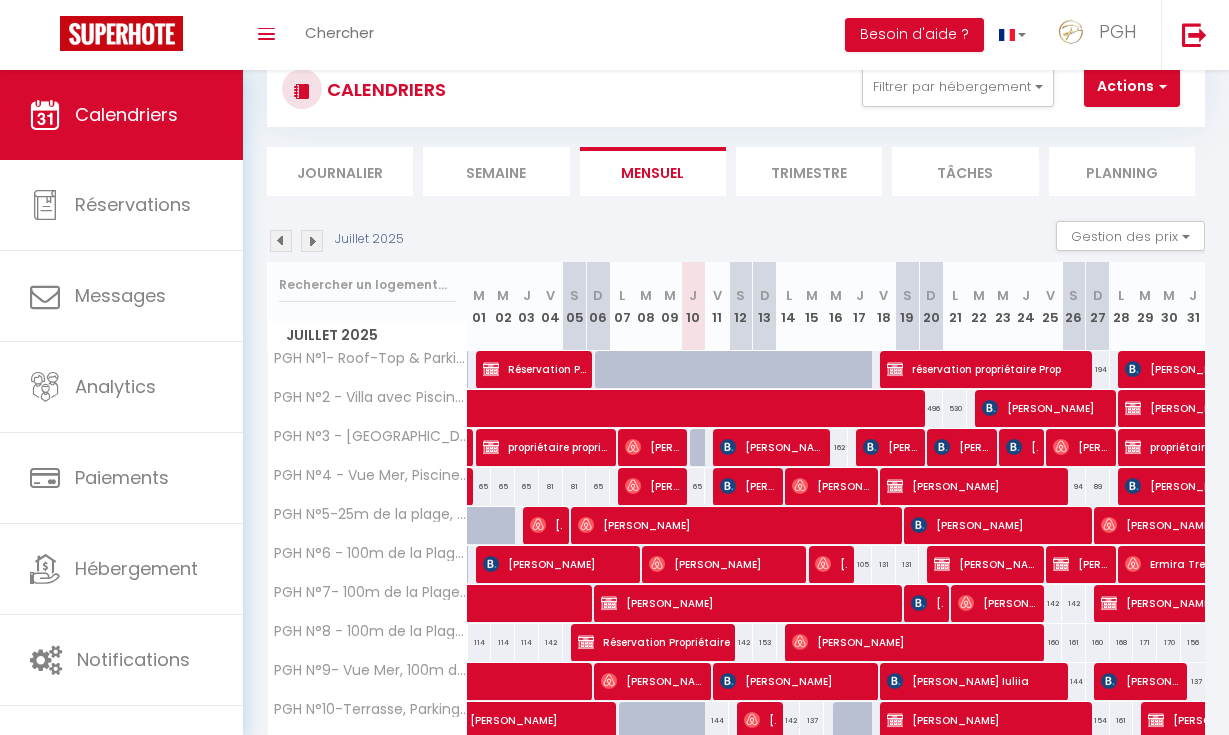 scroll, scrollTop: 78, scrollLeft: 0, axis: vertical 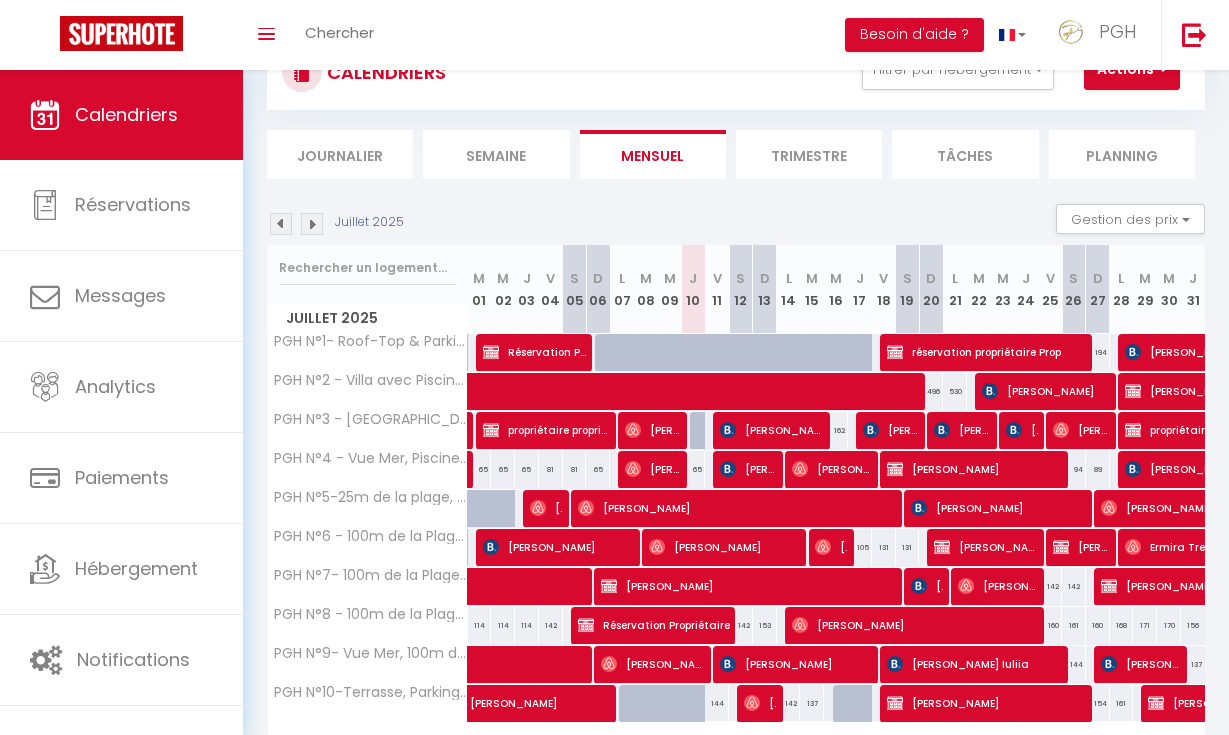 click on "Juillet 2025
Gestion des prix
Nb Nuits minimum   Règles   Disponibilité" at bounding box center [736, 224] 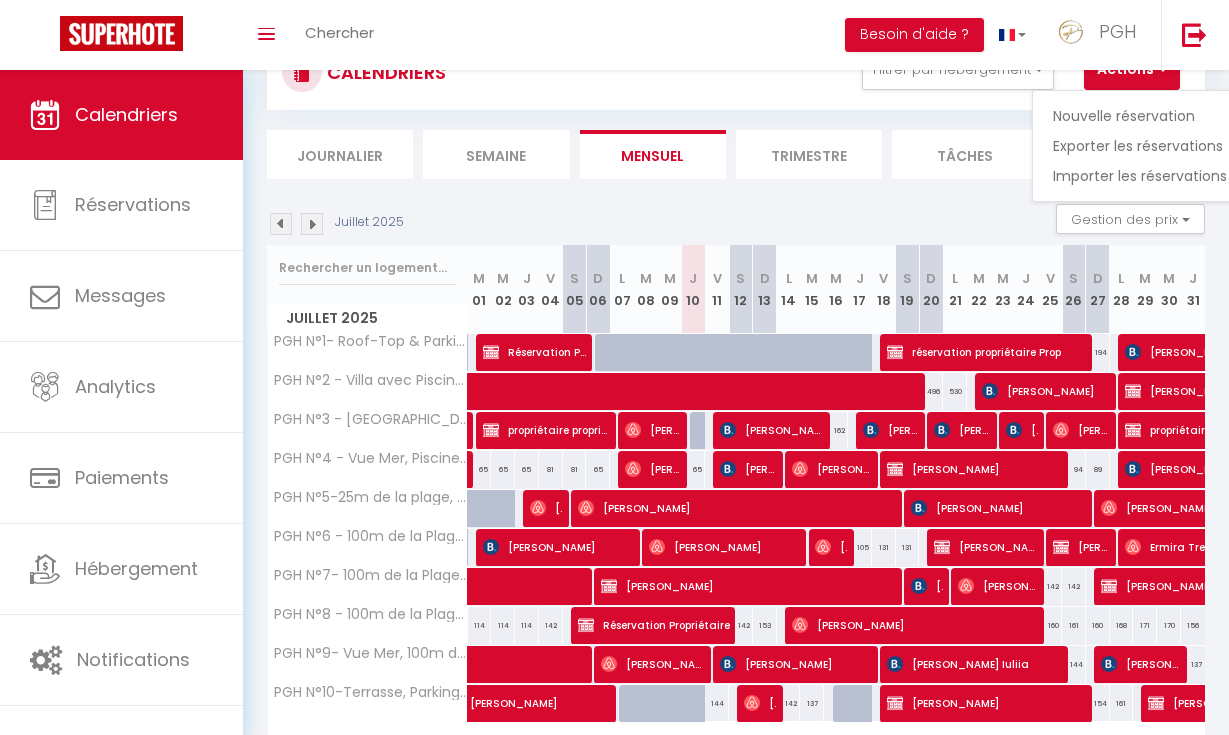 click on "Nouvelle réservation" at bounding box center (1140, 116) 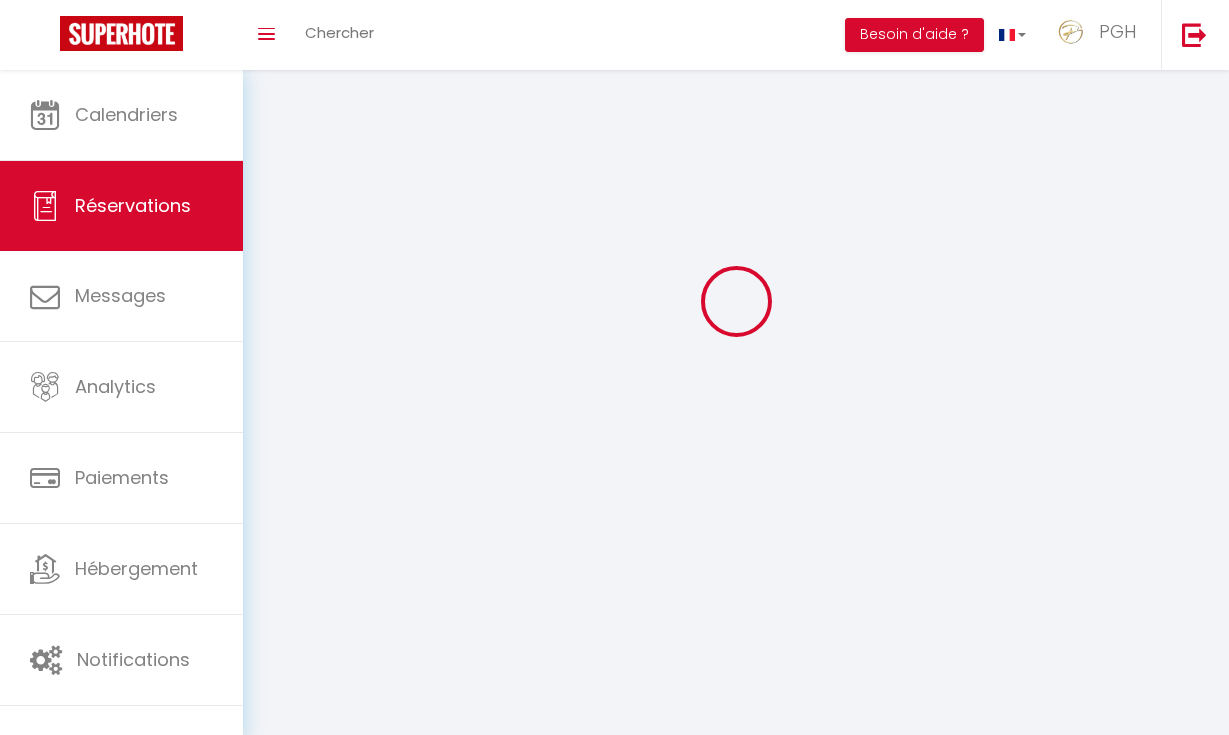 scroll, scrollTop: 0, scrollLeft: 0, axis: both 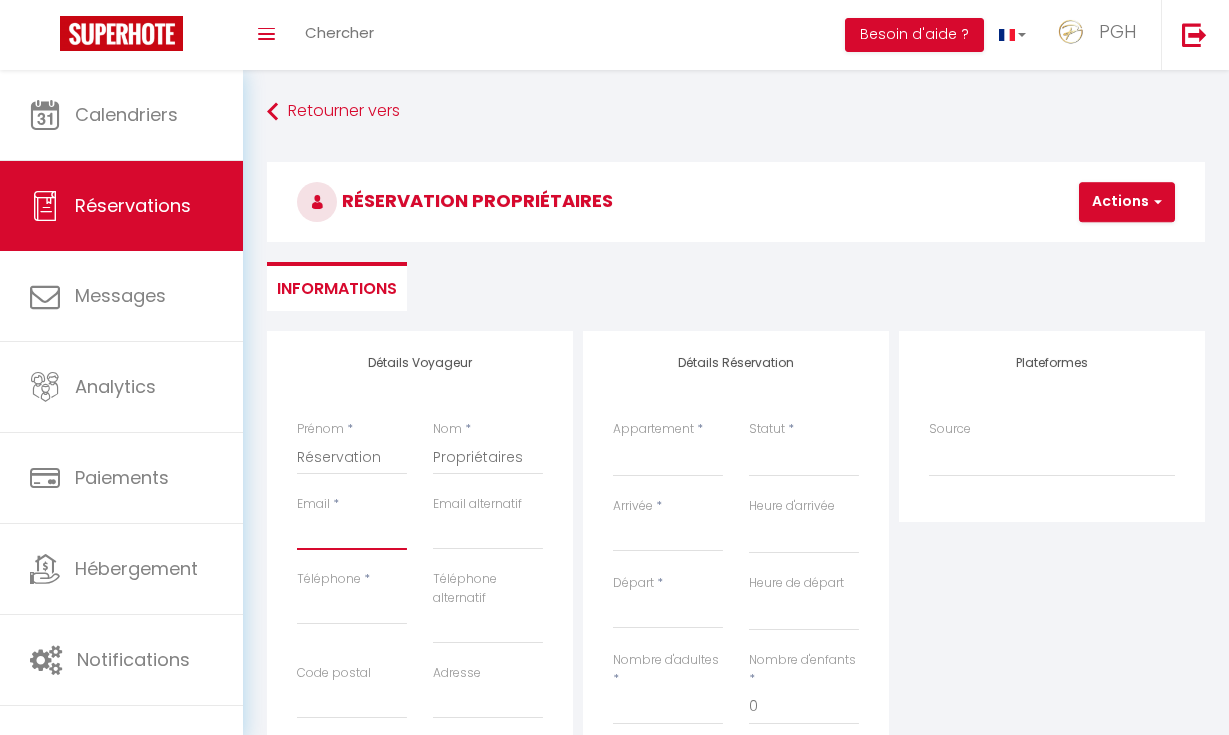 paste on "[EMAIL_ADDRESS][DOMAIN_NAME]" 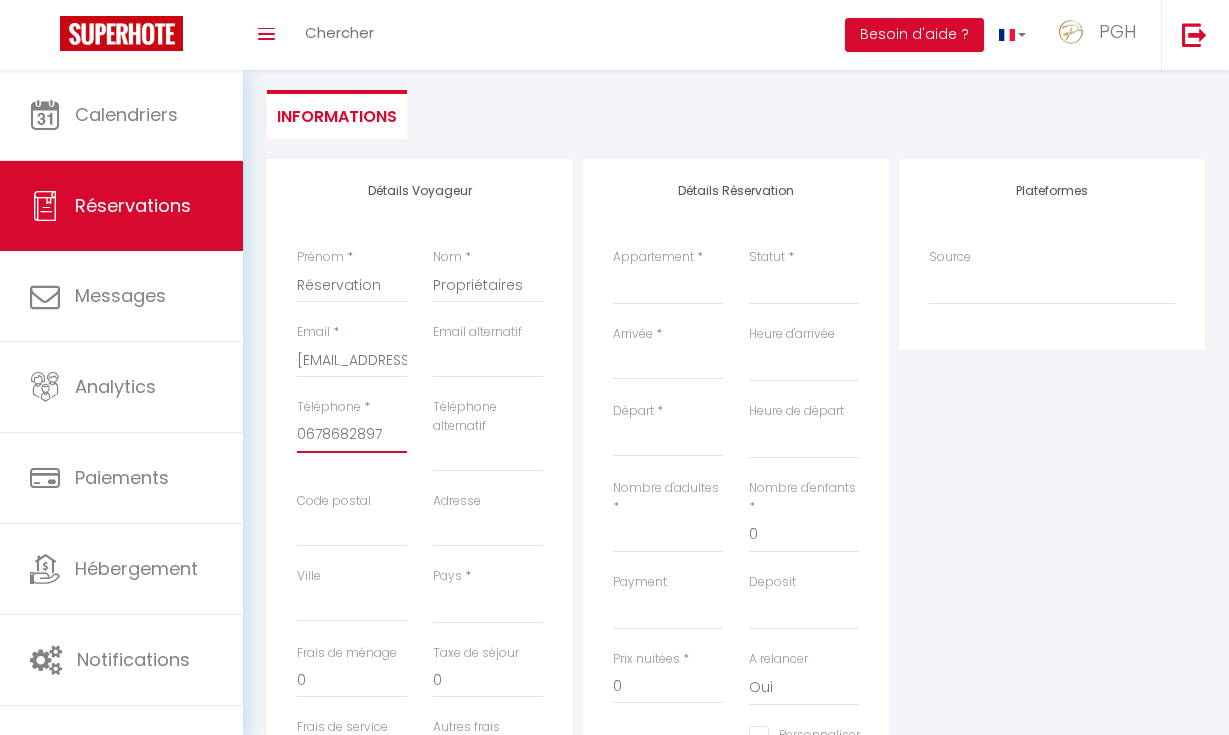 scroll, scrollTop: 195, scrollLeft: 0, axis: vertical 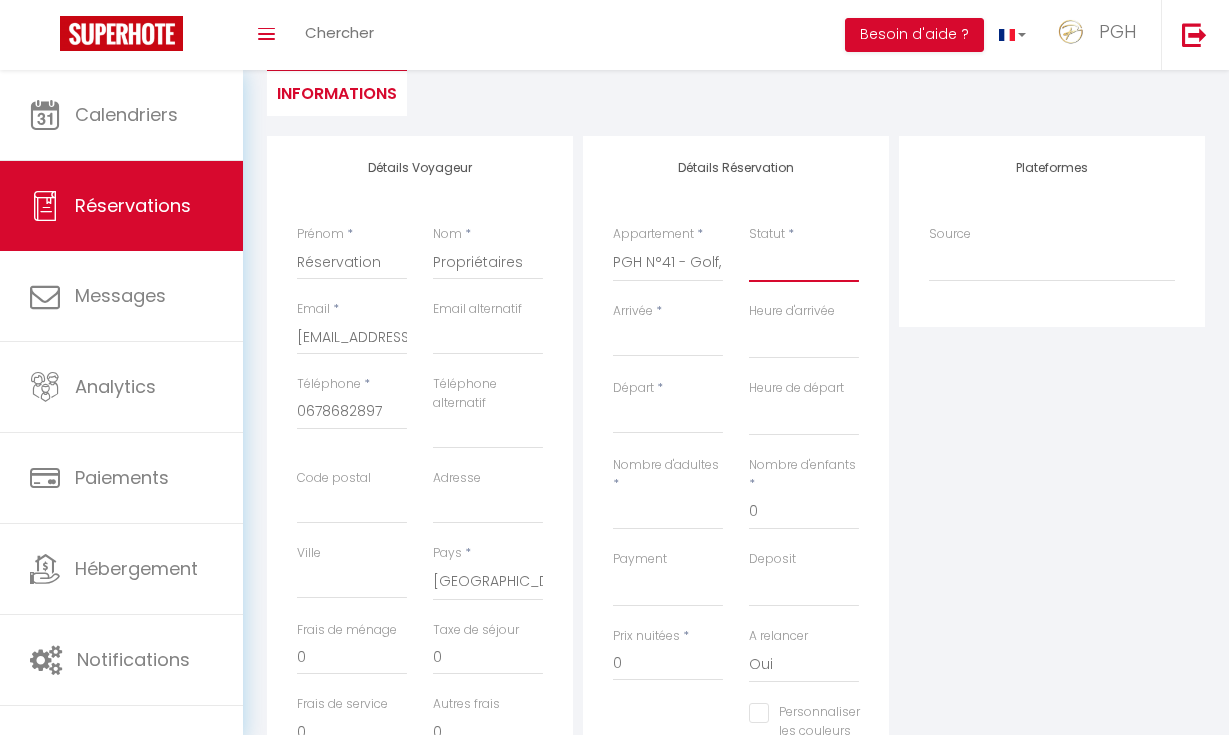 click on "Confirmé Non Confirmé [PERSON_NAME] par le voyageur No Show Request" at bounding box center (804, 263) 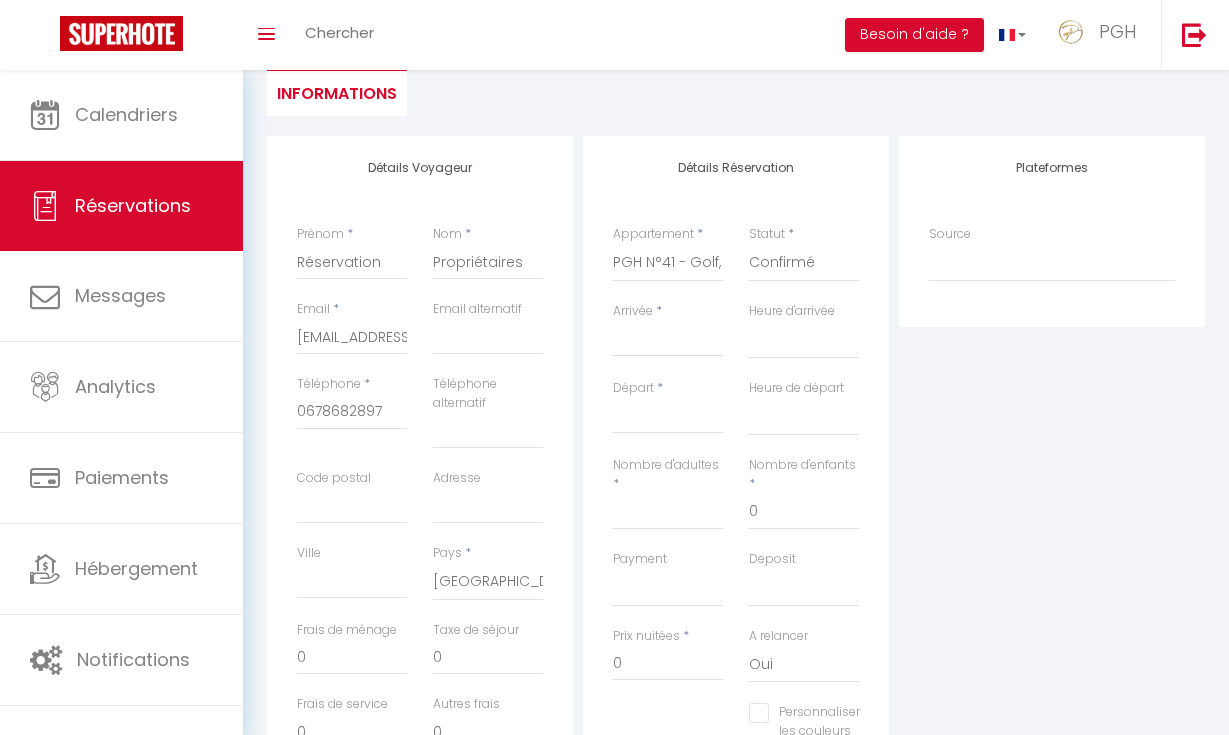 click on "Arrivée" at bounding box center [668, 341] 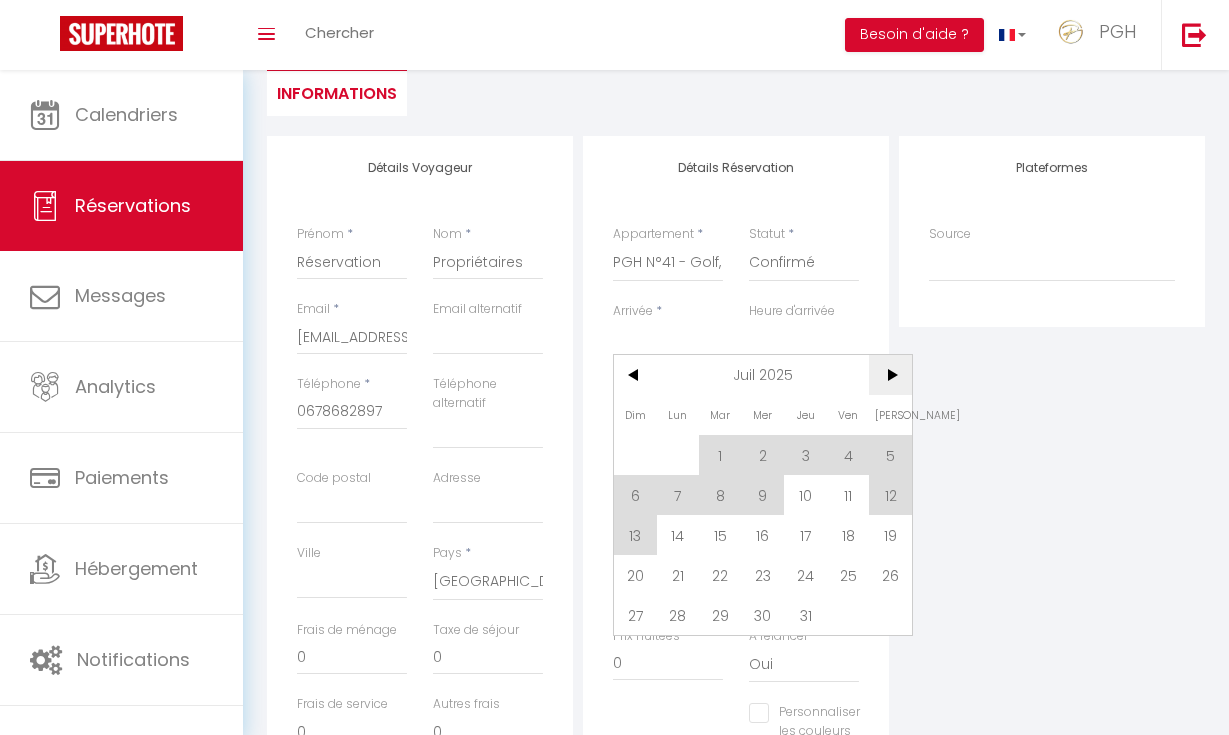 click on ">" at bounding box center (890, 375) 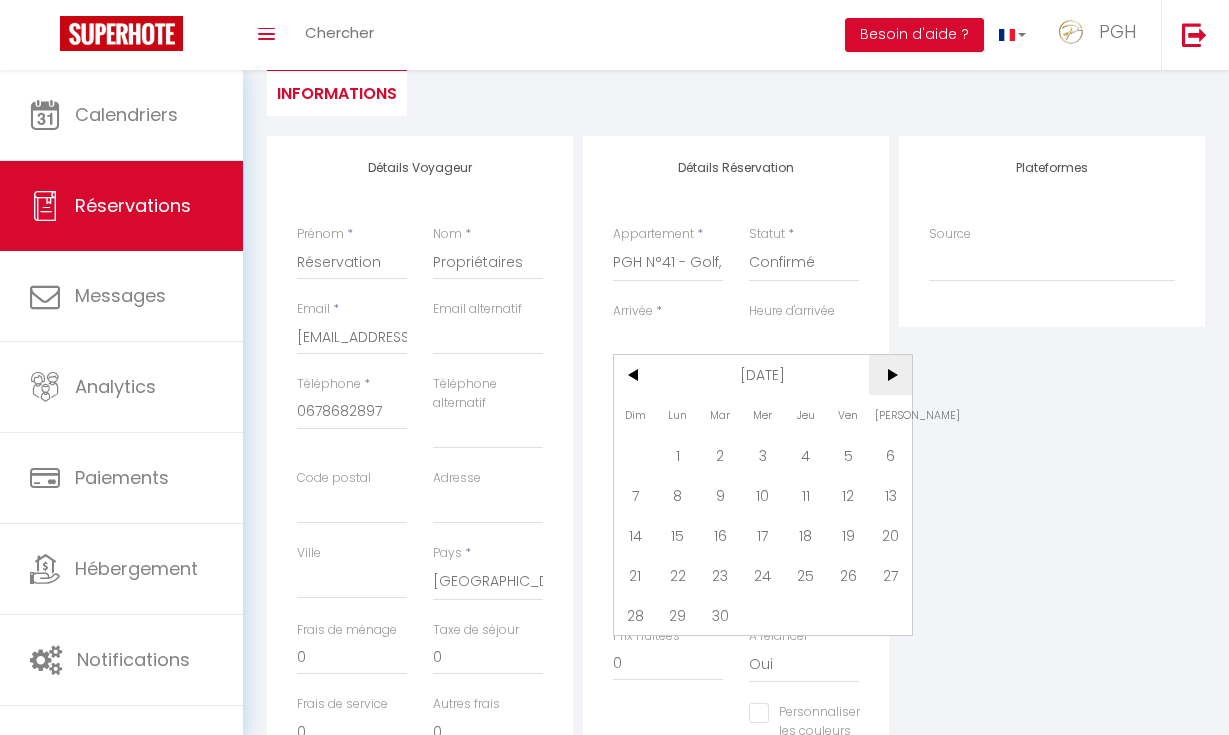click on ">" at bounding box center (890, 375) 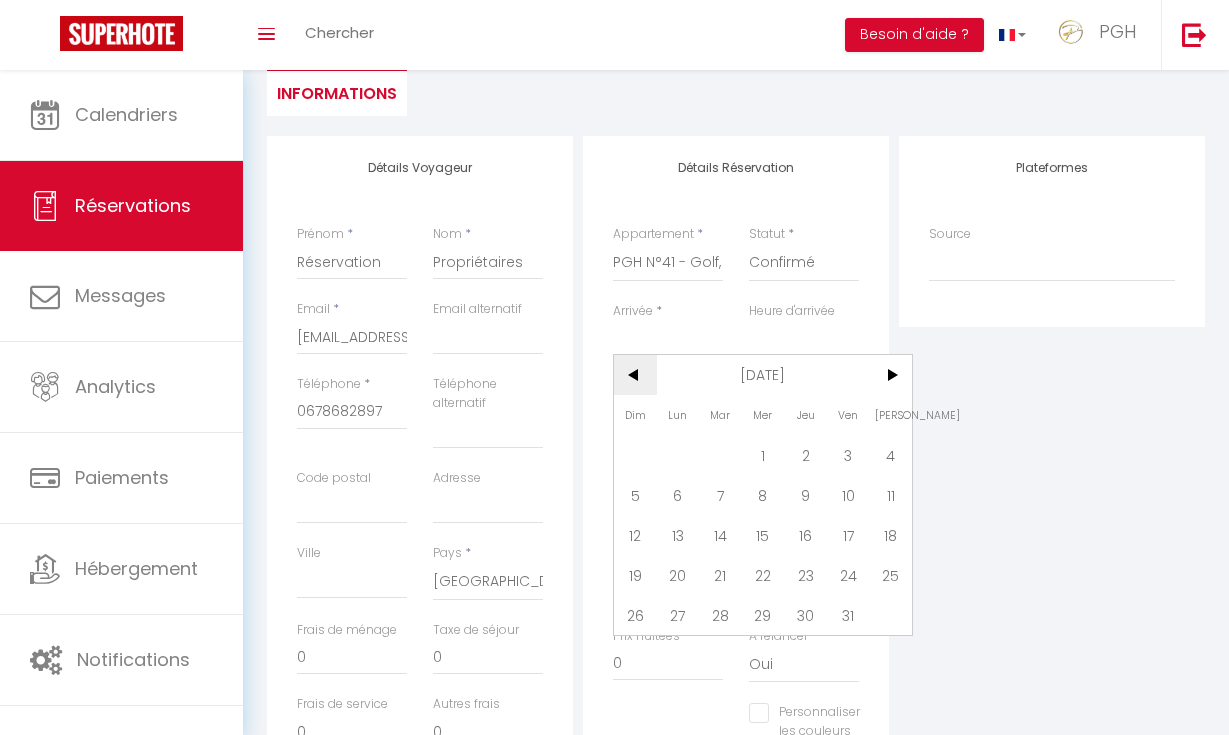 click on "<" at bounding box center [635, 375] 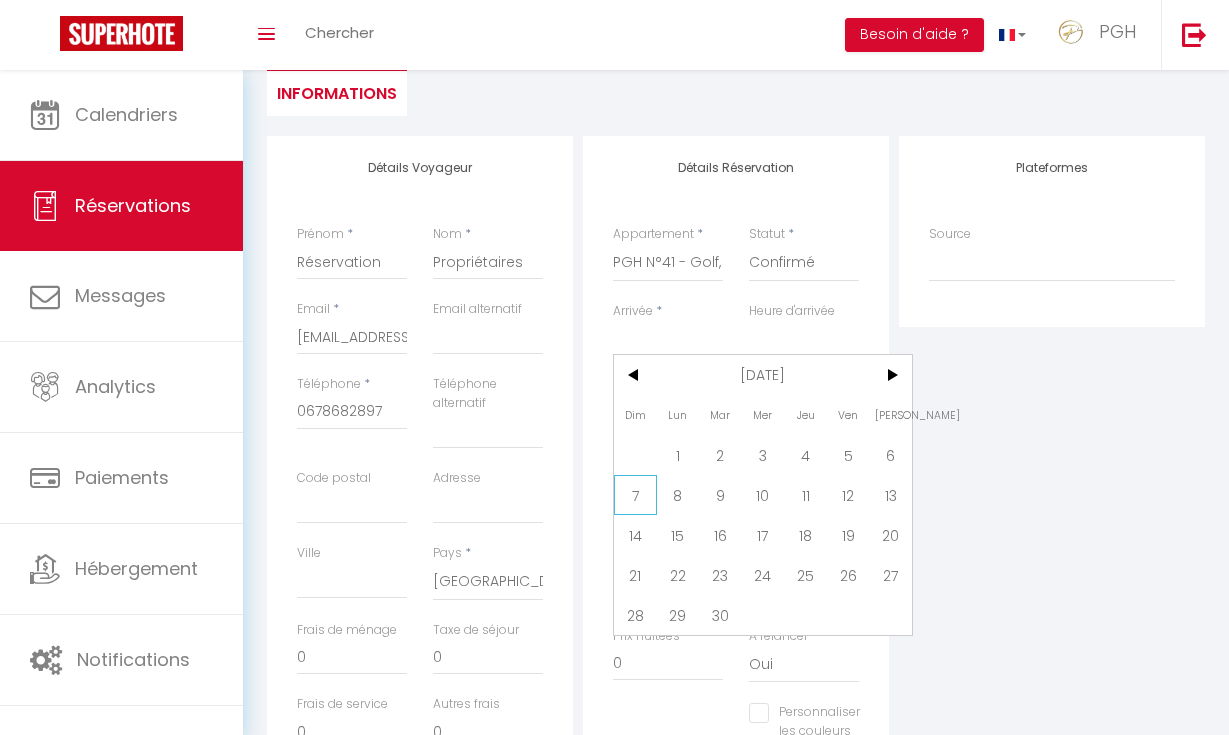 click on "7" at bounding box center [635, 495] 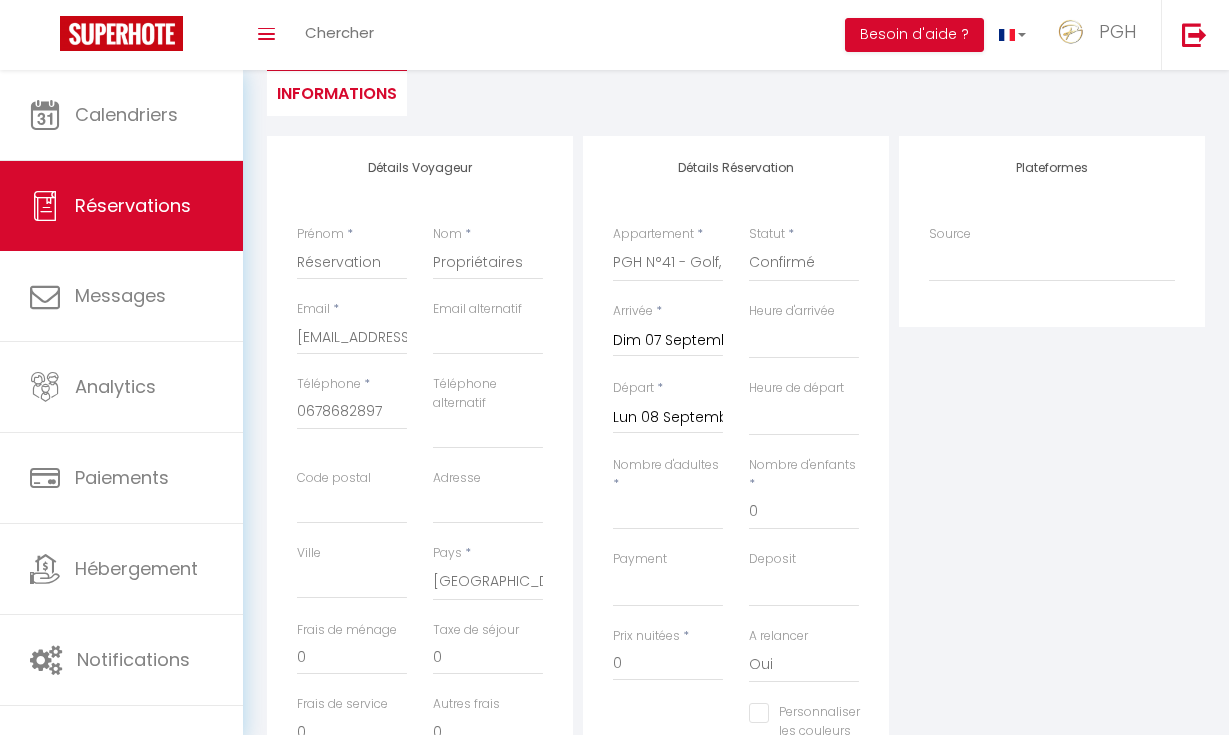 click on "Lun 08 Septembre 2025" at bounding box center (668, 418) 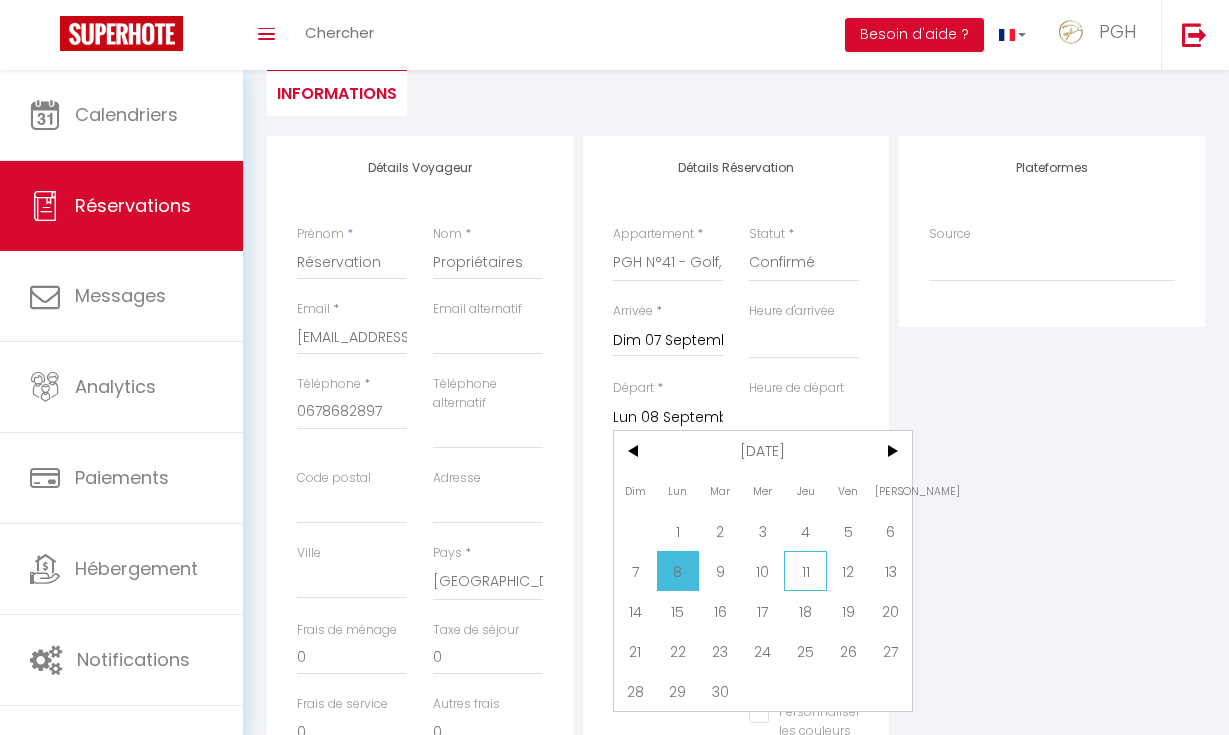 click on "11" at bounding box center (805, 571) 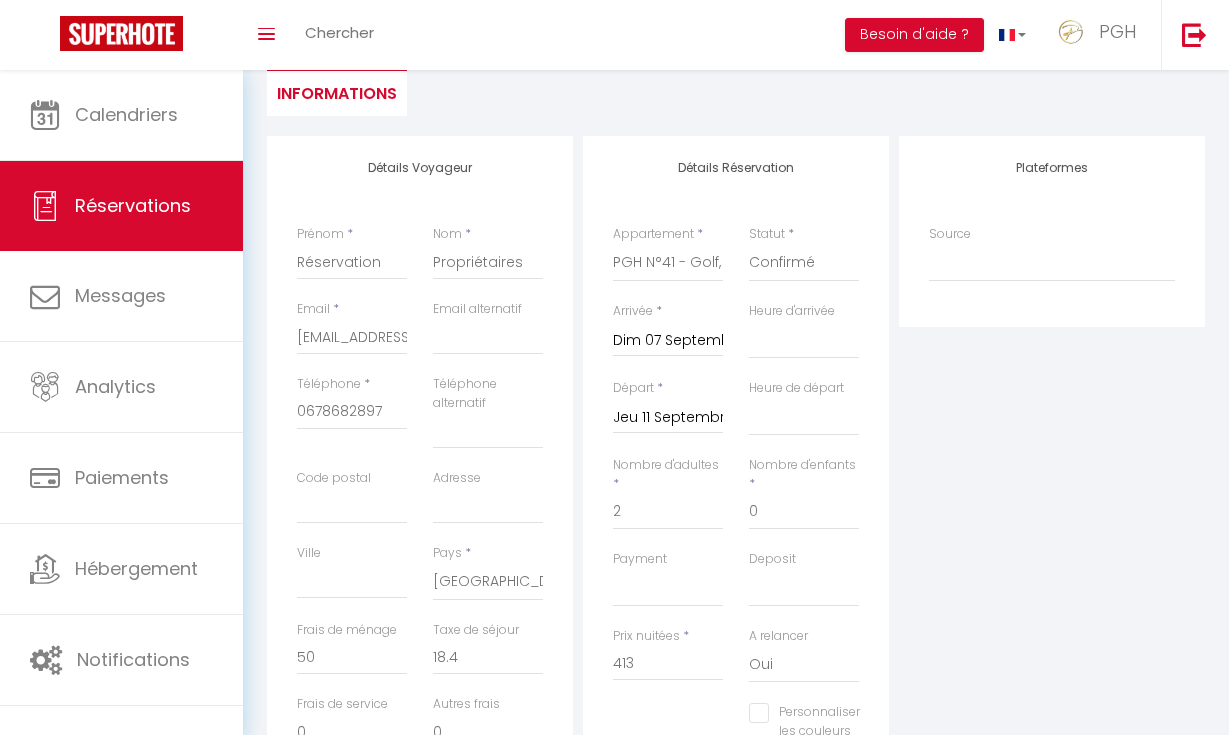 drag, startPoint x: 1004, startPoint y: 512, endPoint x: 966, endPoint y: 512, distance: 38 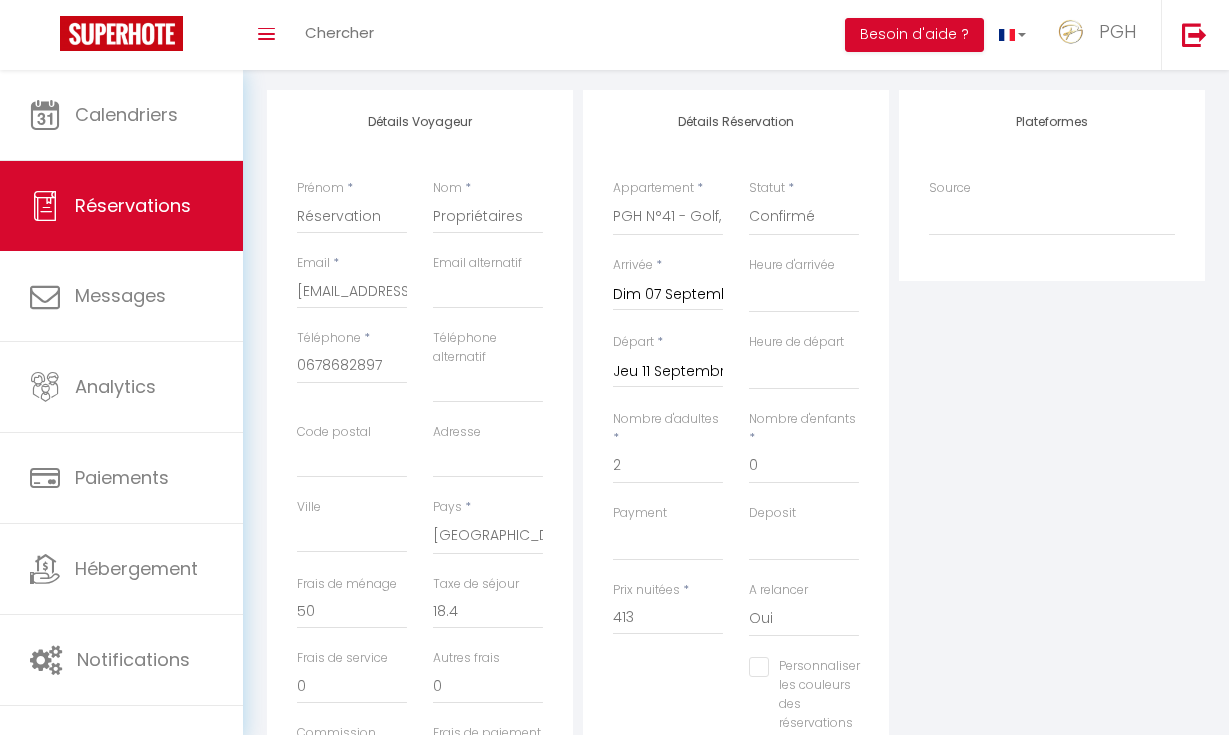 scroll, scrollTop: 296, scrollLeft: 0, axis: vertical 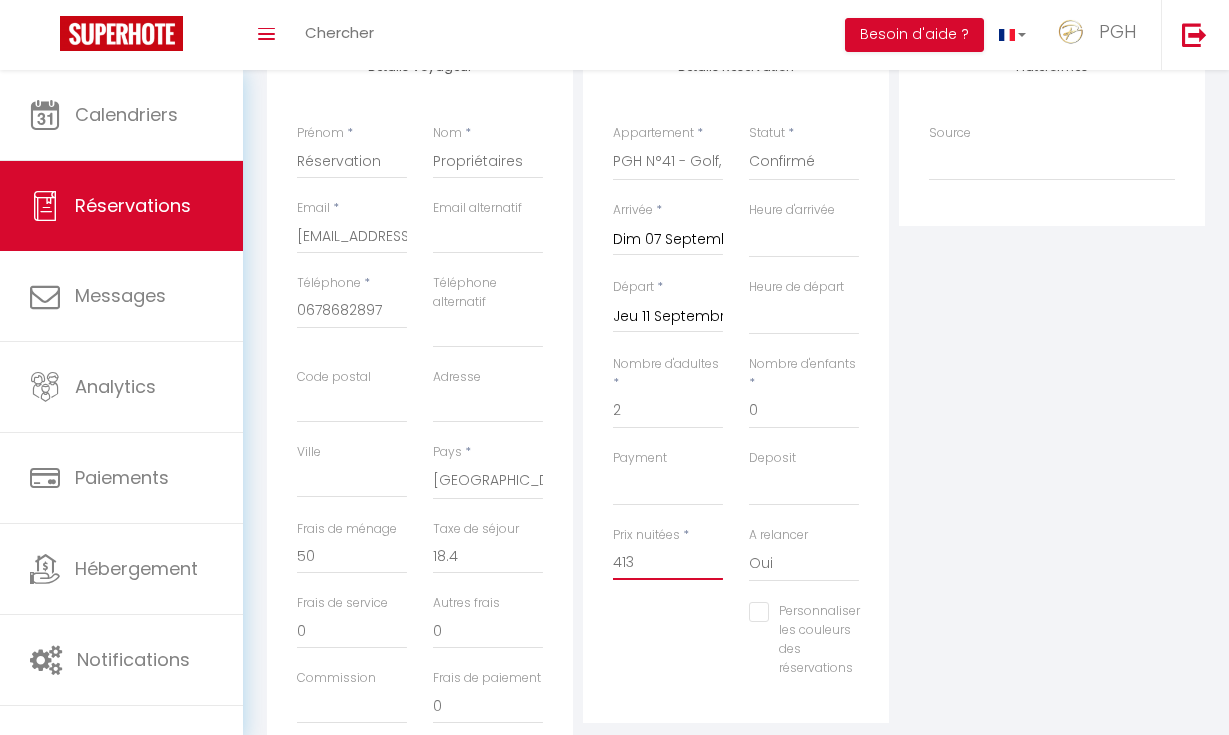 drag, startPoint x: 644, startPoint y: 562, endPoint x: 486, endPoint y: 557, distance: 158.0791 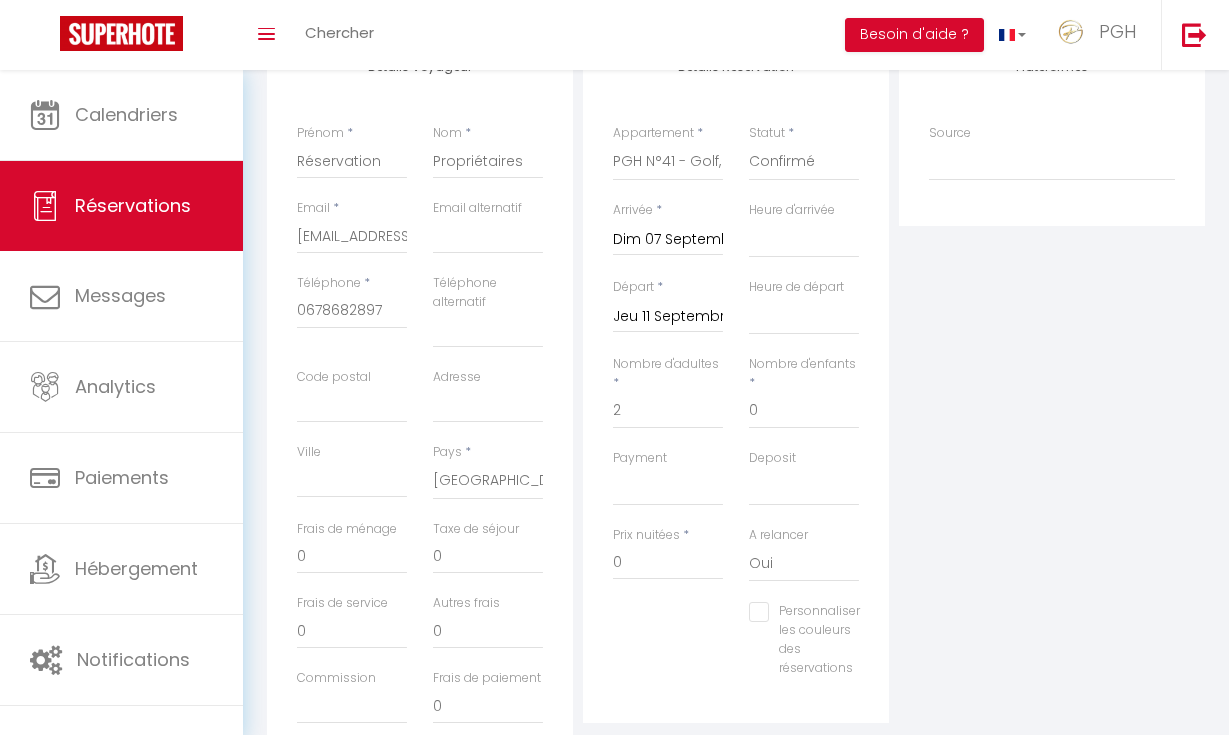 click on "Plateformes    Source
Direct
[DOMAIN_NAME]
[DOMAIN_NAME]
Chalet montagne
Expedia
Gite de [GEOGRAPHIC_DATA]
Homeaway
Homeaway iCal
[DOMAIN_NAME]
[DOMAIN_NAME]
[DOMAIN_NAME]
Ical" at bounding box center [1052, 402] 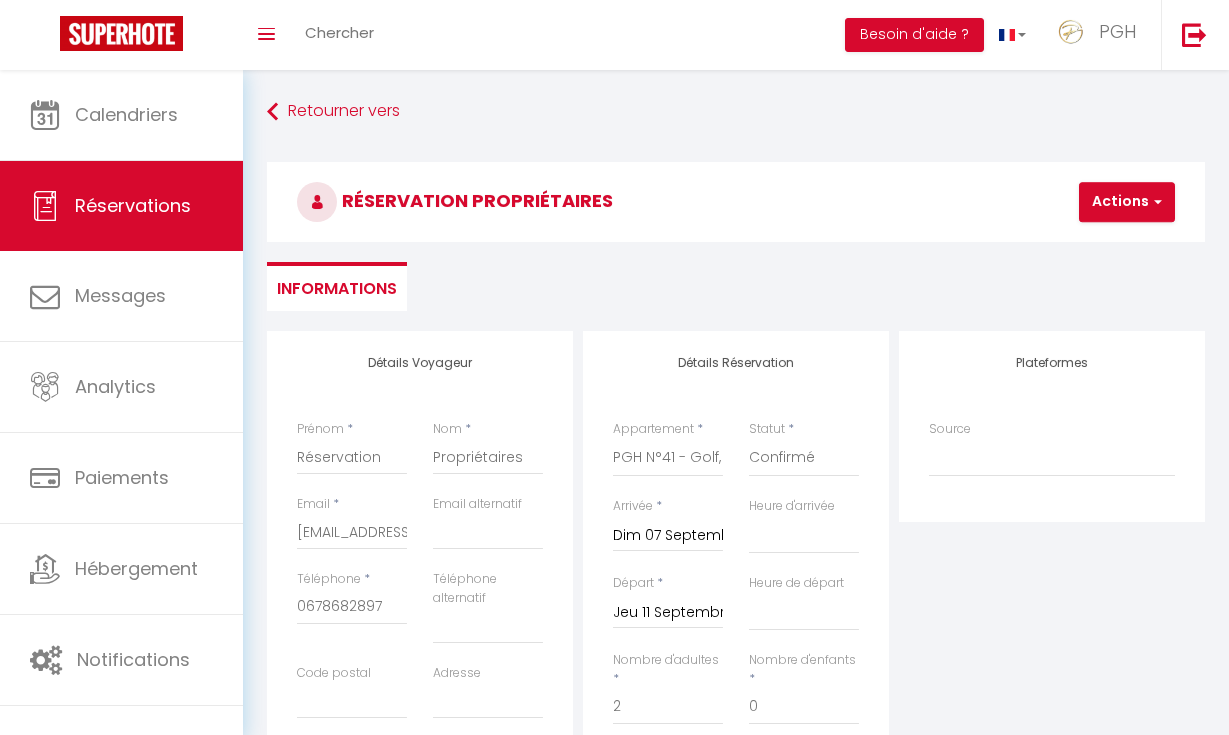 scroll, scrollTop: 0, scrollLeft: 0, axis: both 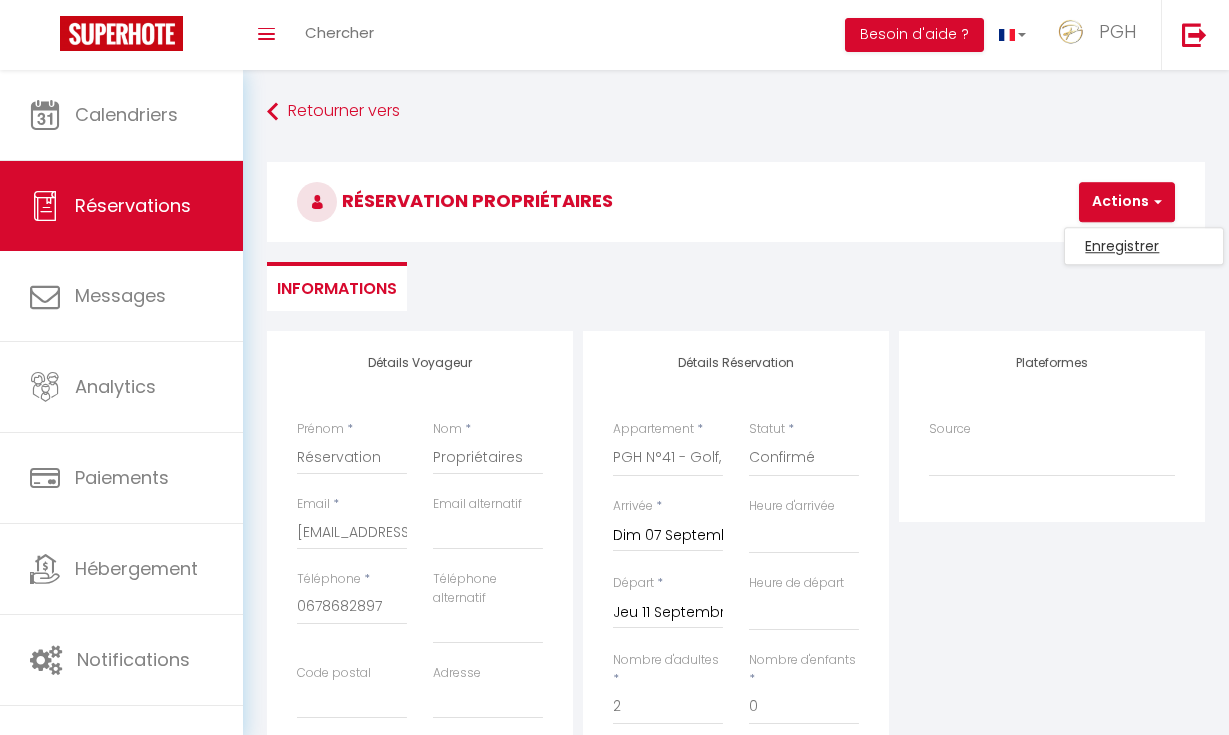 click on "Enregistrer" at bounding box center [1144, 246] 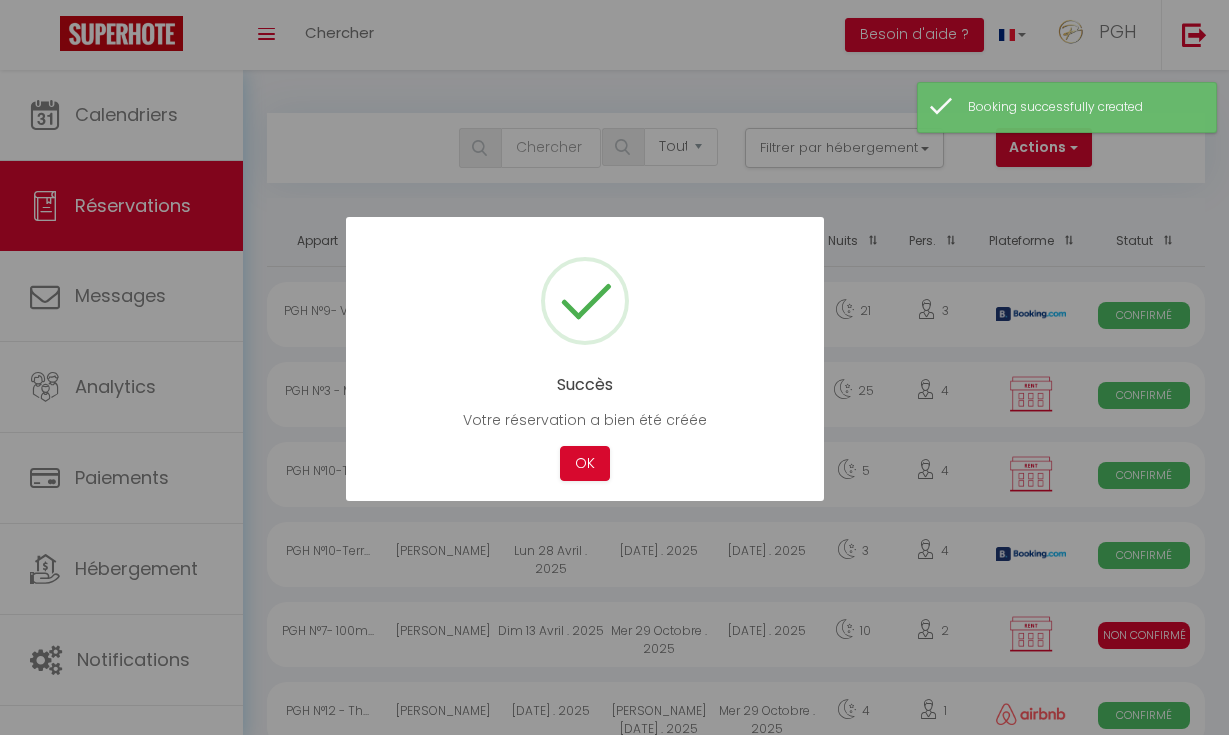 drag, startPoint x: 602, startPoint y: 460, endPoint x: 464, endPoint y: 355, distance: 173.40416 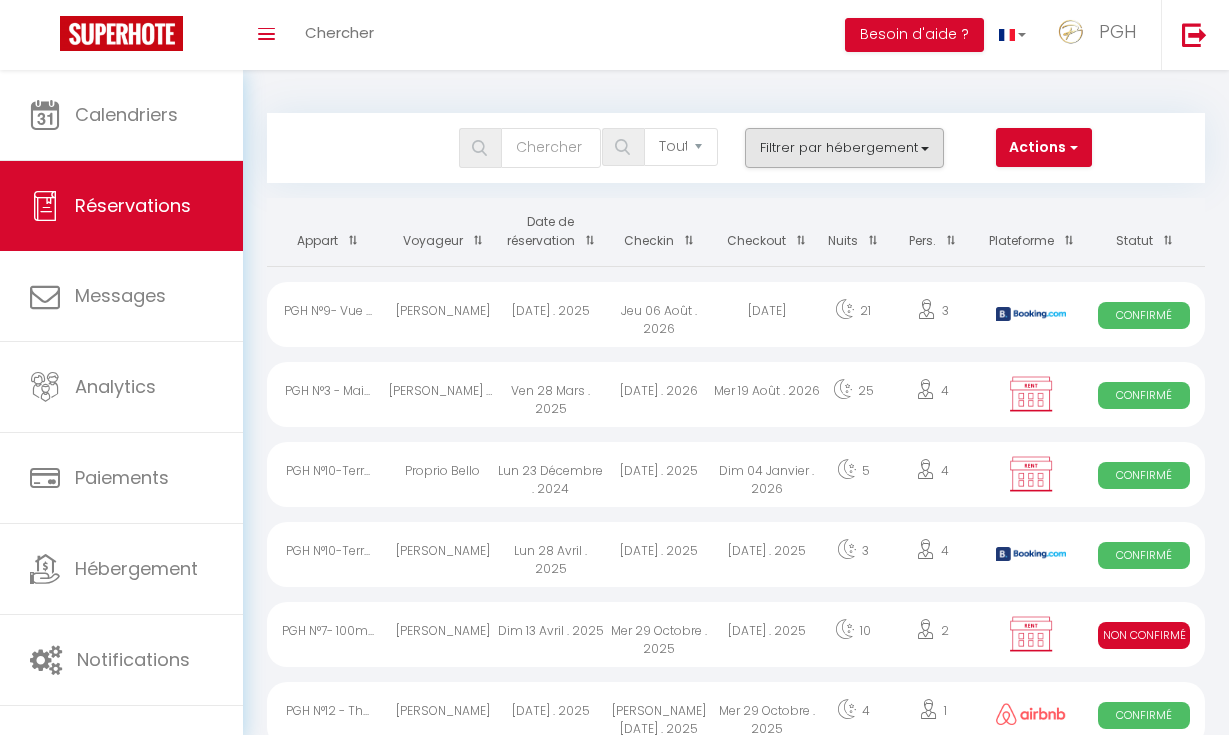click on "Filtrer par hébergement" at bounding box center (845, 148) 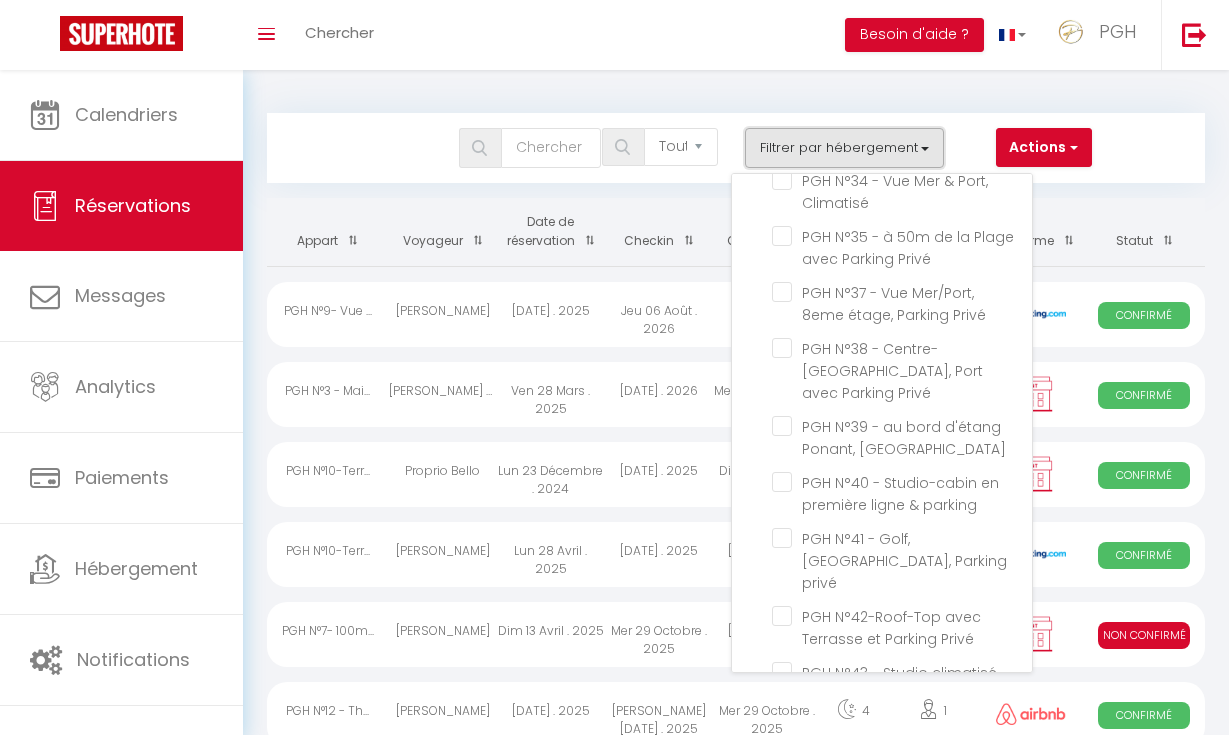 scroll, scrollTop: 1901, scrollLeft: 0, axis: vertical 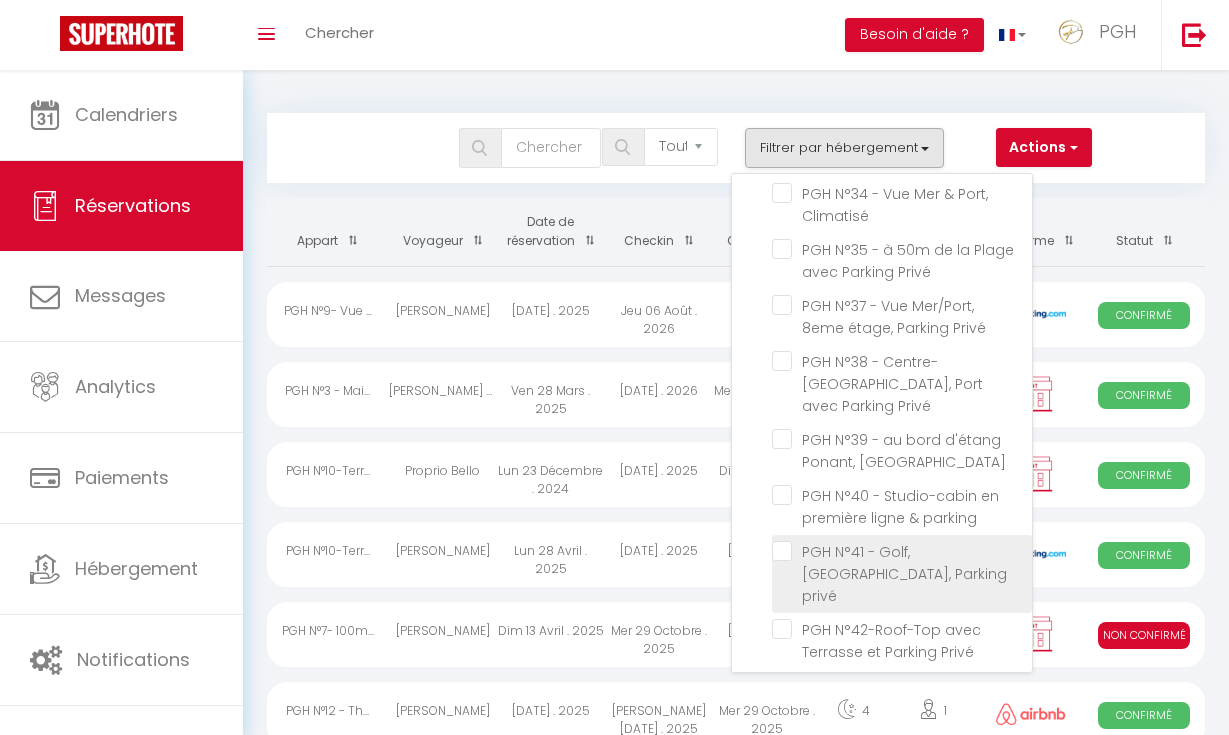 click on "PGH N°41 - Golf, [GEOGRAPHIC_DATA], Parking privé" at bounding box center (902, 551) 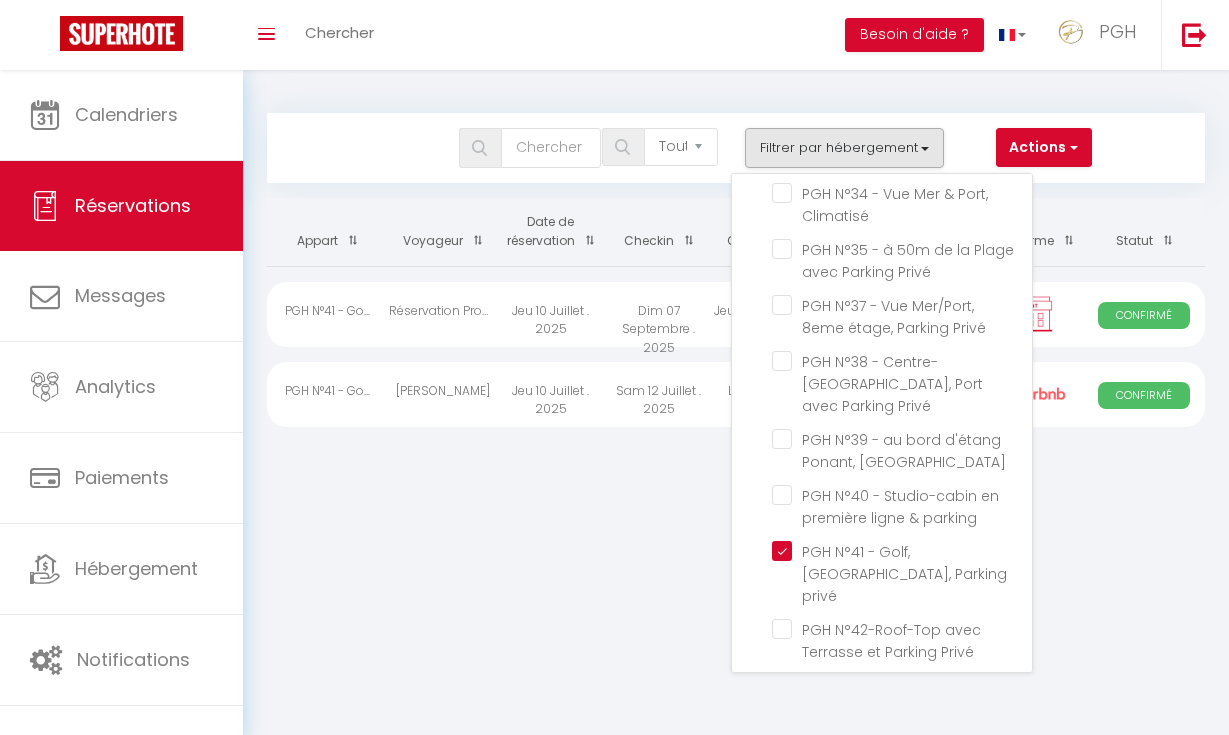 click on "Coaching SuperHote ce soir à 18h00, pour participer:  [URL][DOMAIN_NAME][SECURITY_DATA]   ×     Toggle navigation       Toggle Search     Toggle menubar     Chercher   BUTTON
Besoin d'aide ?
PGH   Paramètres        Équipe     Résultat de la recherche   Aucun résultat     Calendriers     Réservations     Messages     Analytics      Paiements     Hébergement     Notifications                 Résultat de la recherche   Id   Appart   Voyageur    Checkin   Checkout   Nuits   Pers.   Plateforme   Statut     Résultat de la recherche   Aucun résultat         Bookings         Tous les statuts   Annulé   Confirmé   Non Confirmé   Tout sauf annulé   No Show   Request
Filtrer par hébergement
la grande motte
PGH N°1- Roof-Top & Parking Privé, à 2 pas du Golf✭" at bounding box center (614, 437) 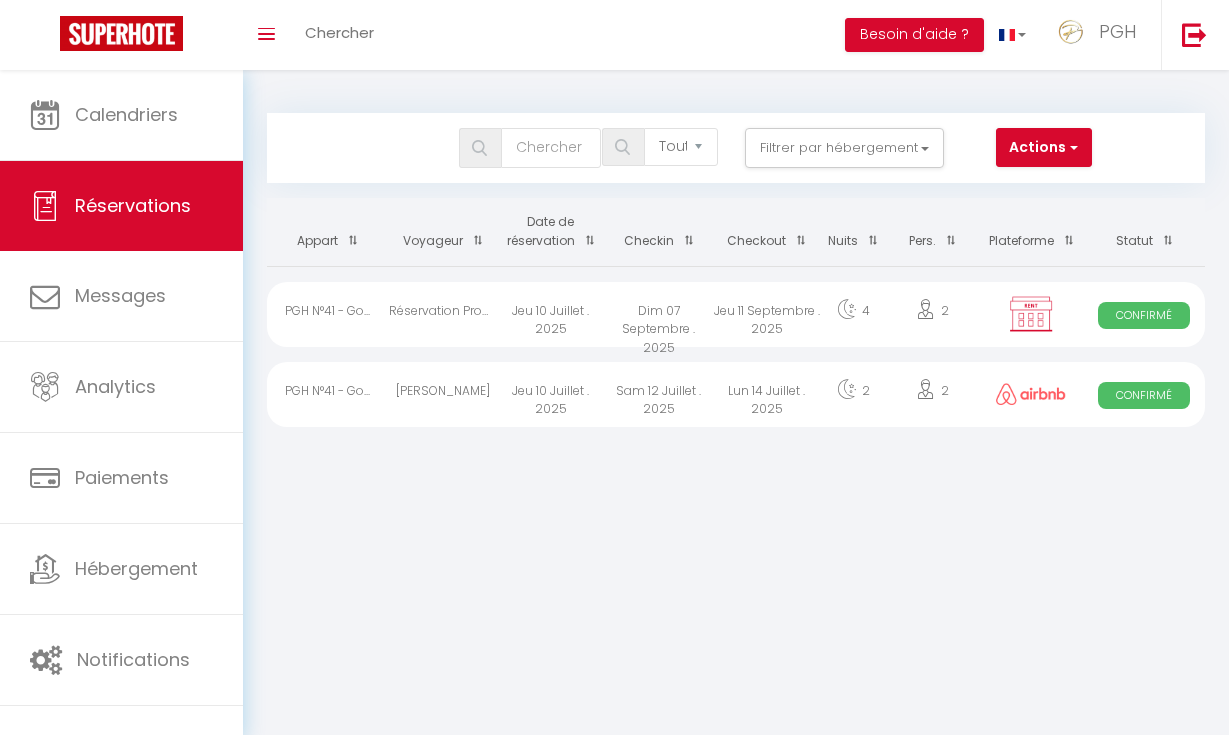 click on "Réservation Propriétaires" at bounding box center [443, 314] 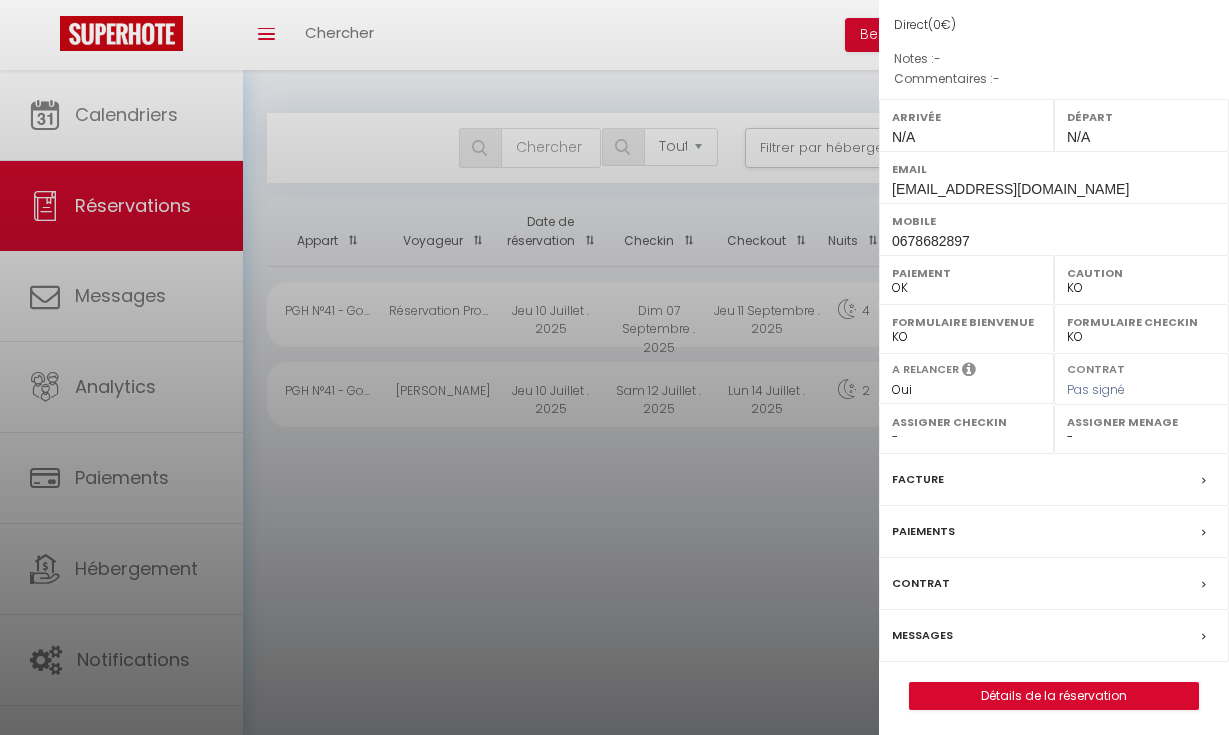 scroll, scrollTop: 243, scrollLeft: 0, axis: vertical 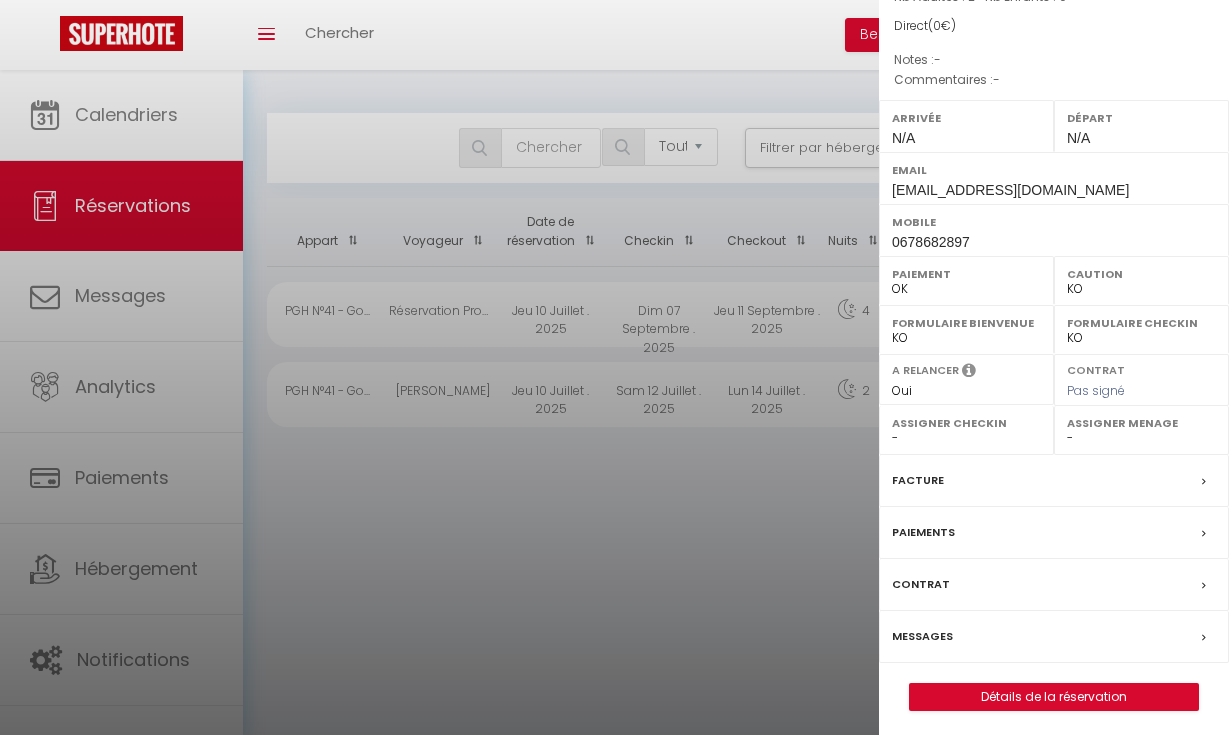 click on "Détails de la réservation" at bounding box center (1054, 697) 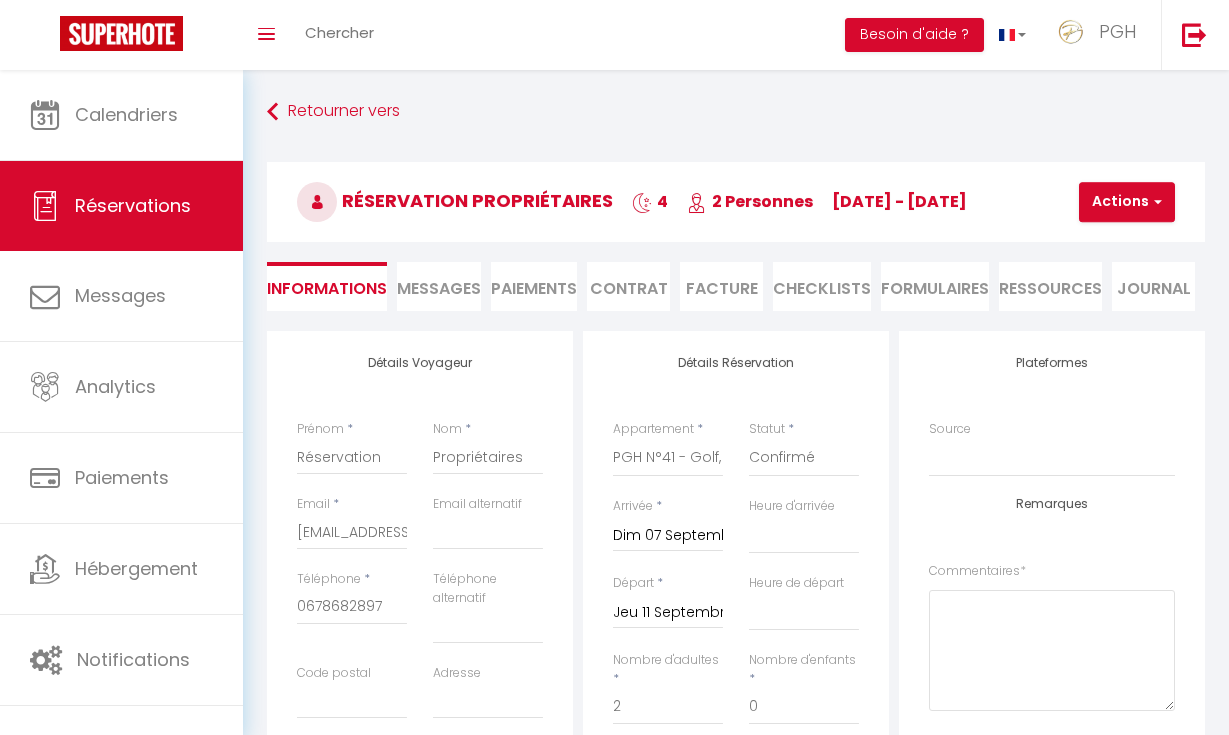 click on "Actions" at bounding box center (1127, 202) 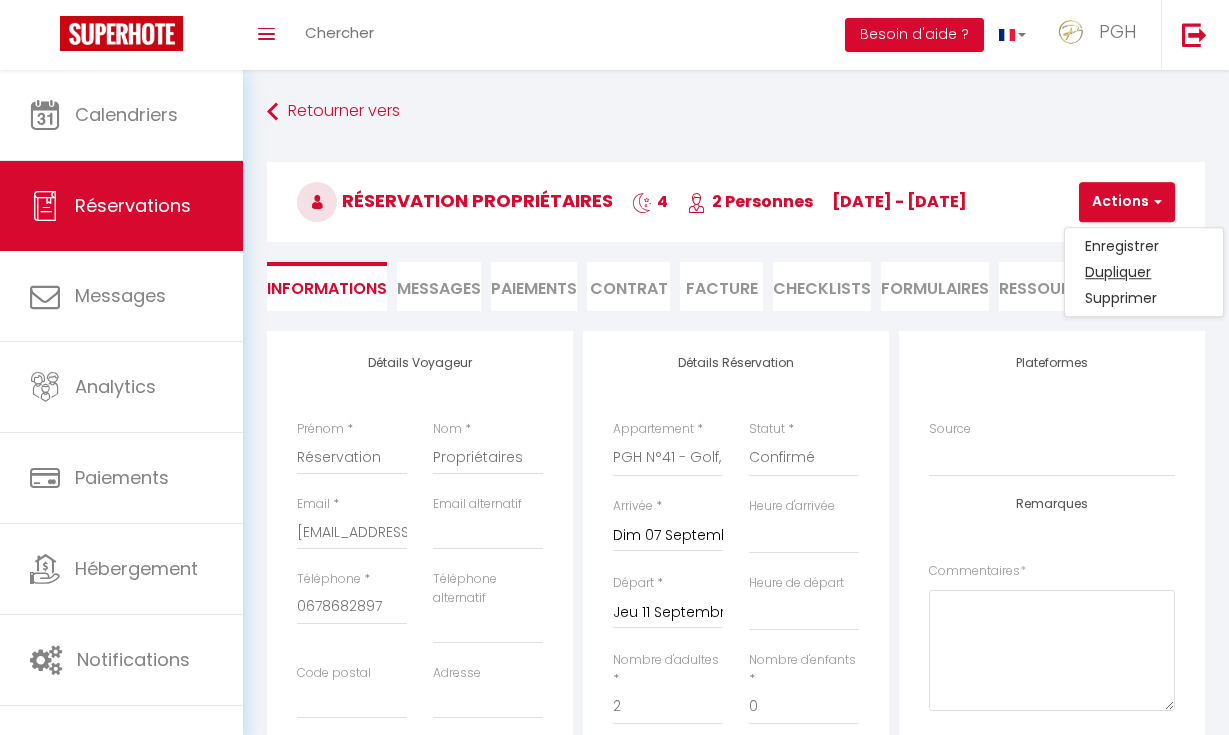 click on "Dupliquer" at bounding box center (1144, 272) 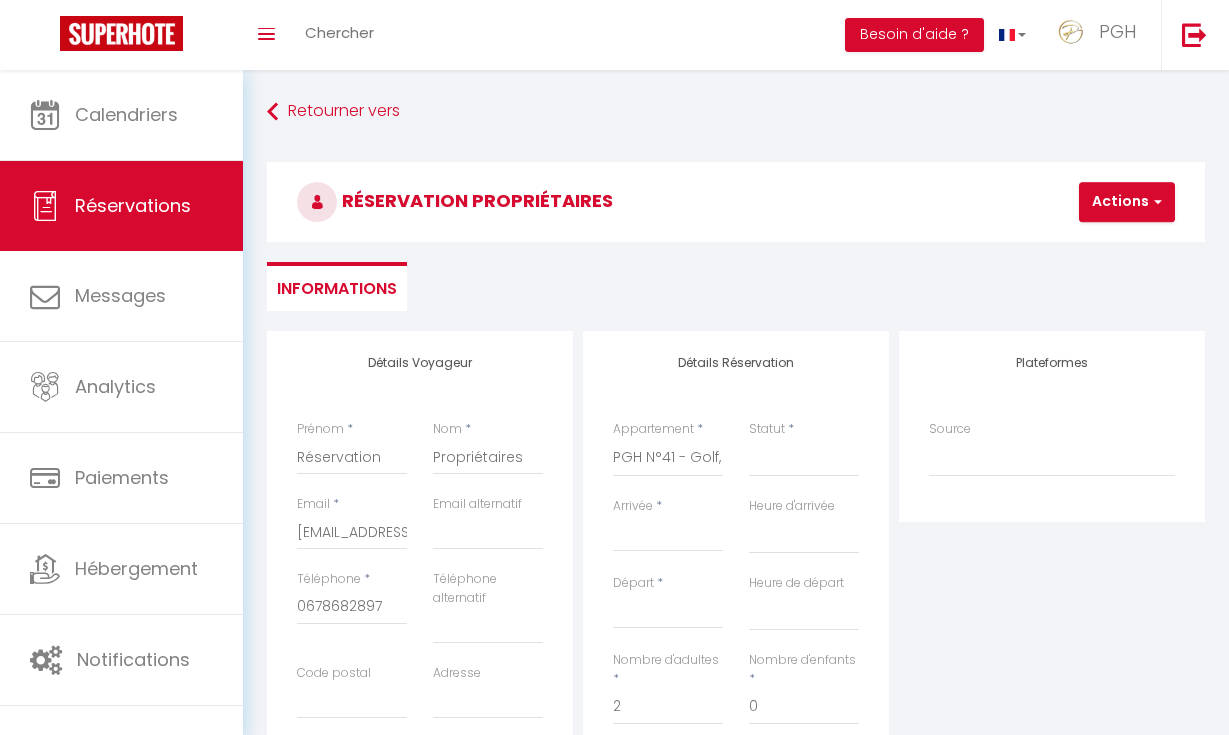 click on "Arrivée" at bounding box center [668, 536] 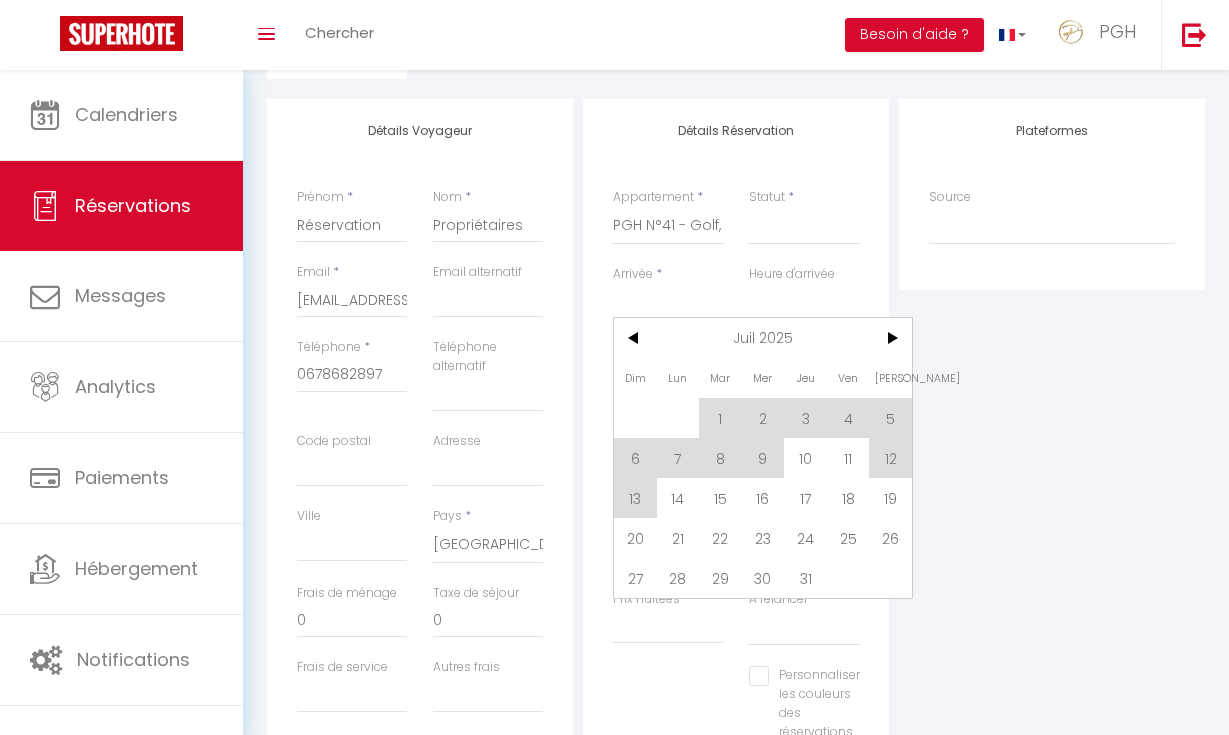 scroll, scrollTop: 257, scrollLeft: 0, axis: vertical 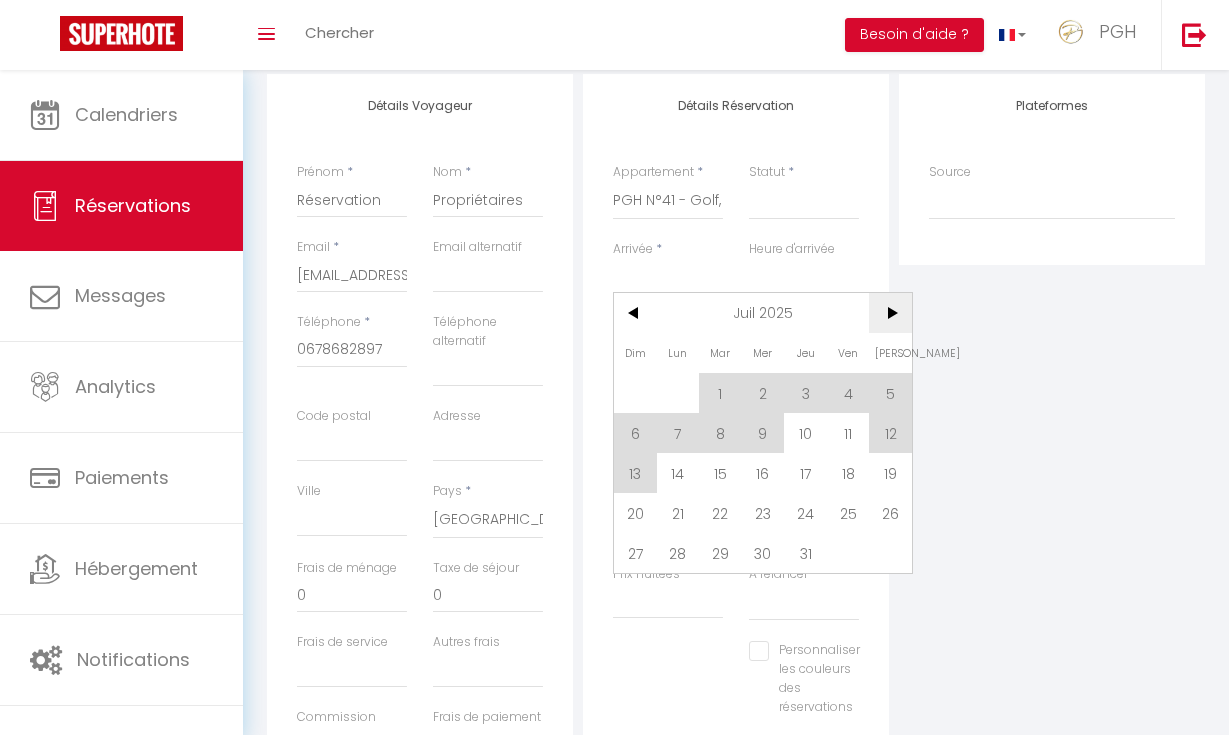 click on ">" at bounding box center (890, 313) 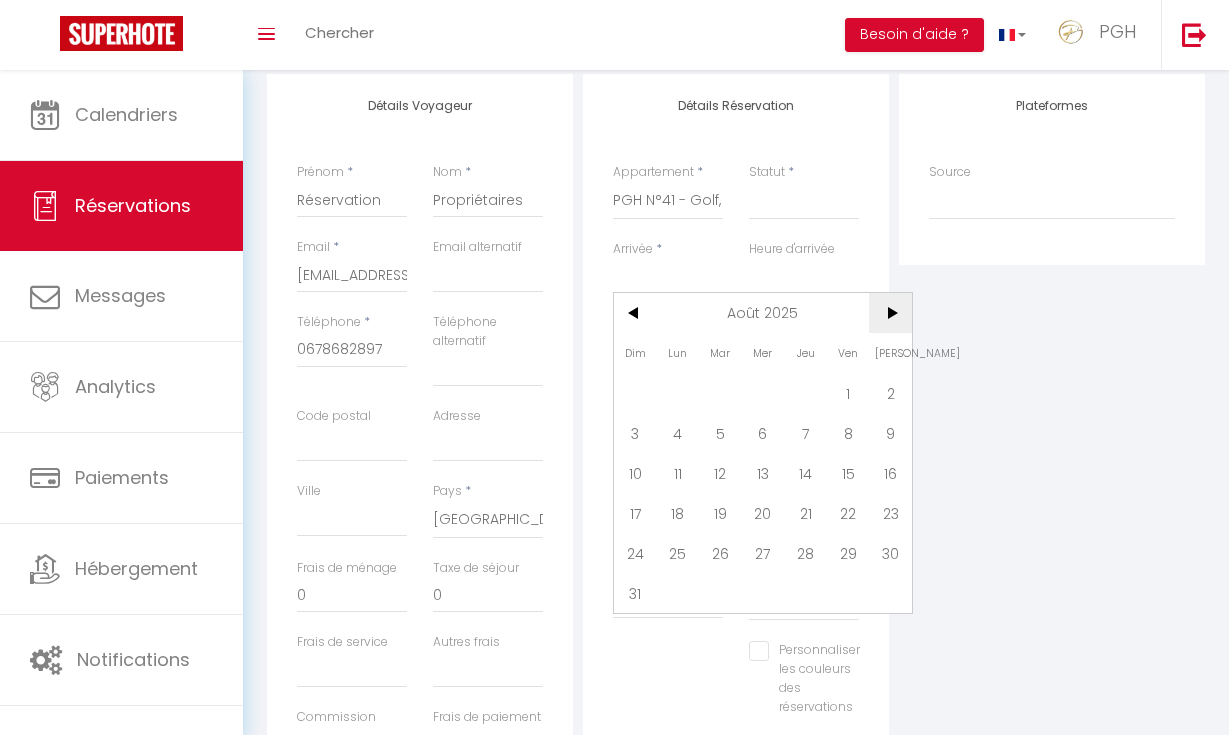 click on ">" at bounding box center [890, 313] 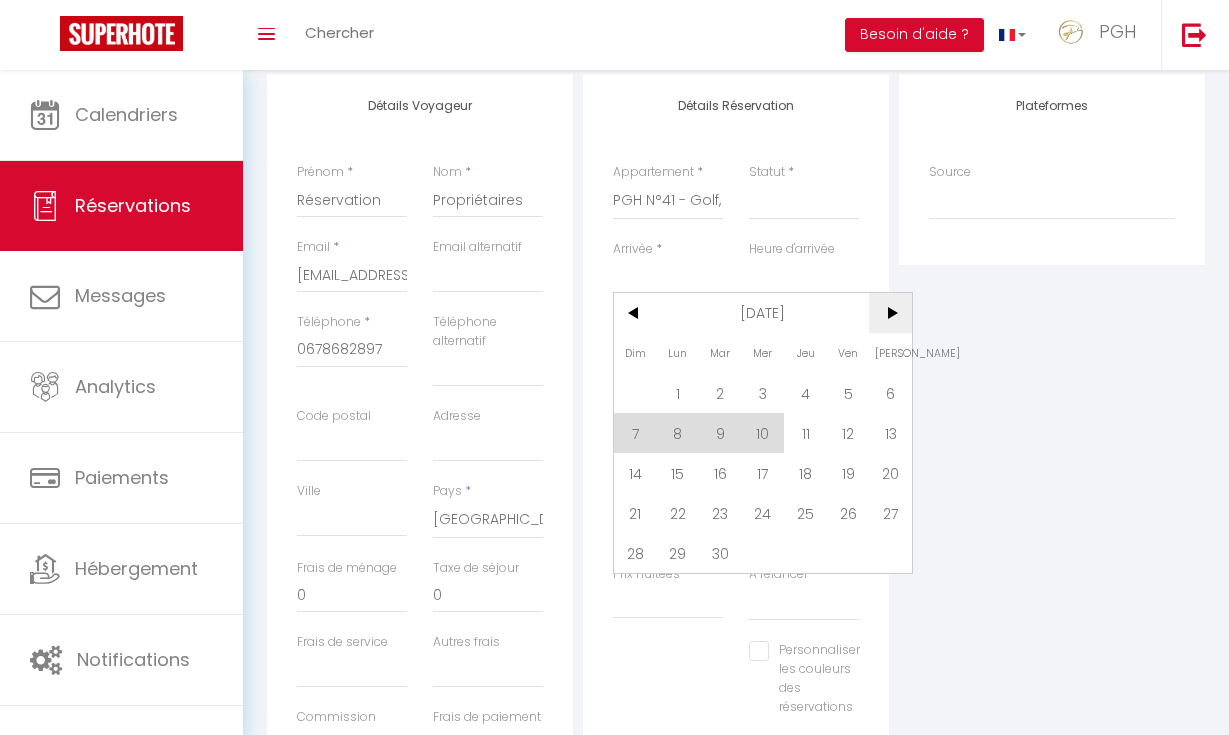 click on ">" at bounding box center (890, 313) 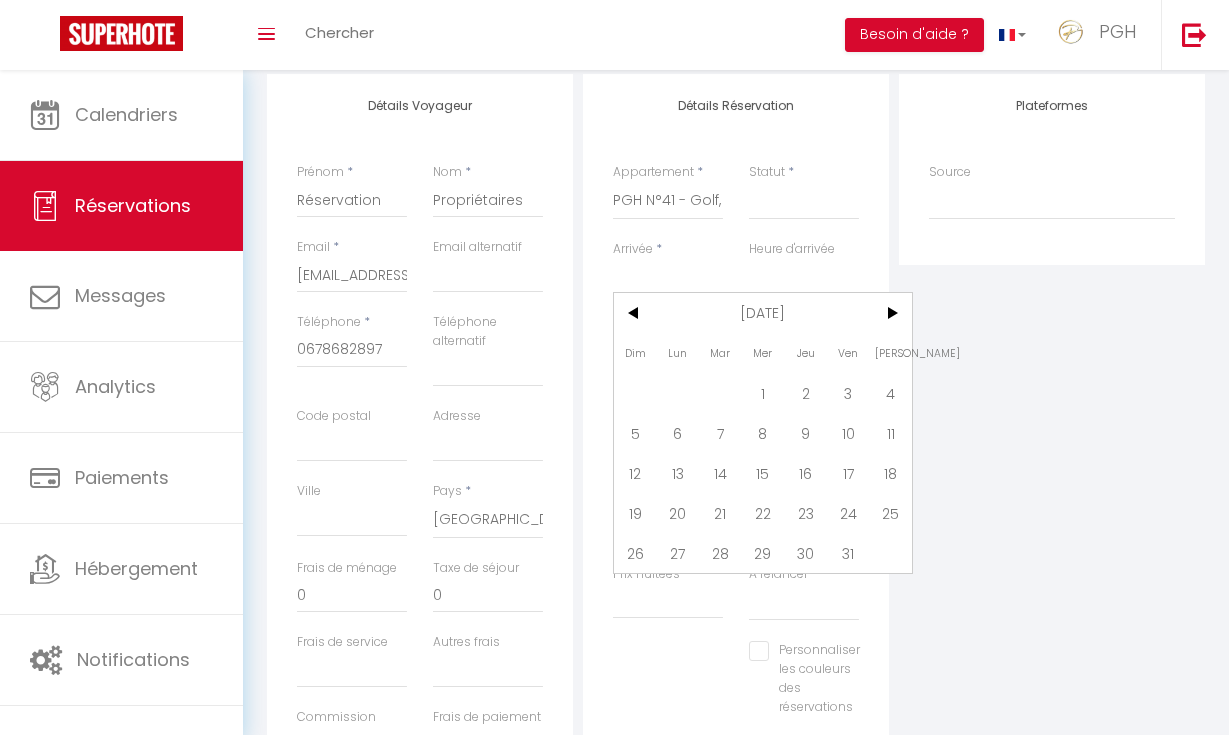 click on "25" at bounding box center [890, 513] 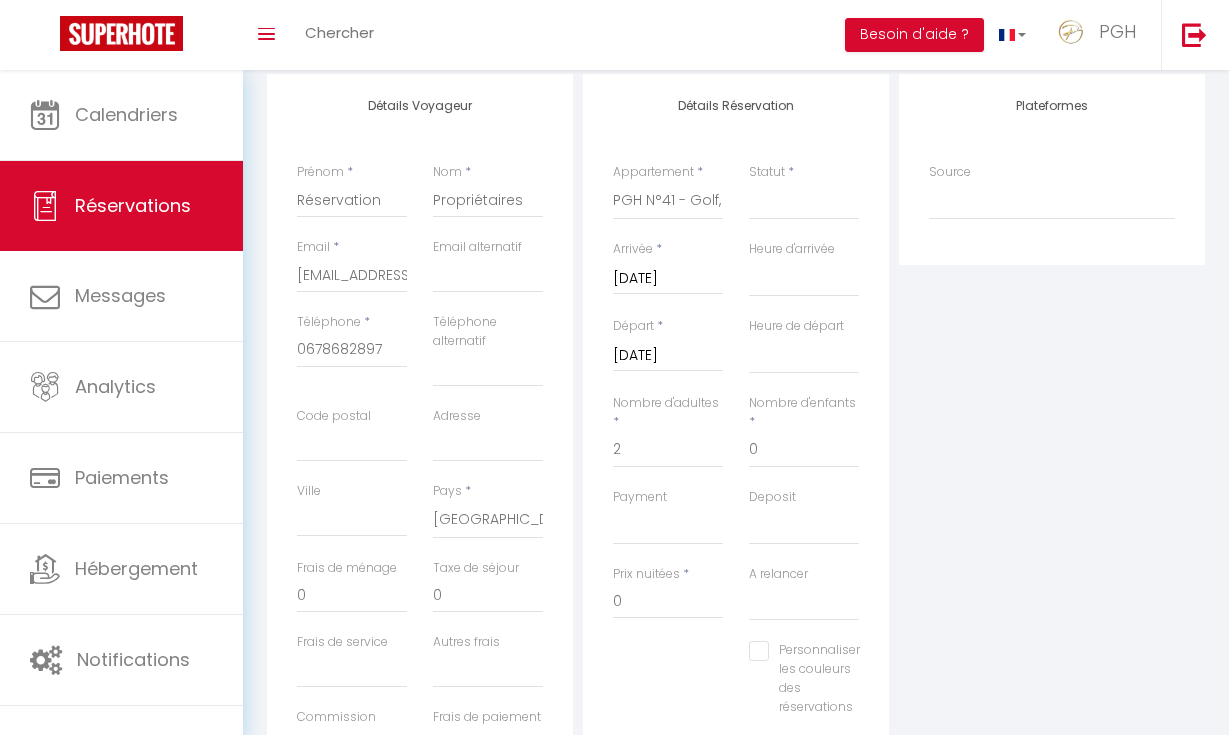 click on "[DATE]" at bounding box center [668, 356] 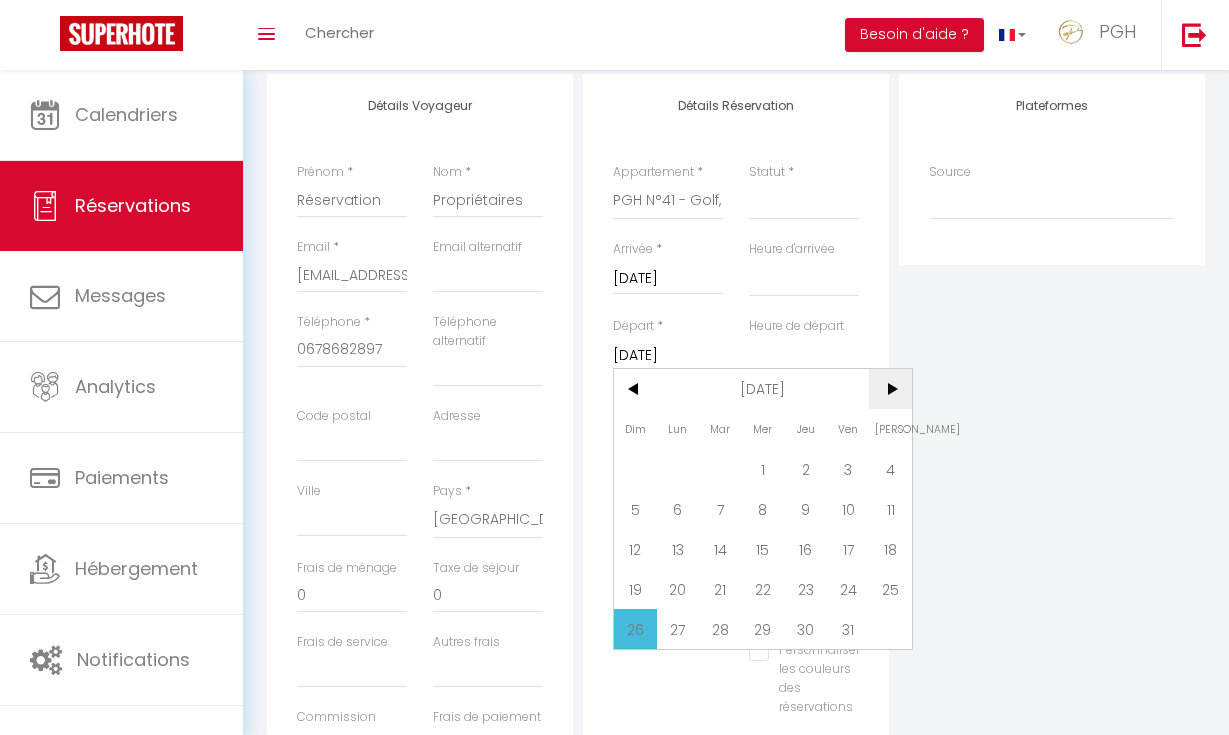 click on ">" at bounding box center (890, 389) 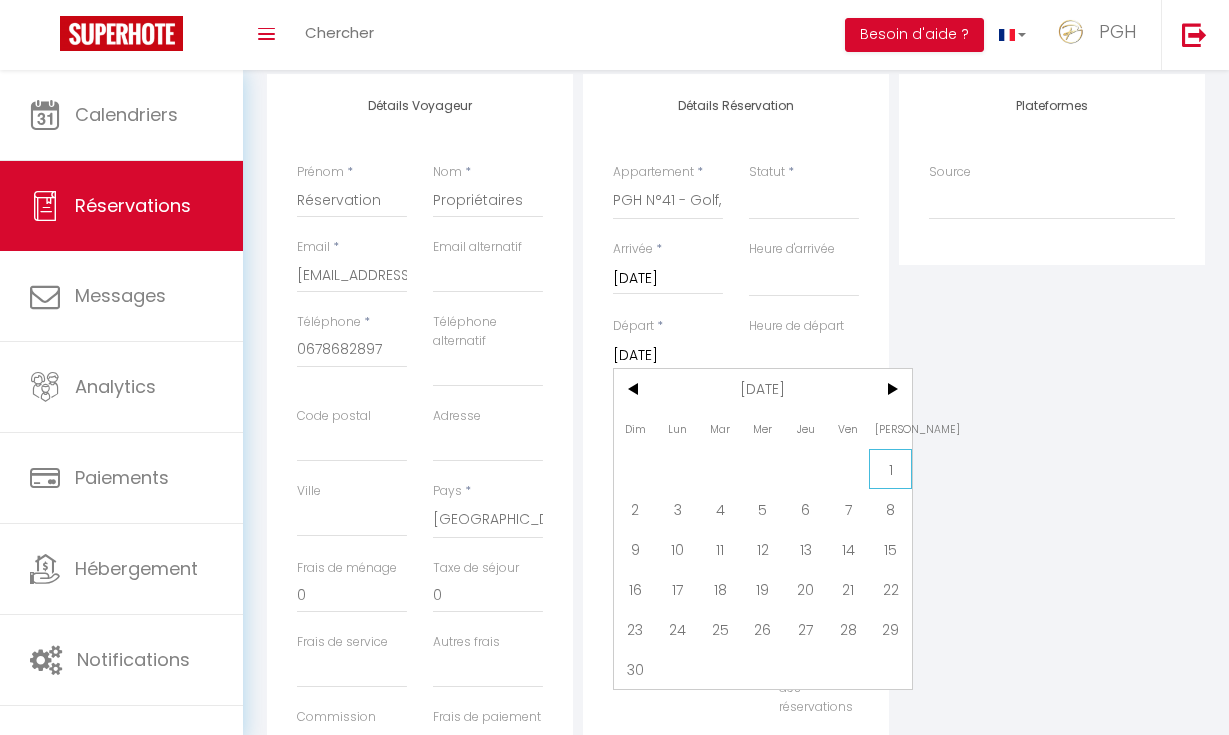 click on "1" at bounding box center (890, 469) 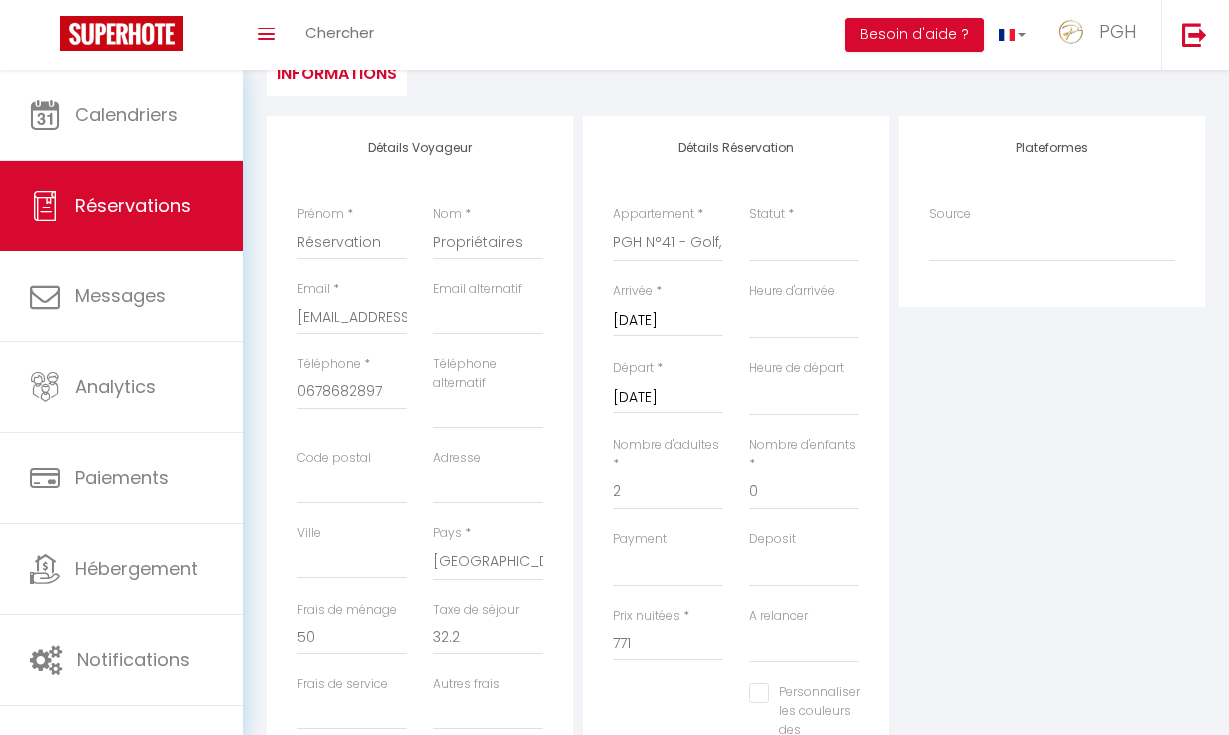 scroll, scrollTop: 215, scrollLeft: 0, axis: vertical 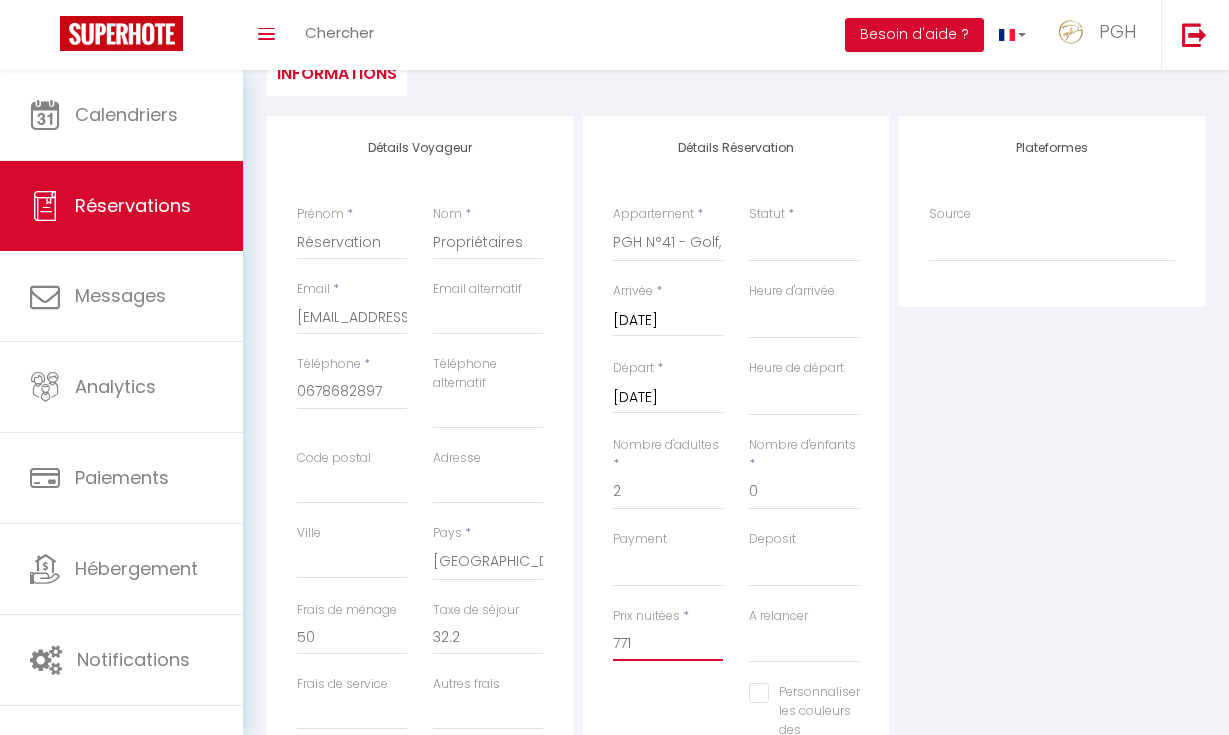 drag, startPoint x: 657, startPoint y: 653, endPoint x: 567, endPoint y: 632, distance: 92.417534 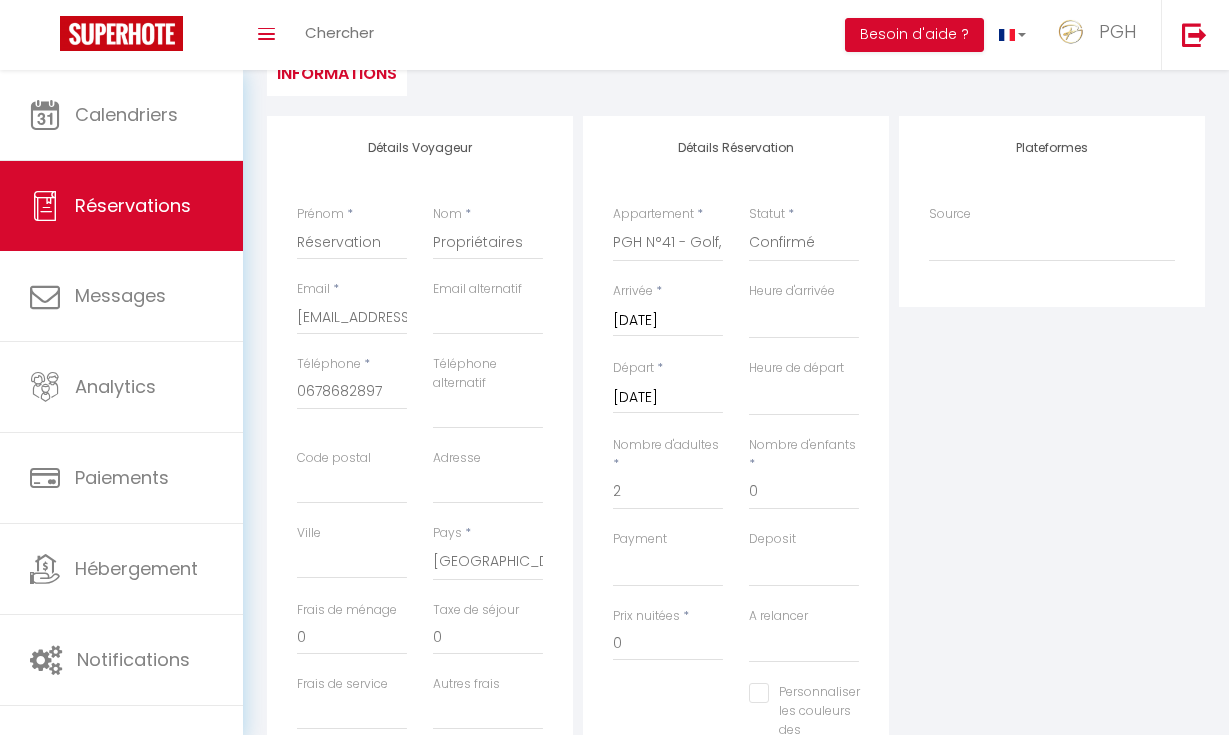 click on "Plateformes    Source
Direct
[DOMAIN_NAME]
[DOMAIN_NAME]
Chalet montagne
Expedia
Gite de [GEOGRAPHIC_DATA]
Homeaway
Homeaway iCal
[DOMAIN_NAME]
[DOMAIN_NAME]
[DOMAIN_NAME]
Ical" at bounding box center (1052, 483) 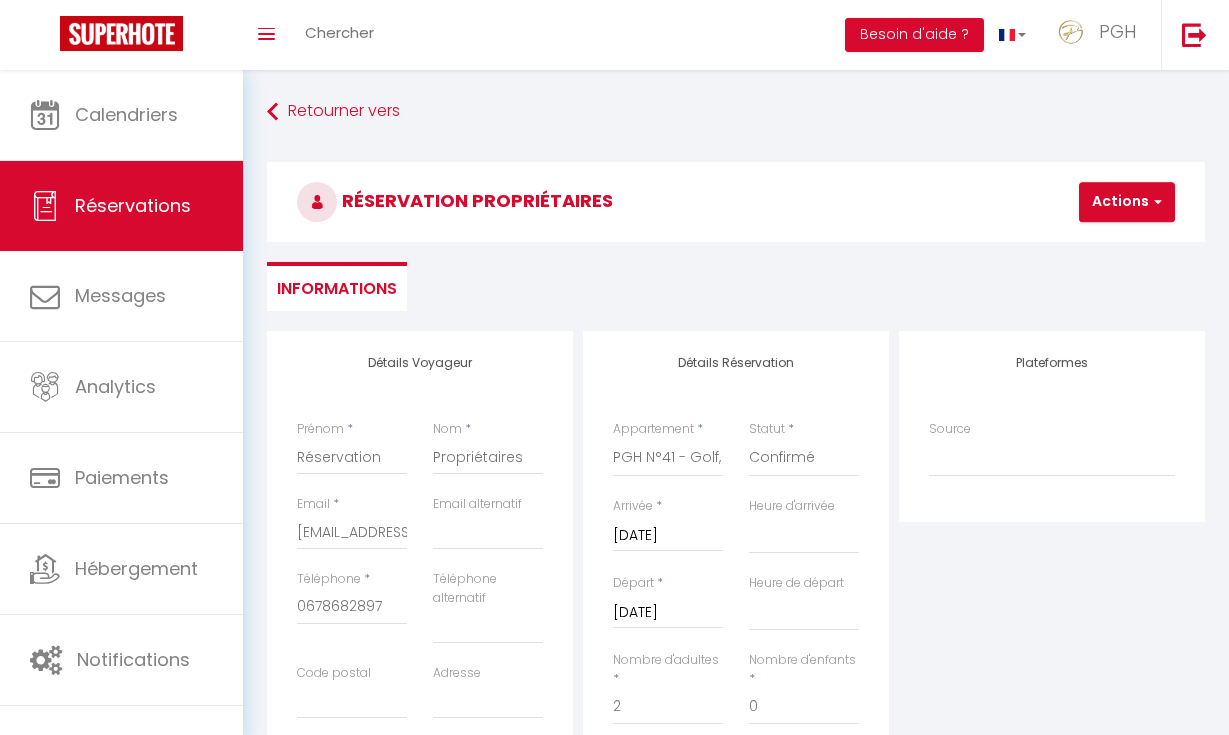 scroll, scrollTop: 0, scrollLeft: 0, axis: both 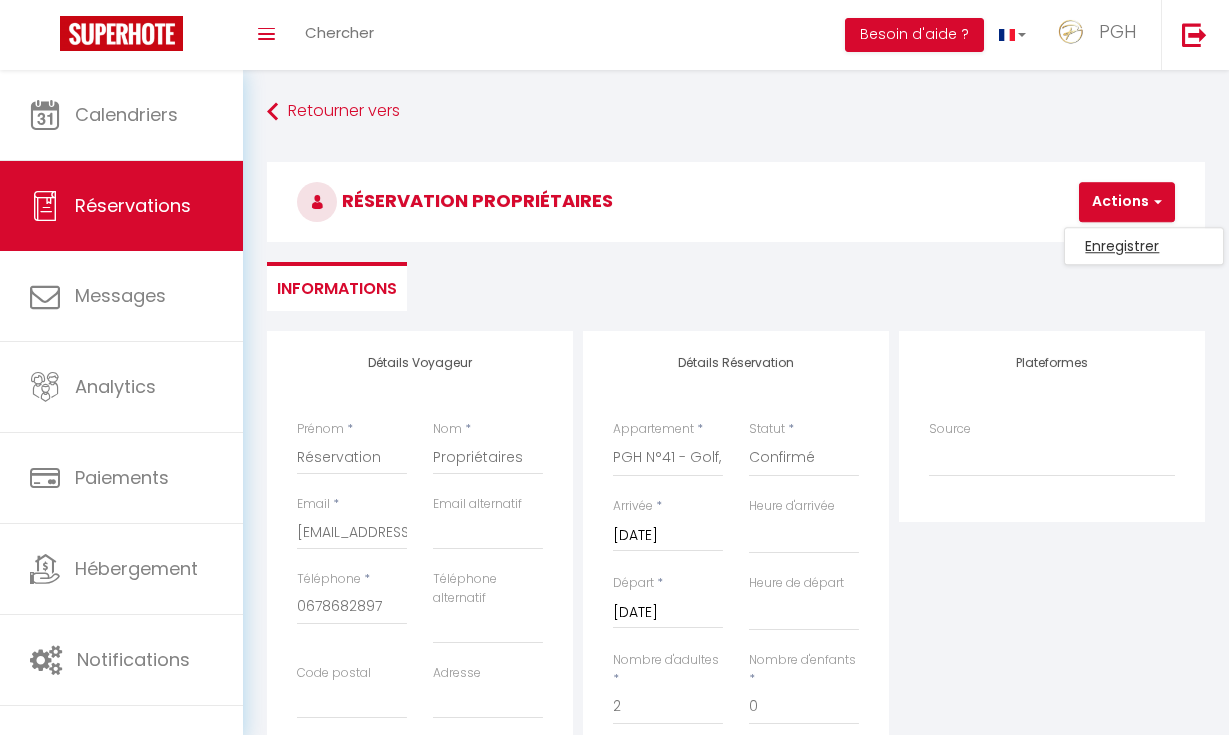 click on "Enregistrer" at bounding box center (1144, 246) 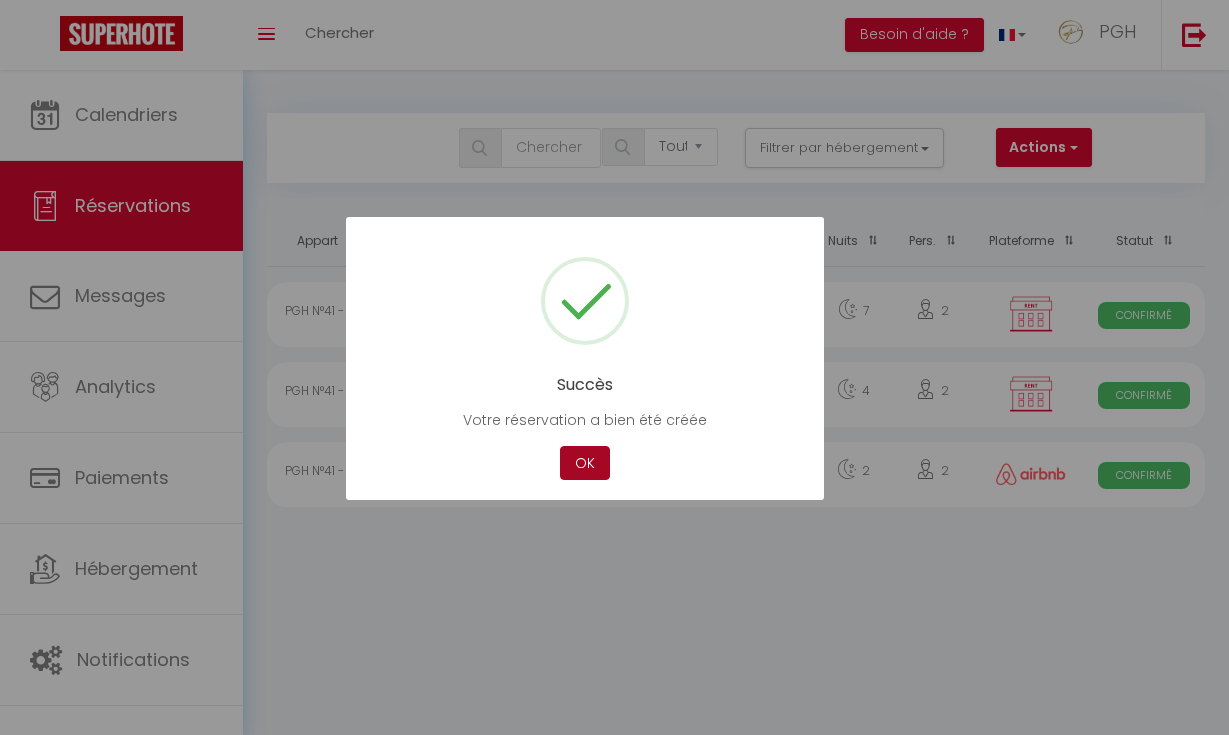 click on "OK" at bounding box center [585, 463] 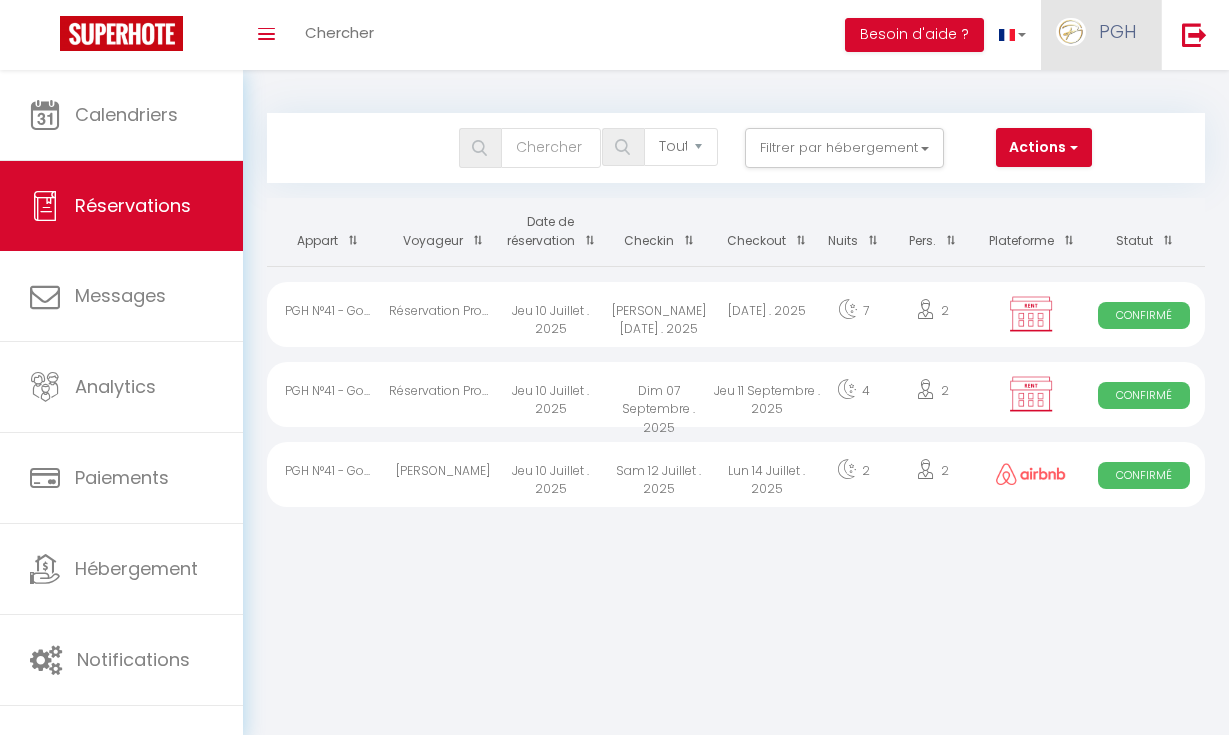 scroll, scrollTop: 0, scrollLeft: 0, axis: both 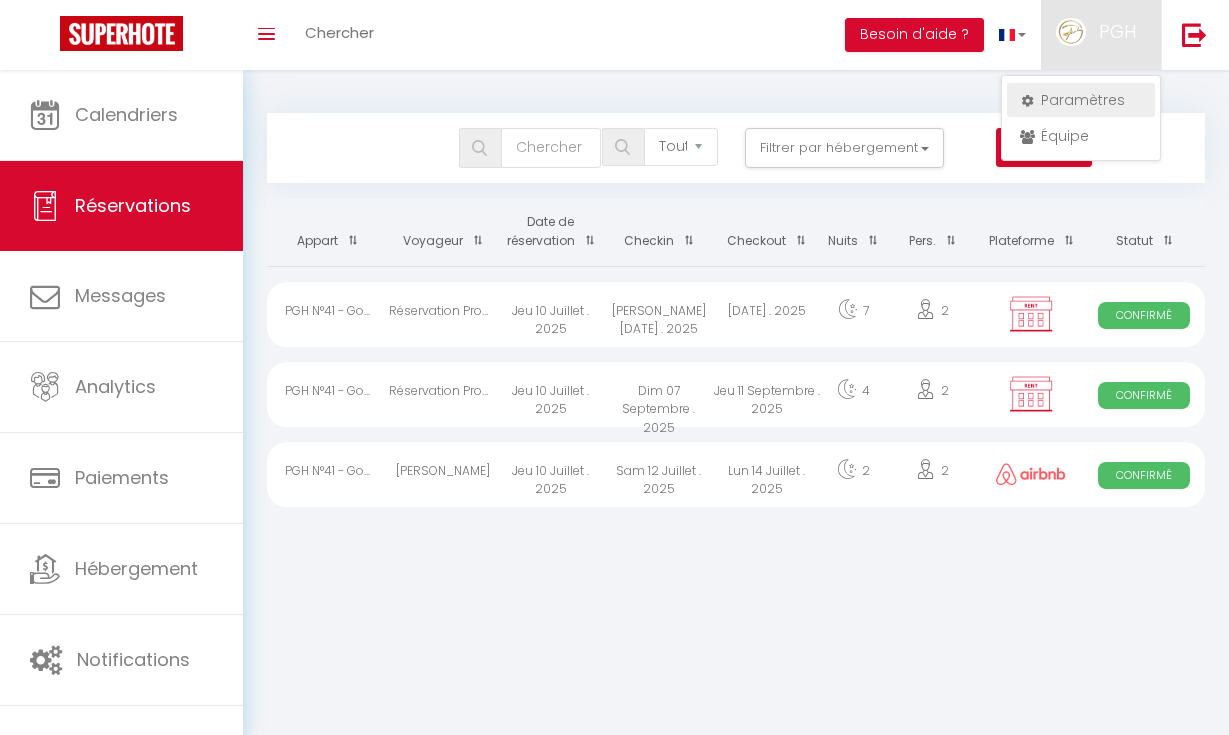 click on "Paramètres" at bounding box center [1081, 100] 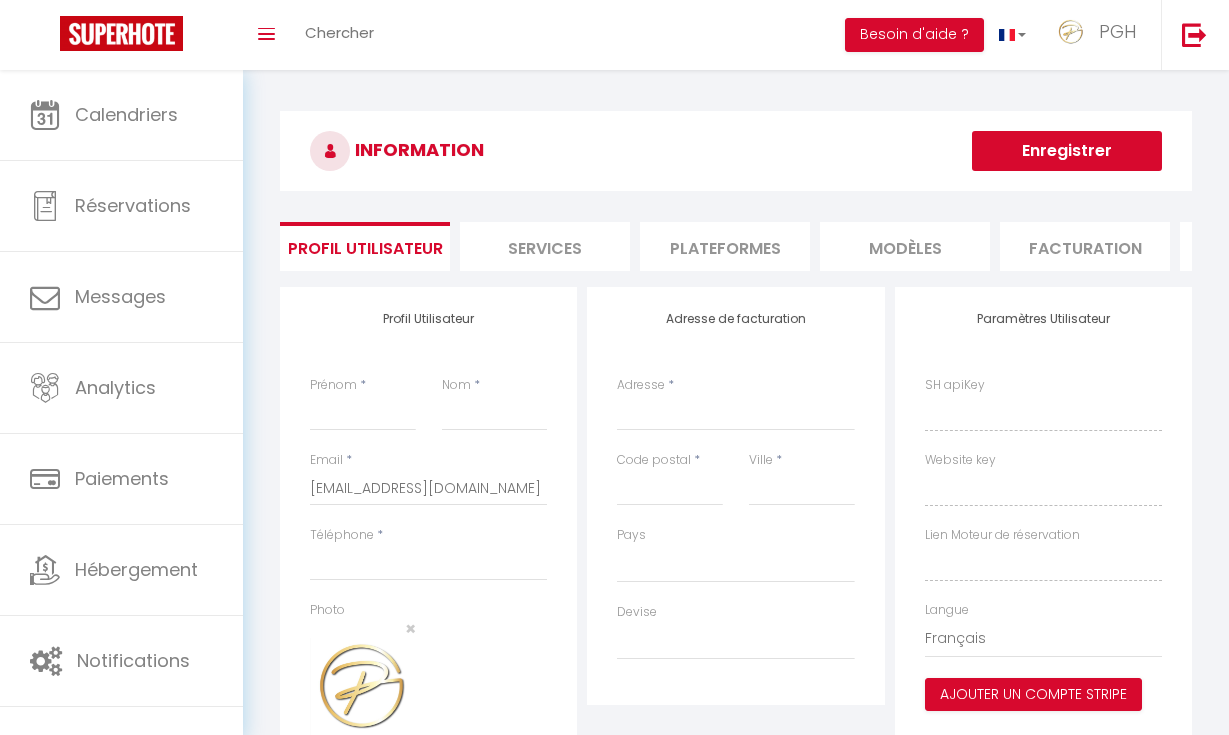 click on "Plateformes" at bounding box center [725, 246] 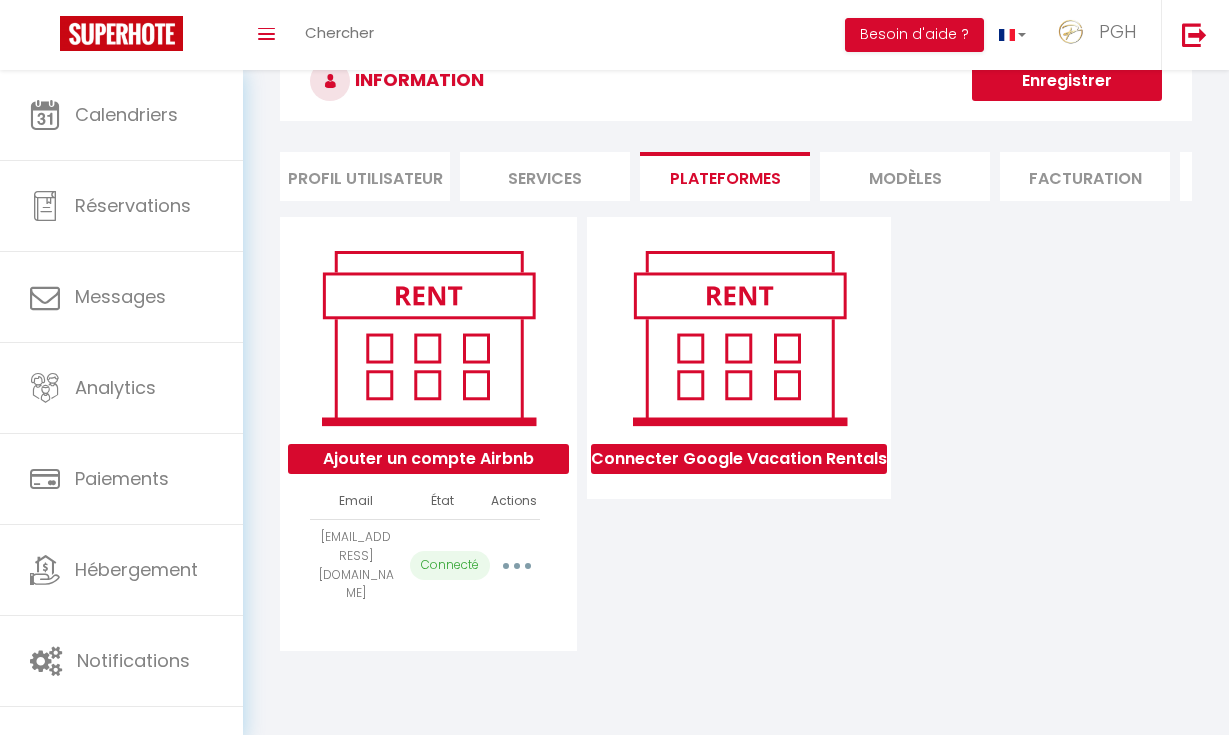 scroll, scrollTop: 70, scrollLeft: 0, axis: vertical 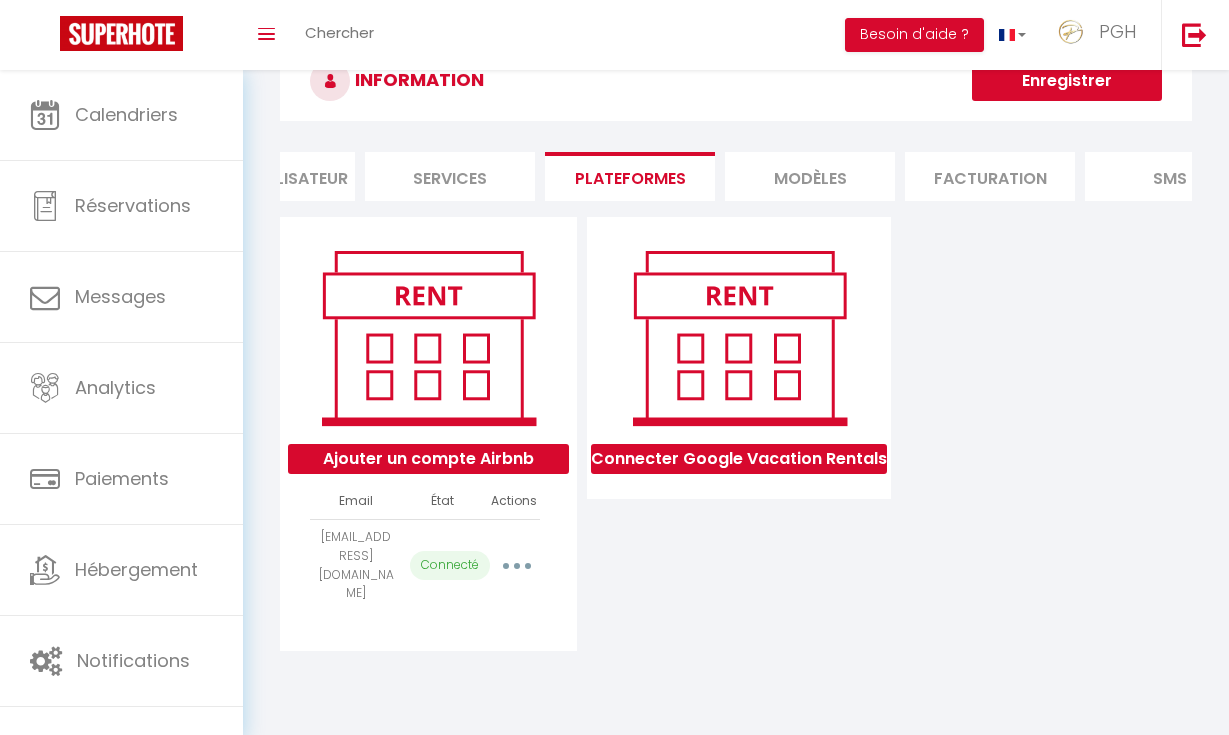 click on "Services" at bounding box center [450, 176] 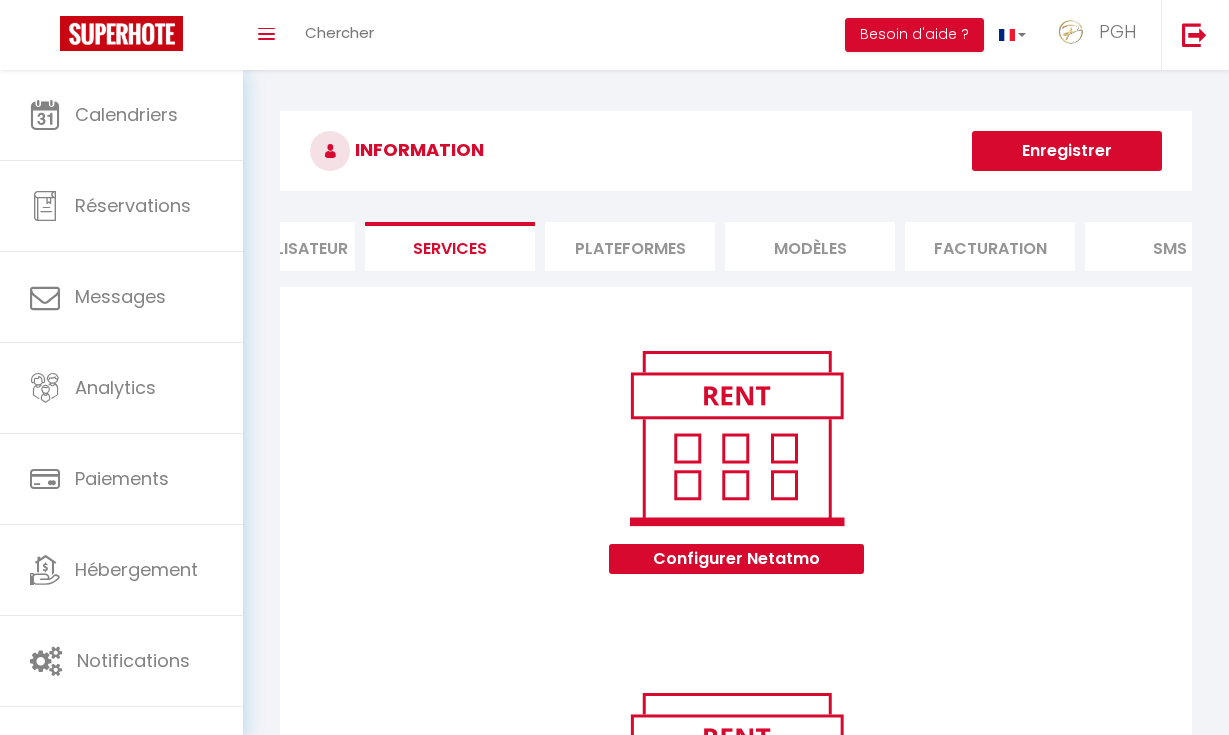 scroll, scrollTop: 0, scrollLeft: 0, axis: both 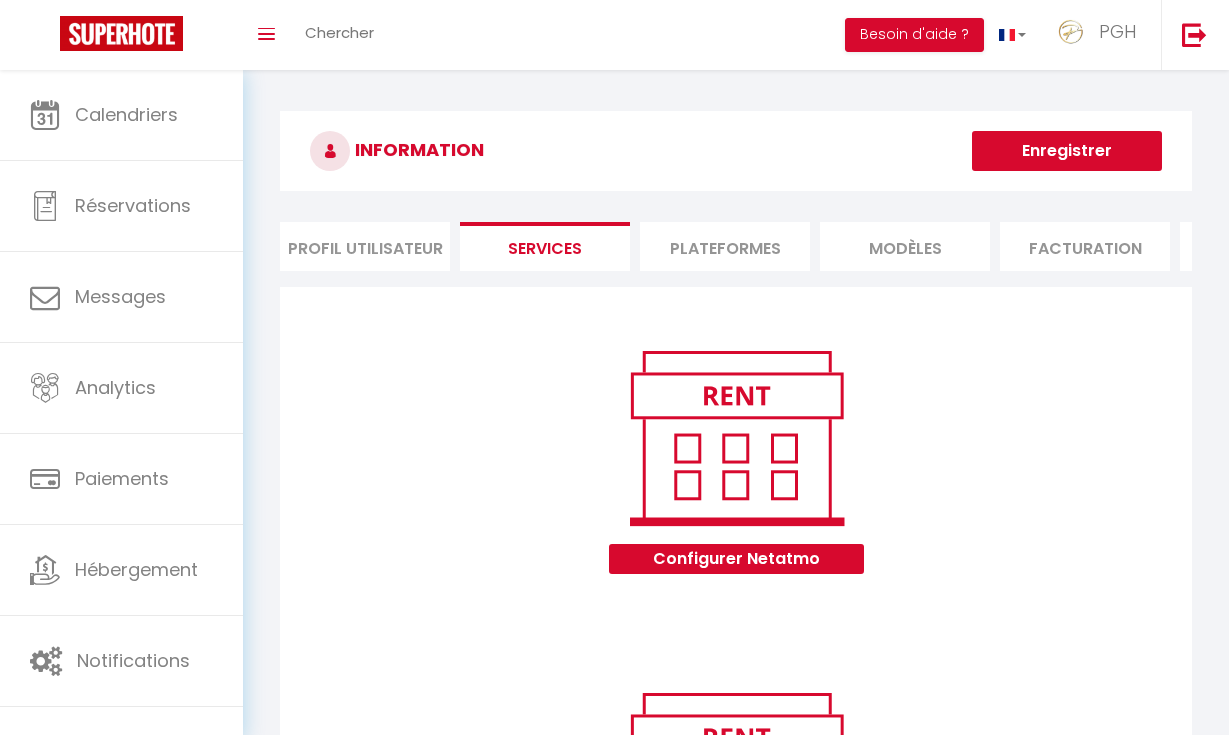 click on "Profil Utilisateur" at bounding box center (365, 246) 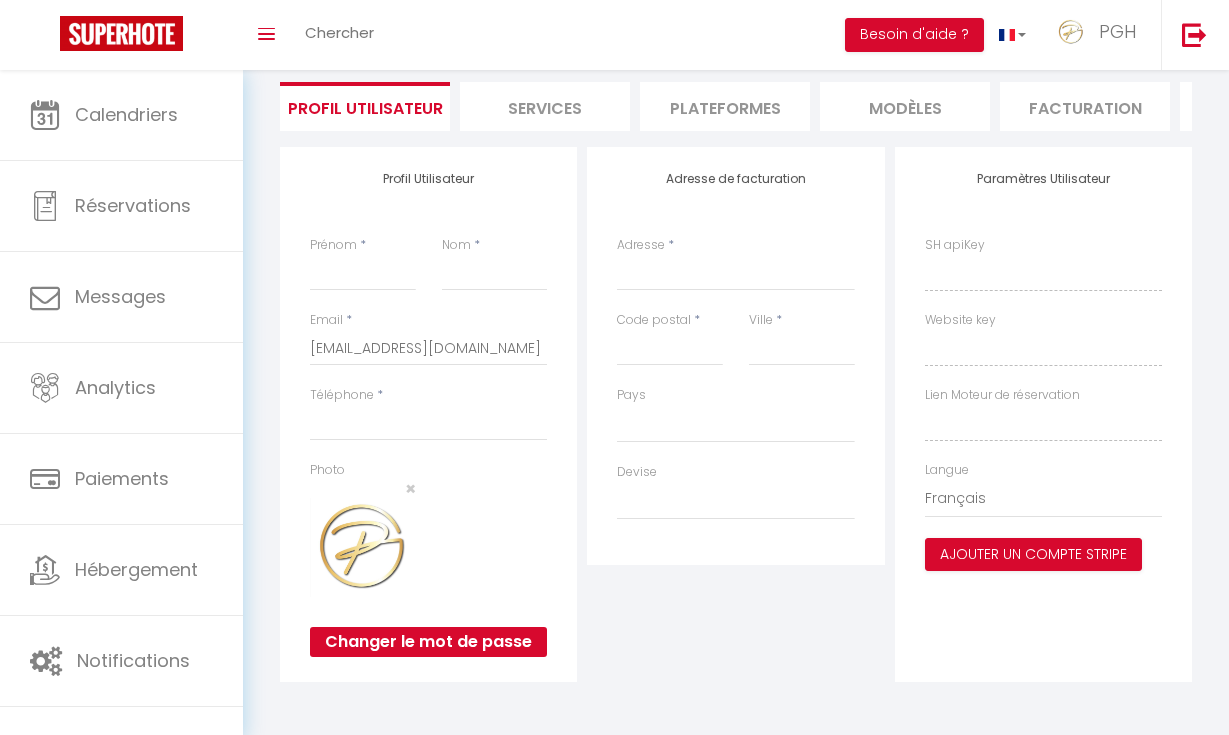scroll, scrollTop: 139, scrollLeft: 0, axis: vertical 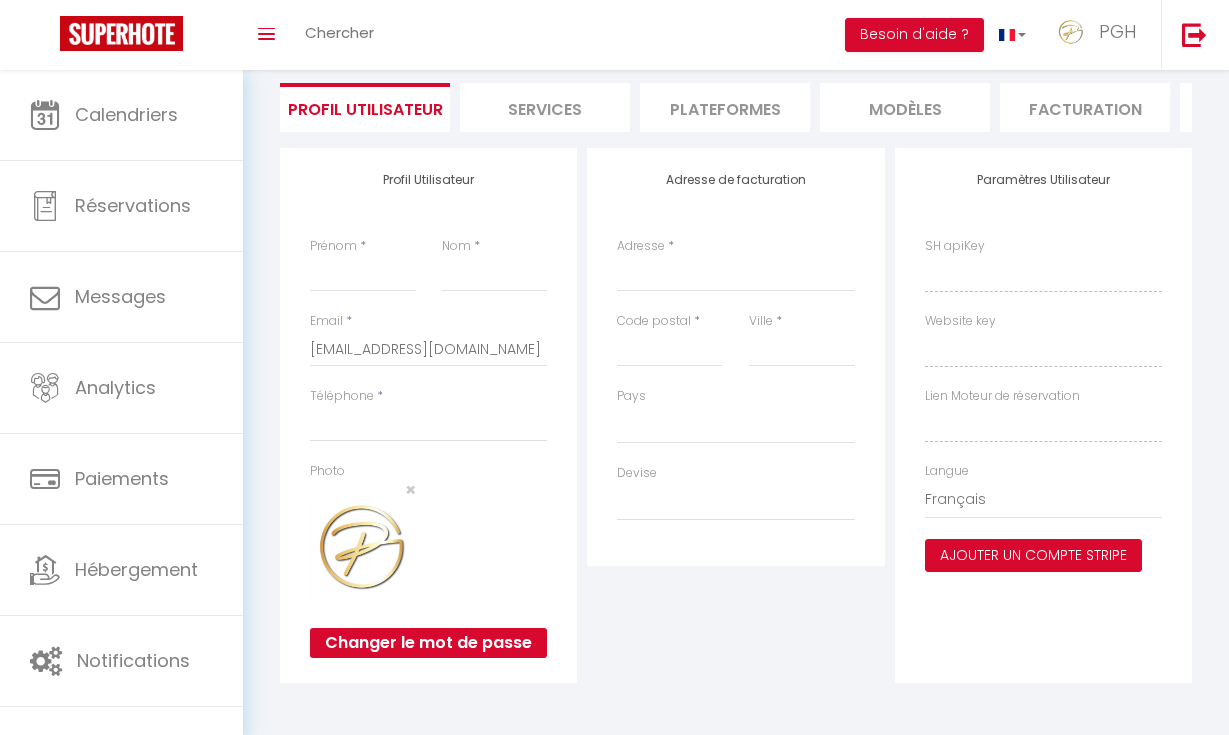 click on "Ajouter un compte Stripe" at bounding box center (1033, 556) 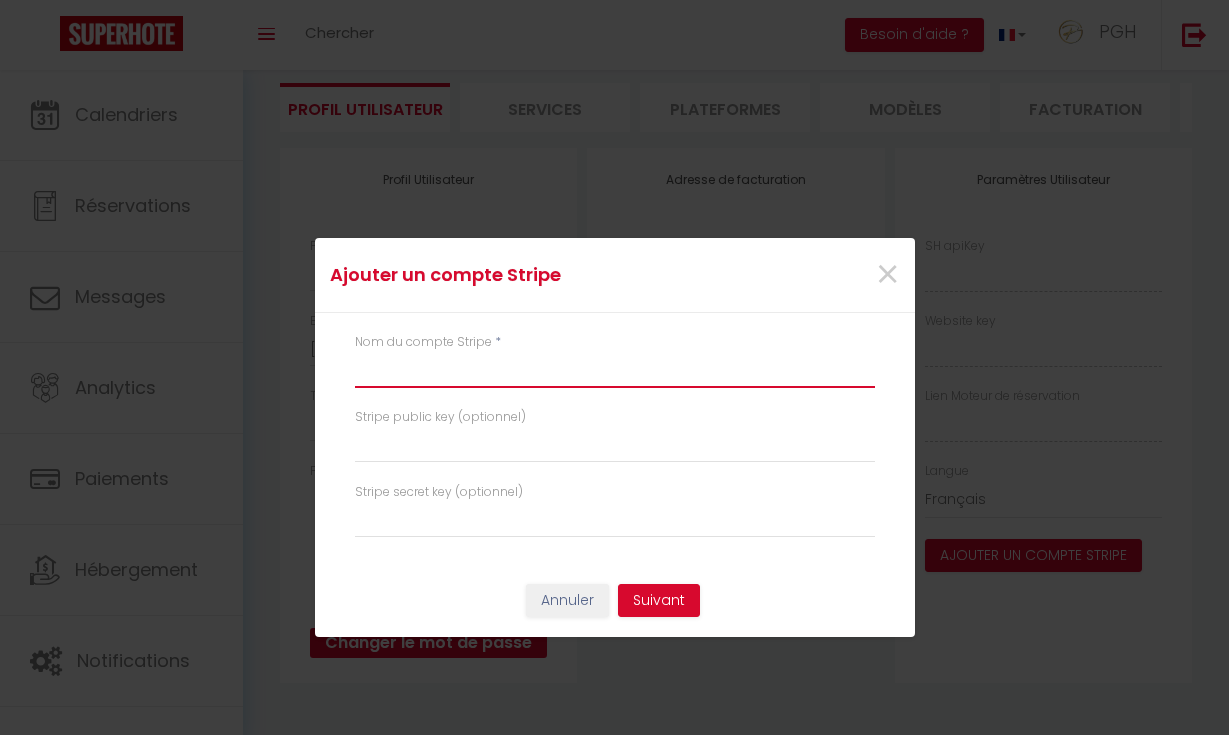 click at bounding box center (615, 370) 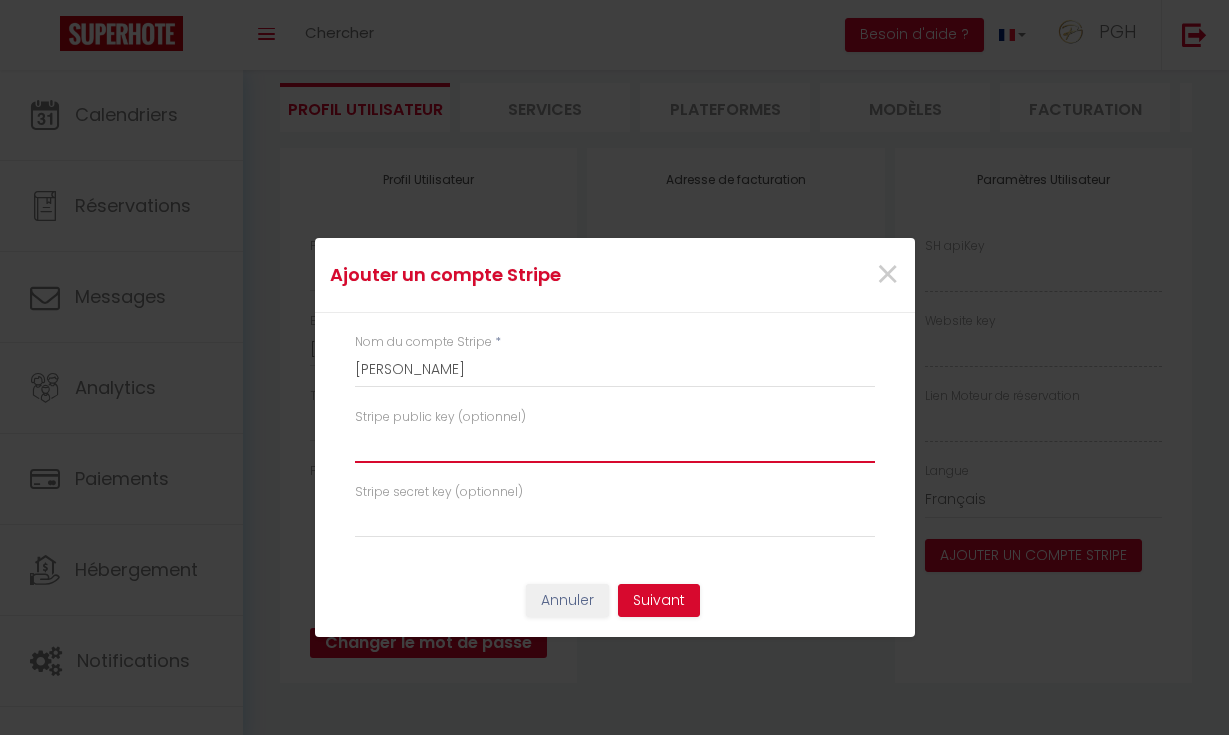 click at bounding box center (615, 445) 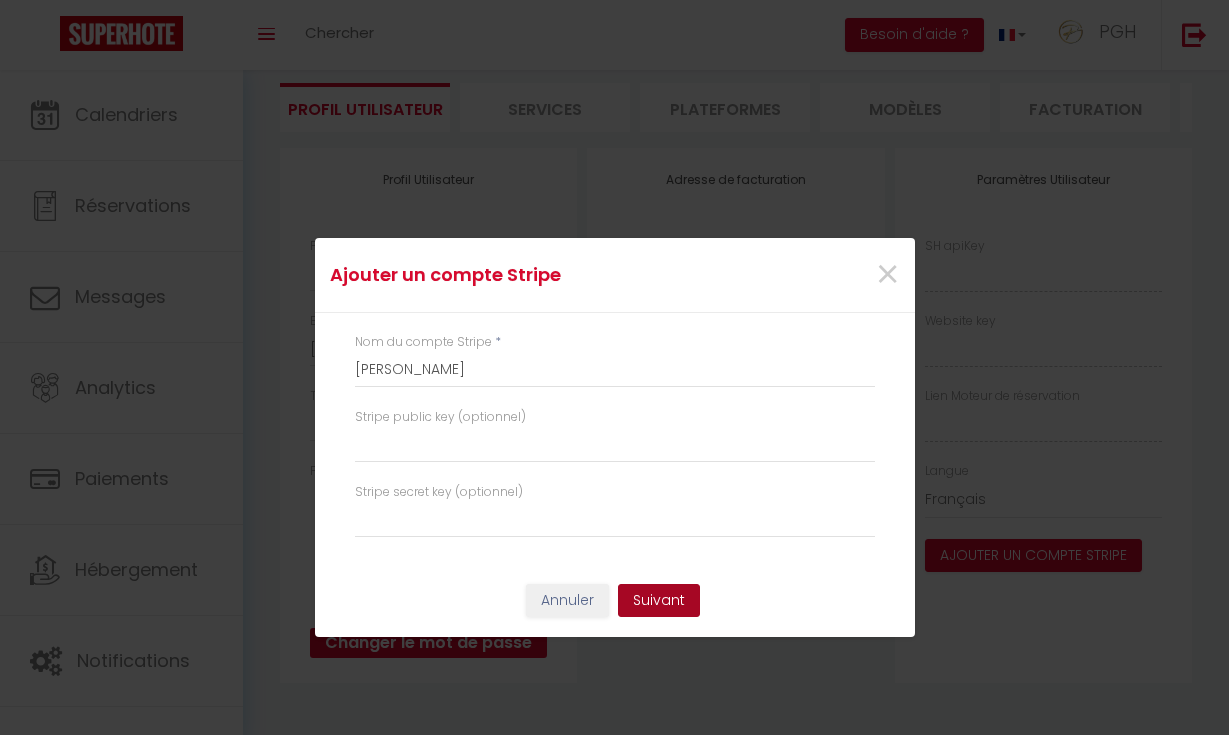 click on "Suivant" at bounding box center [659, 601] 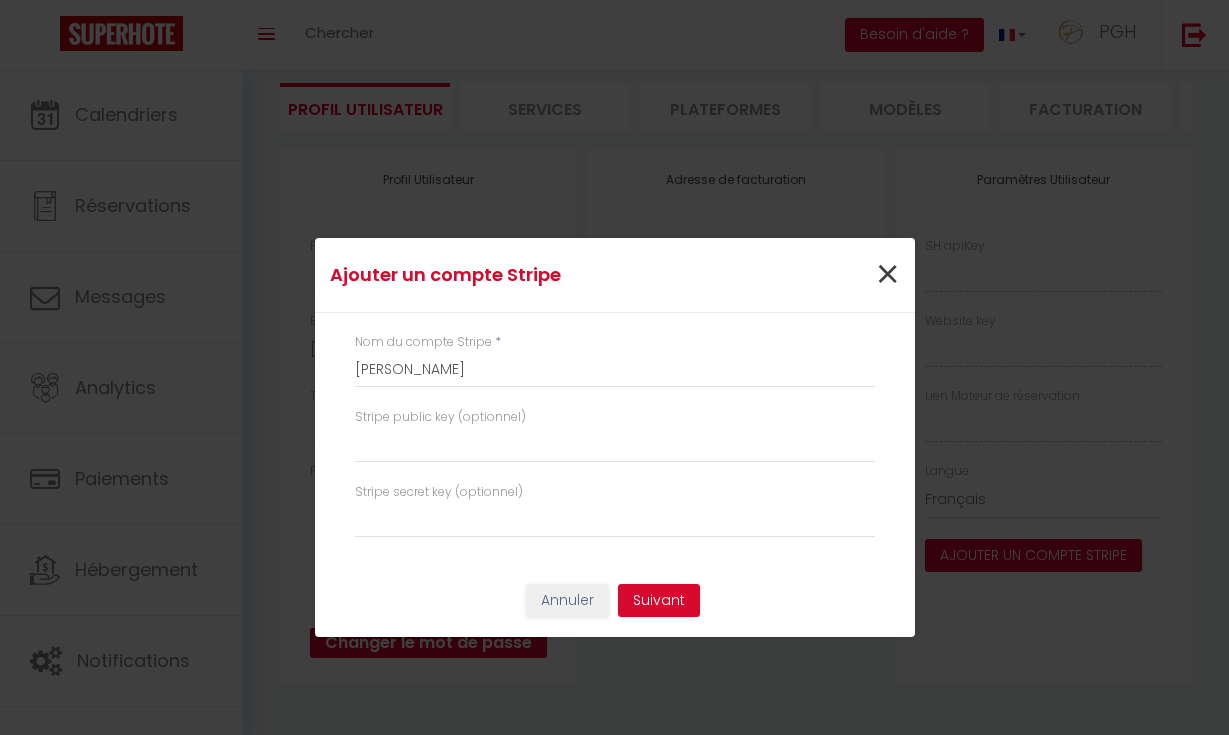 click on "×" at bounding box center (887, 275) 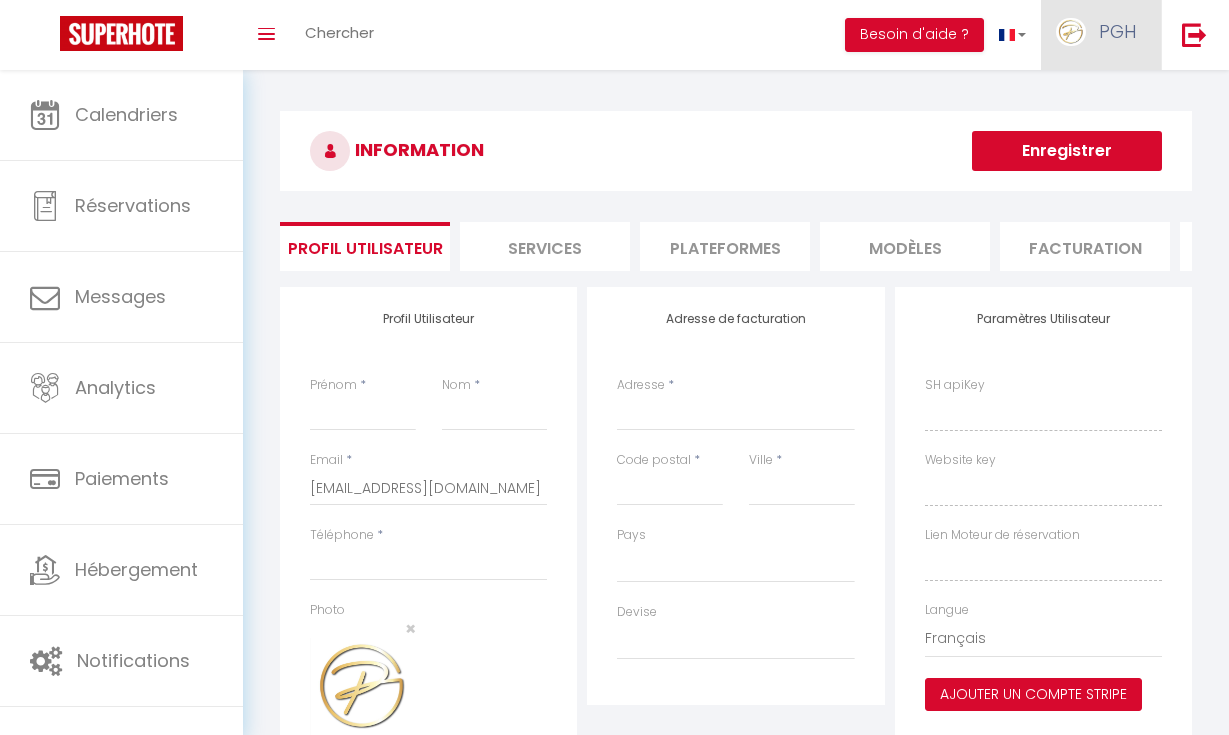 scroll, scrollTop: 0, scrollLeft: 0, axis: both 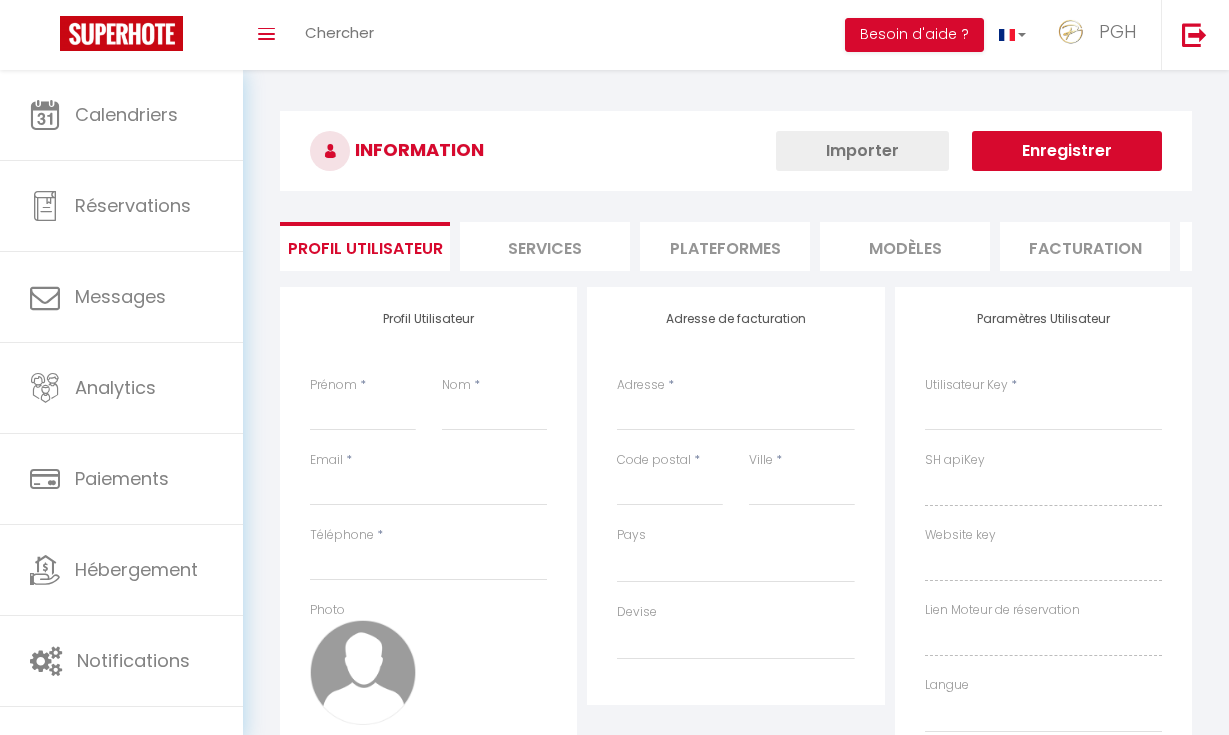 select 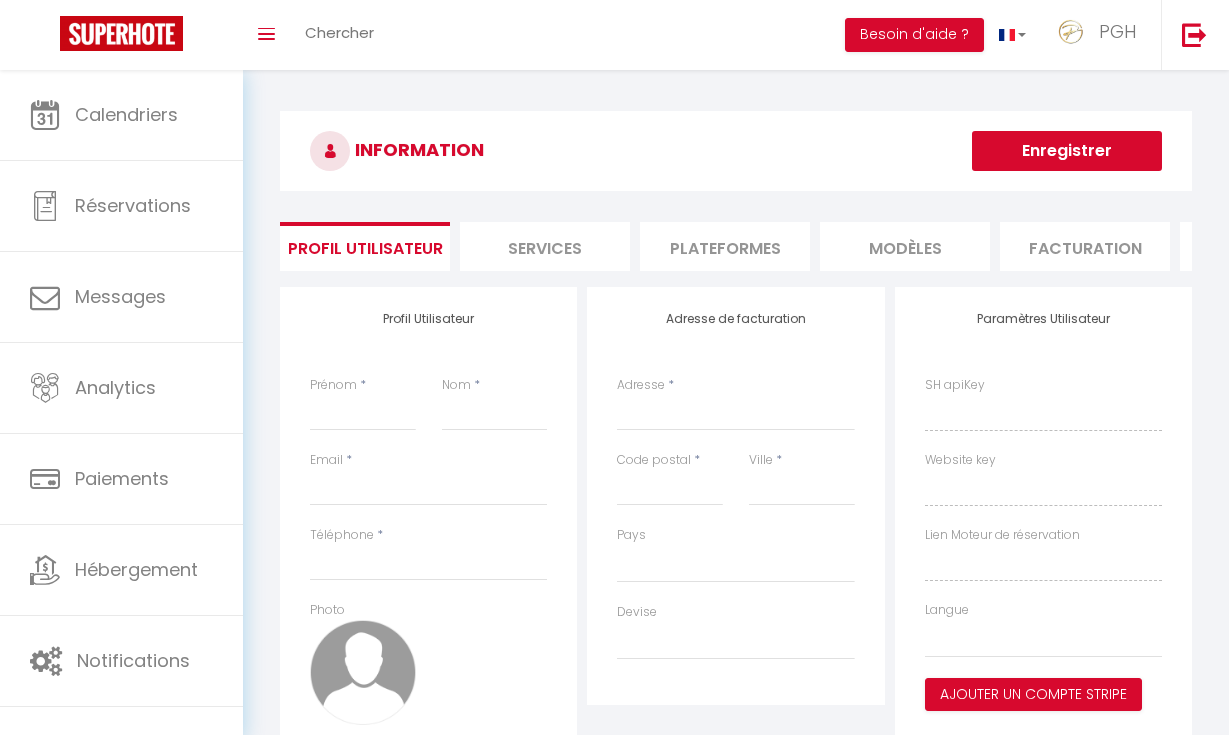 select 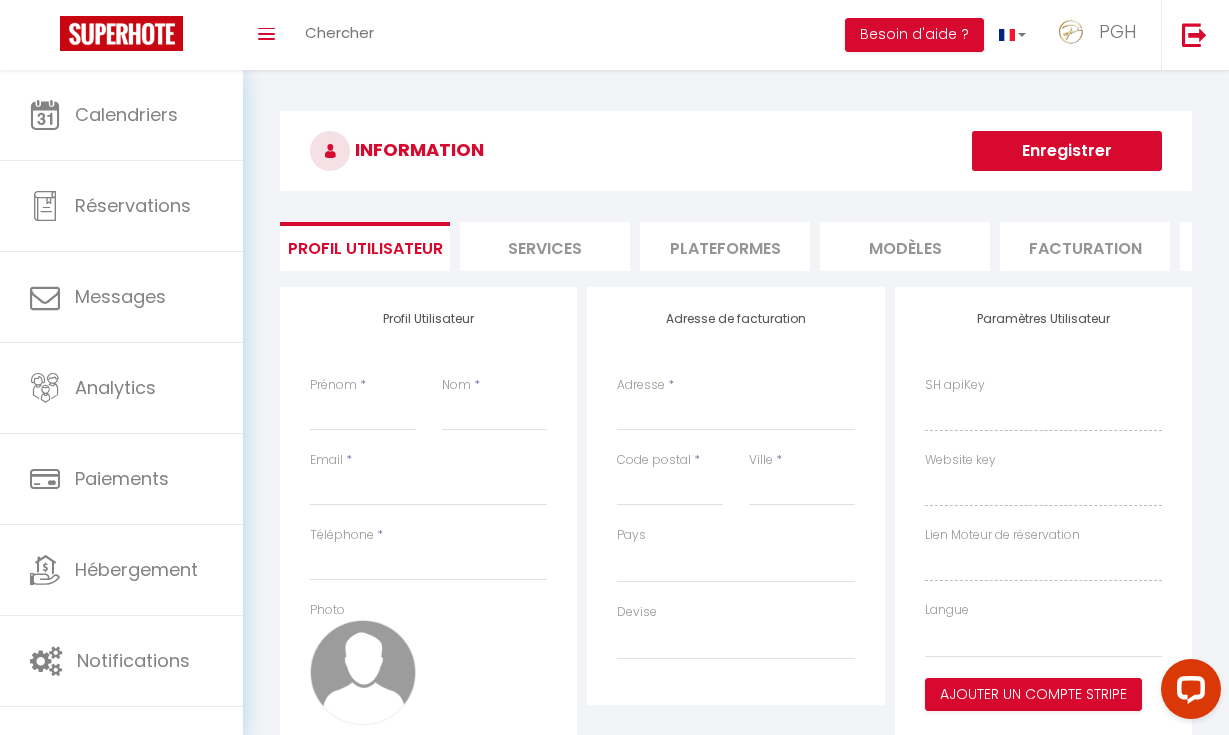 scroll, scrollTop: 0, scrollLeft: 0, axis: both 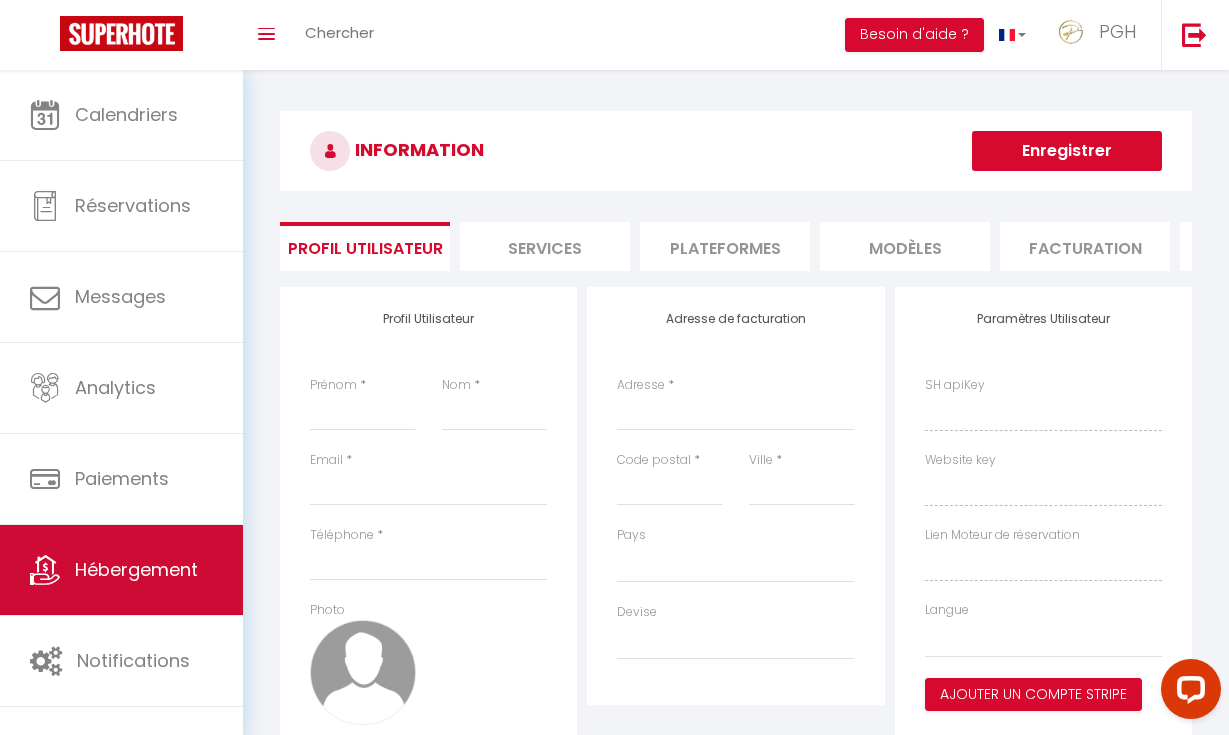 click on "Hébergement" at bounding box center (136, 569) 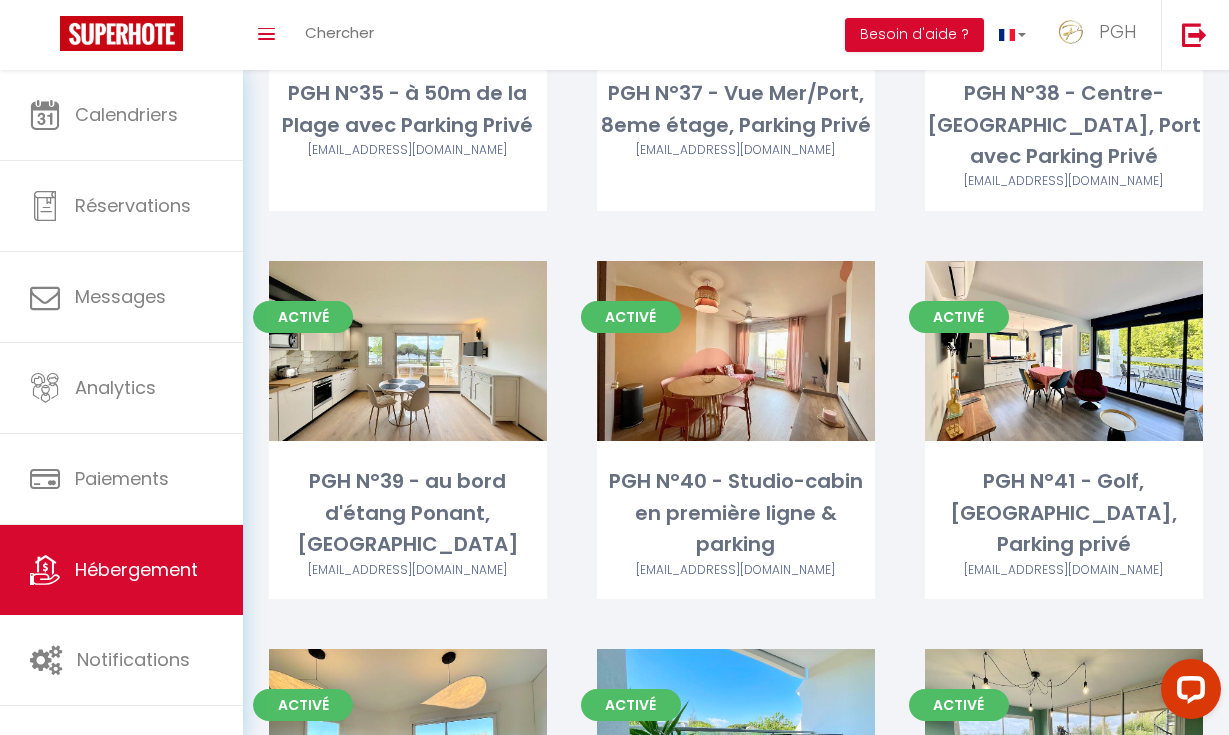 scroll, scrollTop: 4319, scrollLeft: 0, axis: vertical 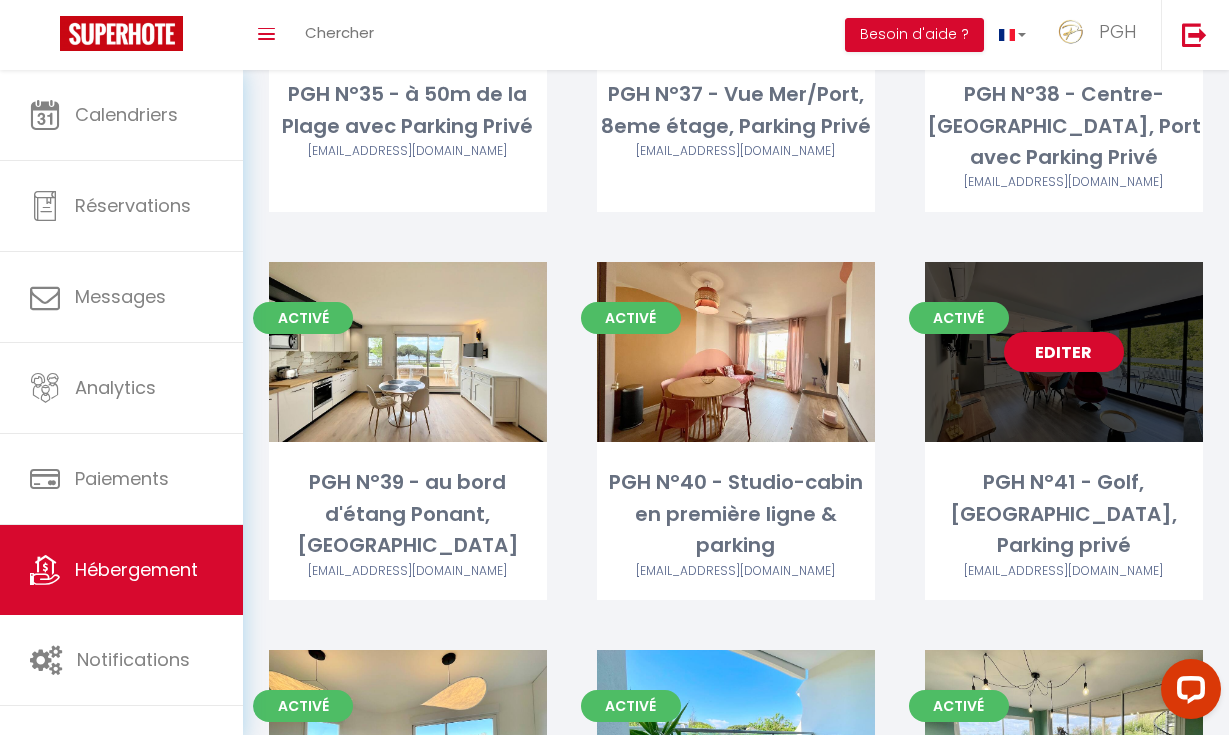 click on "Editer" at bounding box center (1064, 352) 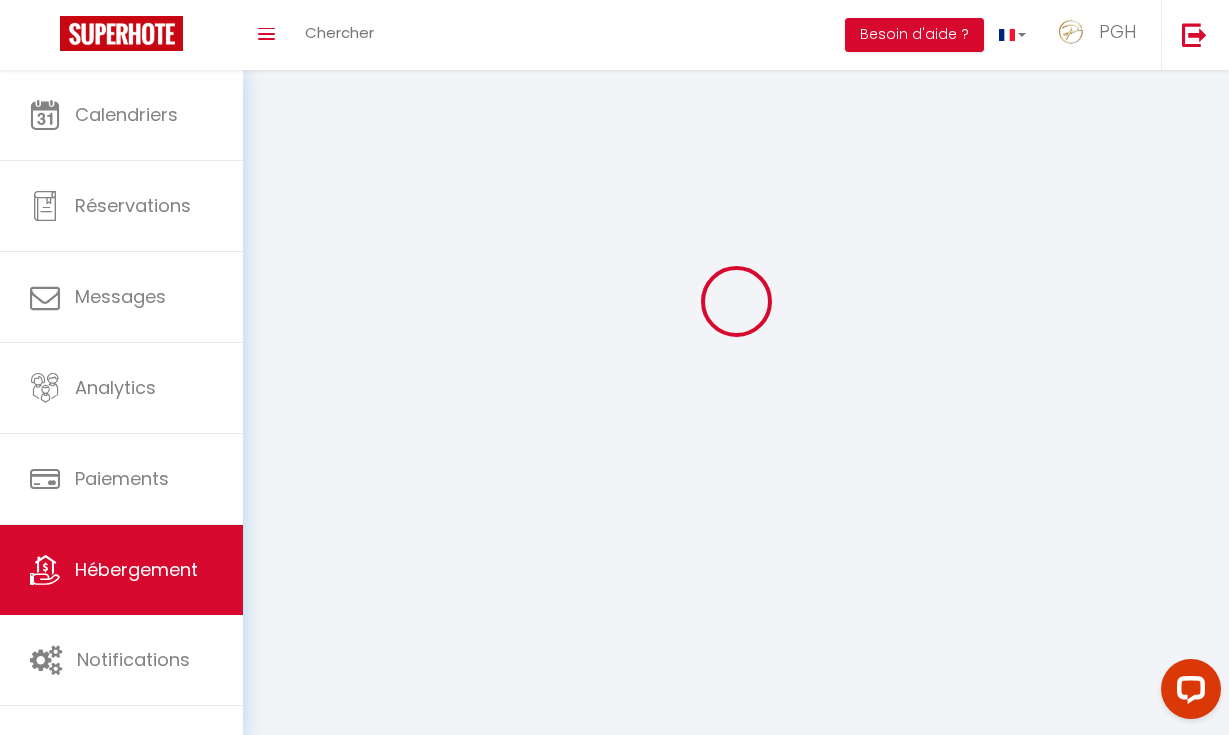 scroll, scrollTop: 0, scrollLeft: 0, axis: both 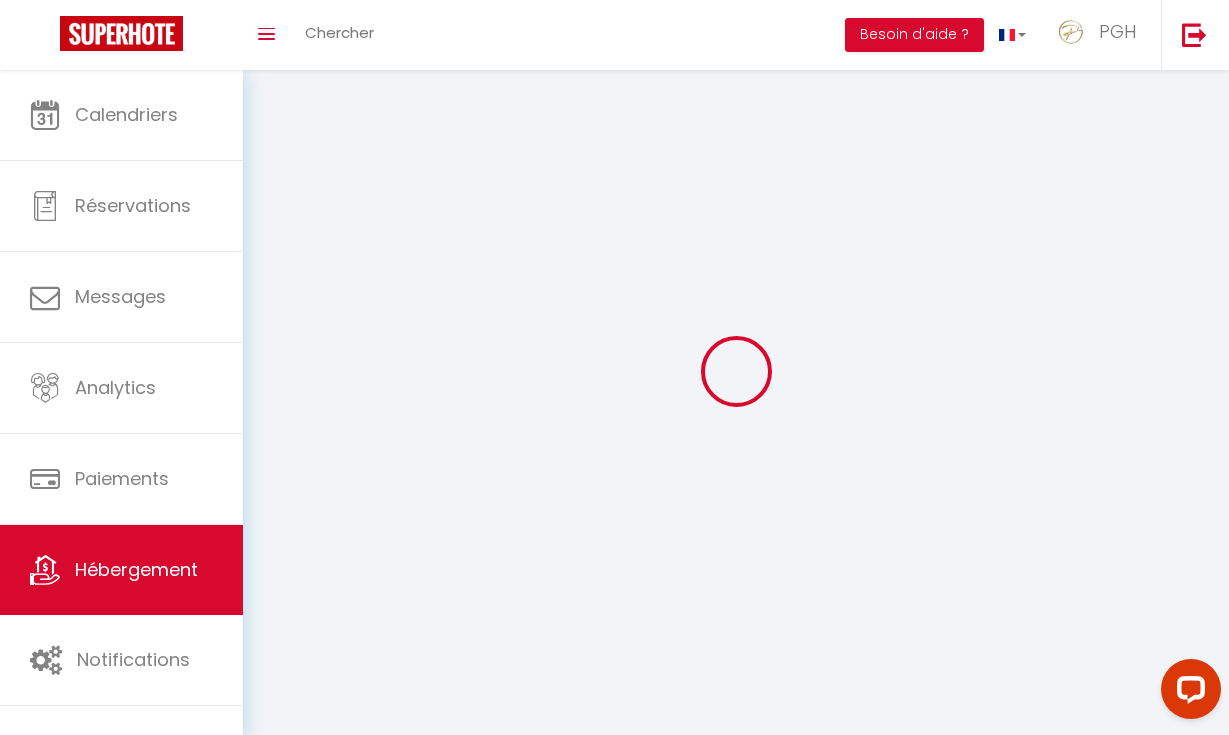 select 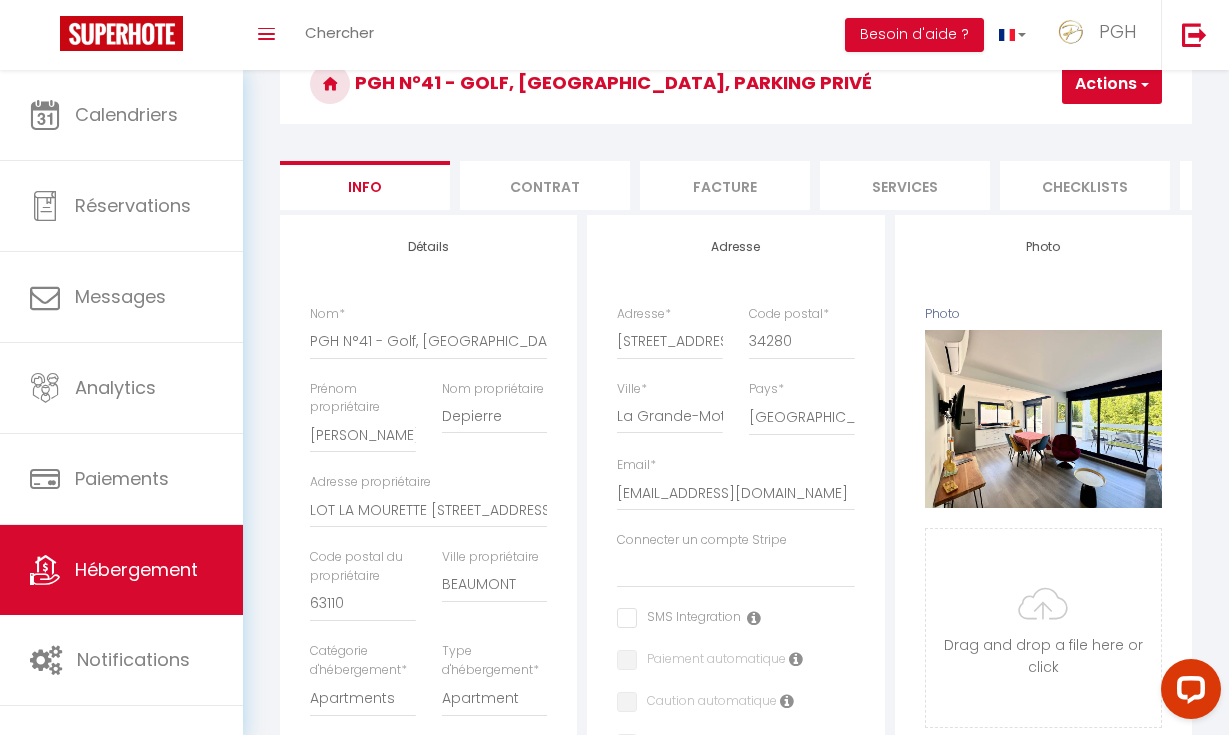 scroll, scrollTop: 136, scrollLeft: 0, axis: vertical 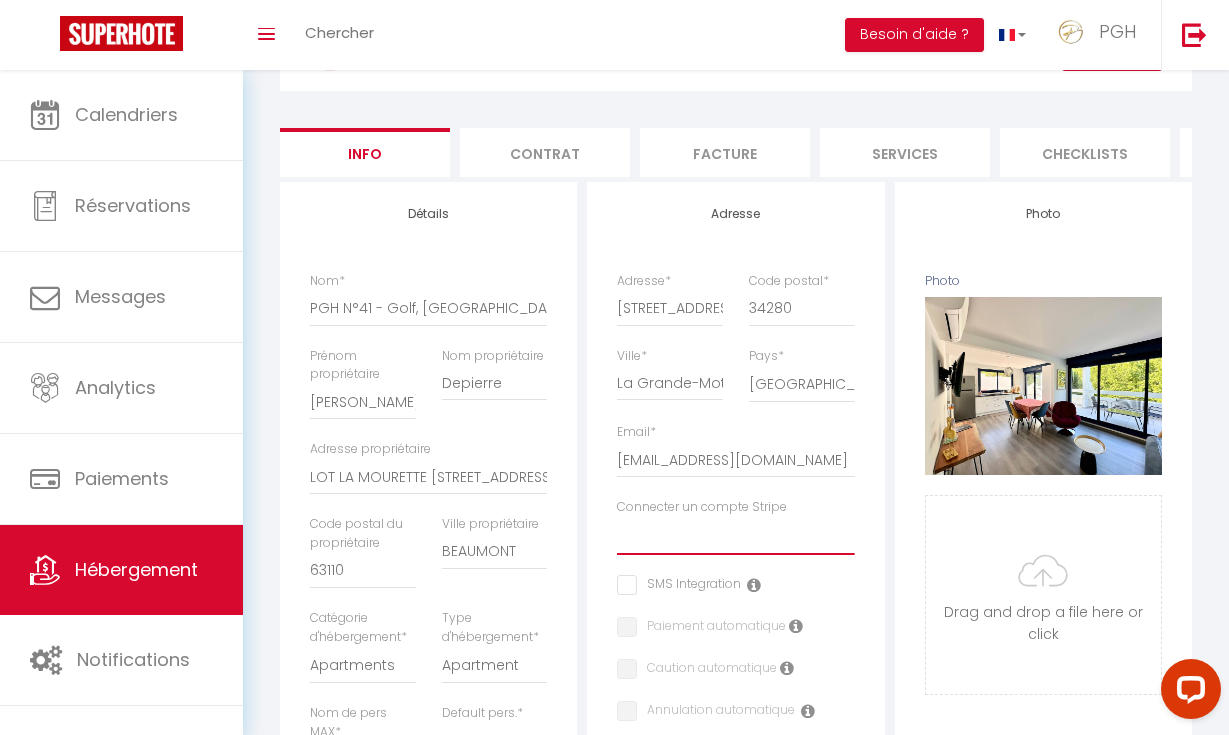select on "15267" 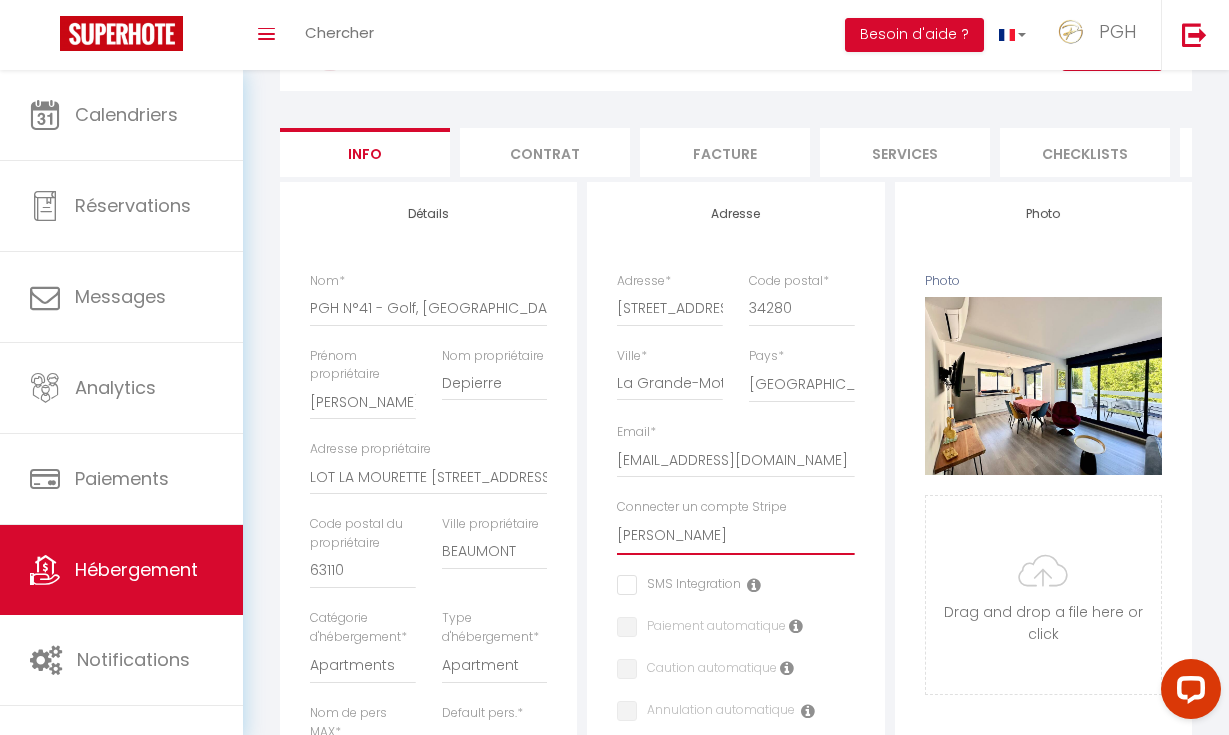 checkbox on "false" 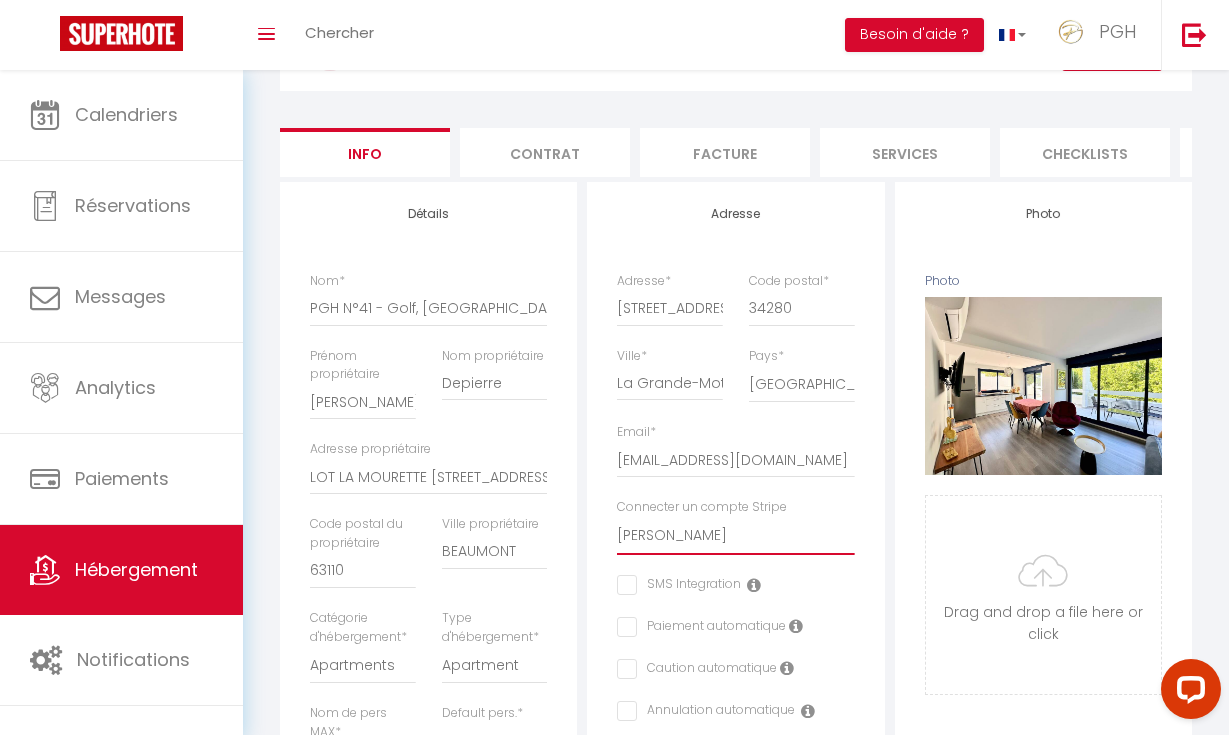 checkbox on "false" 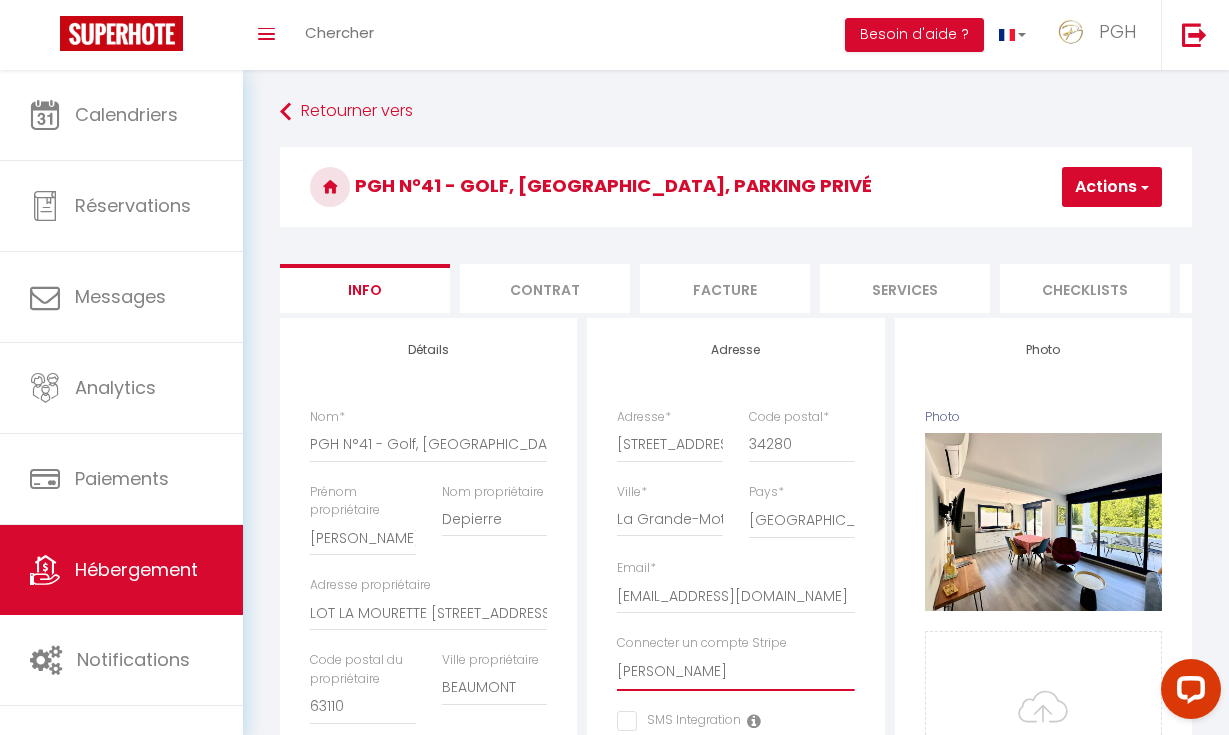 scroll, scrollTop: 0, scrollLeft: 0, axis: both 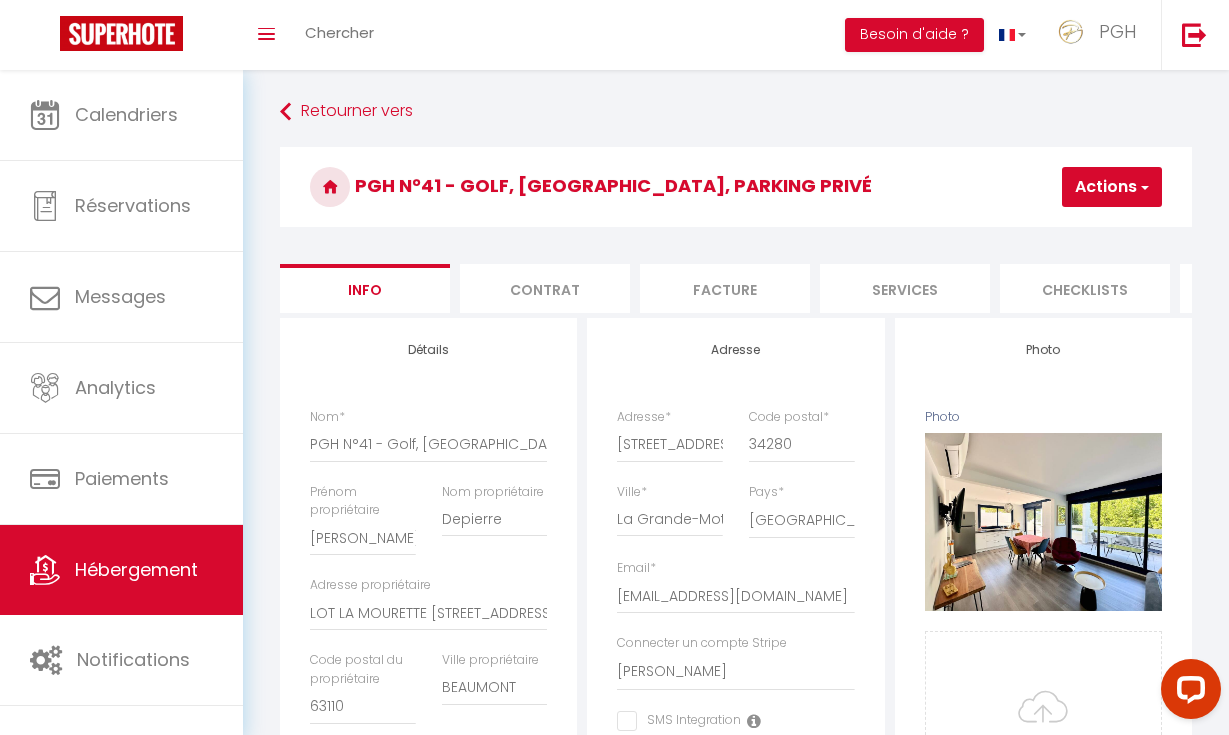 click on "Actions" at bounding box center (1112, 187) 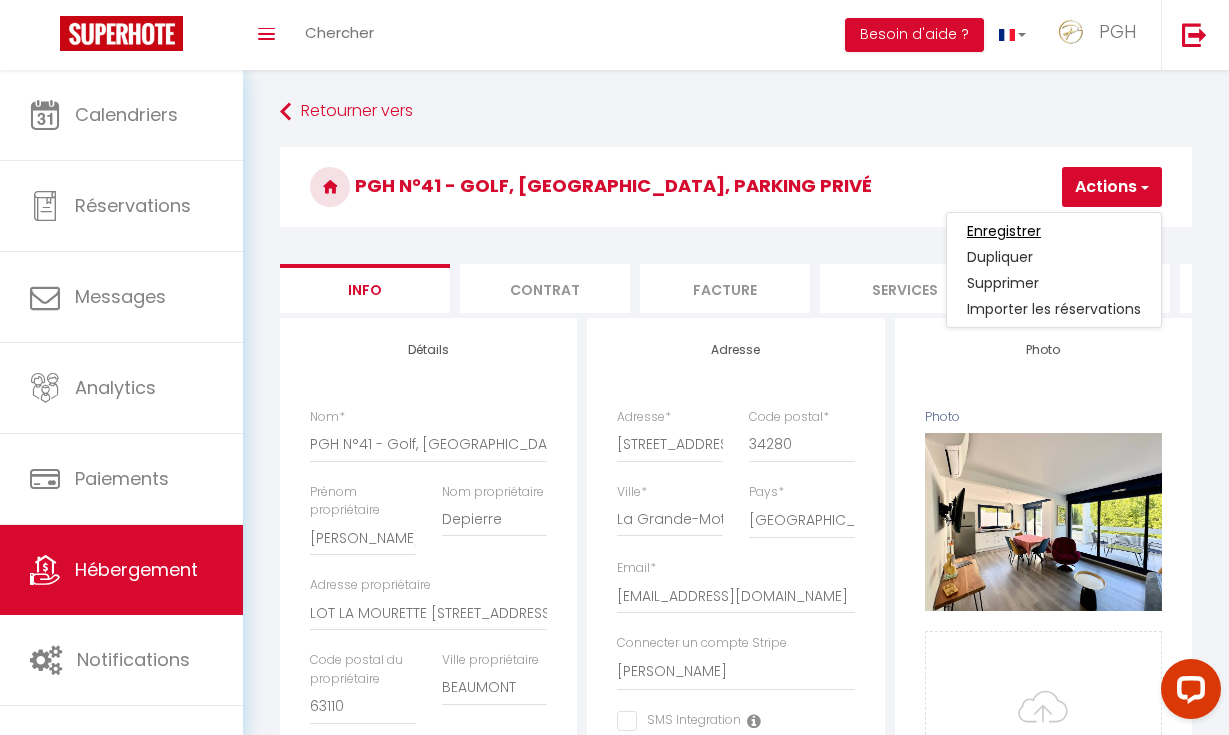 click on "Enregistrer" at bounding box center [1004, 231] 